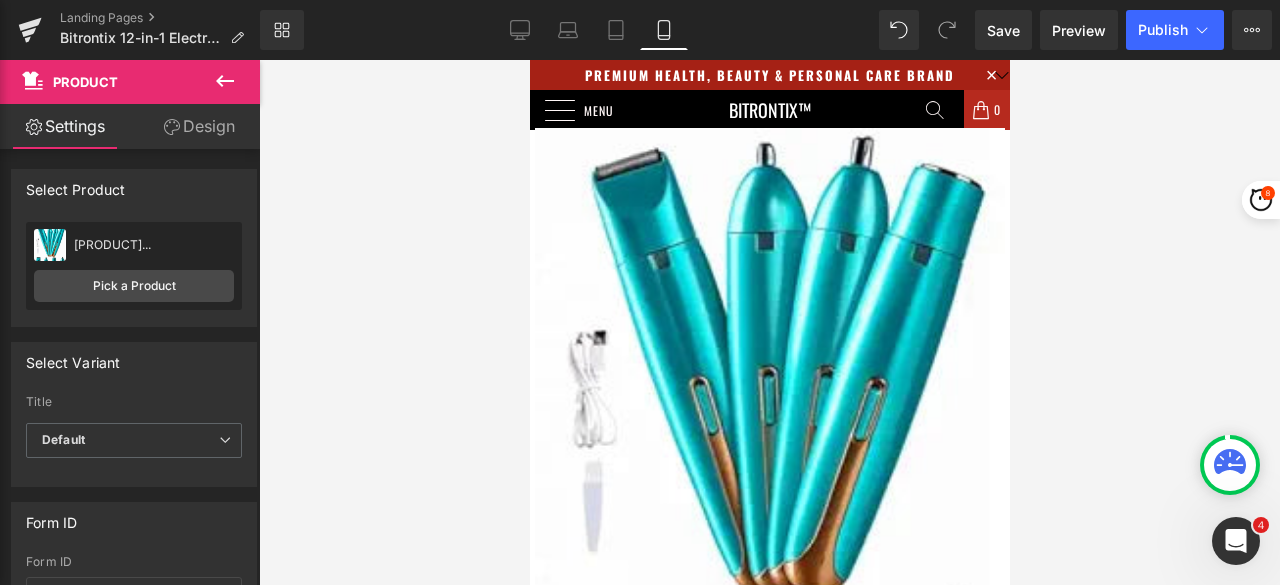 scroll, scrollTop: 300, scrollLeft: 0, axis: vertical 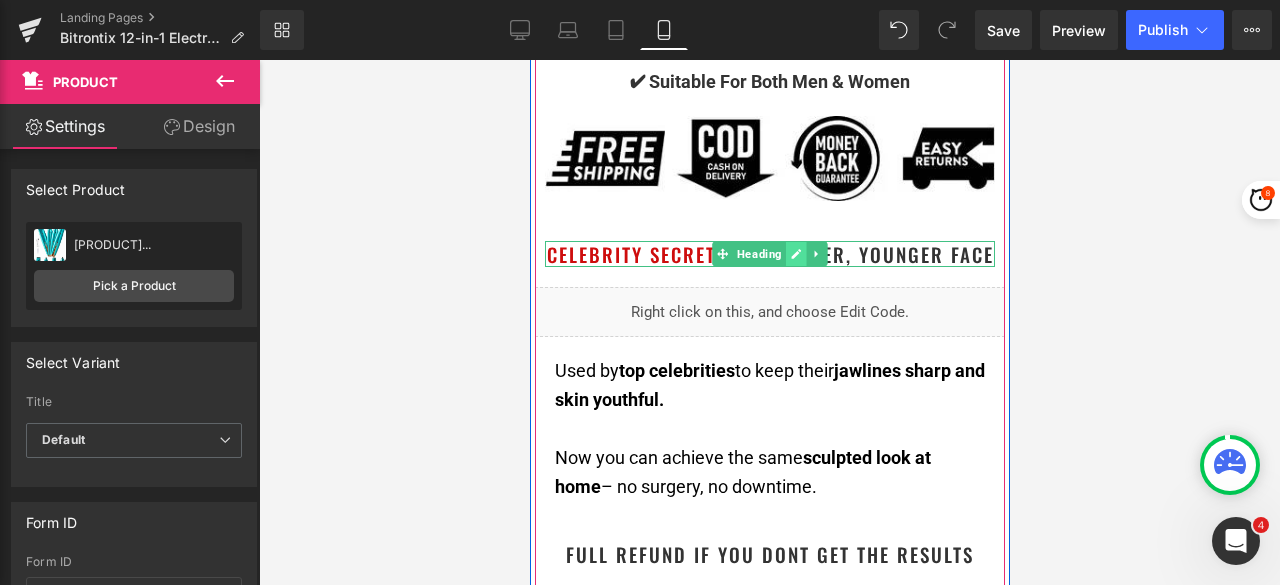 click 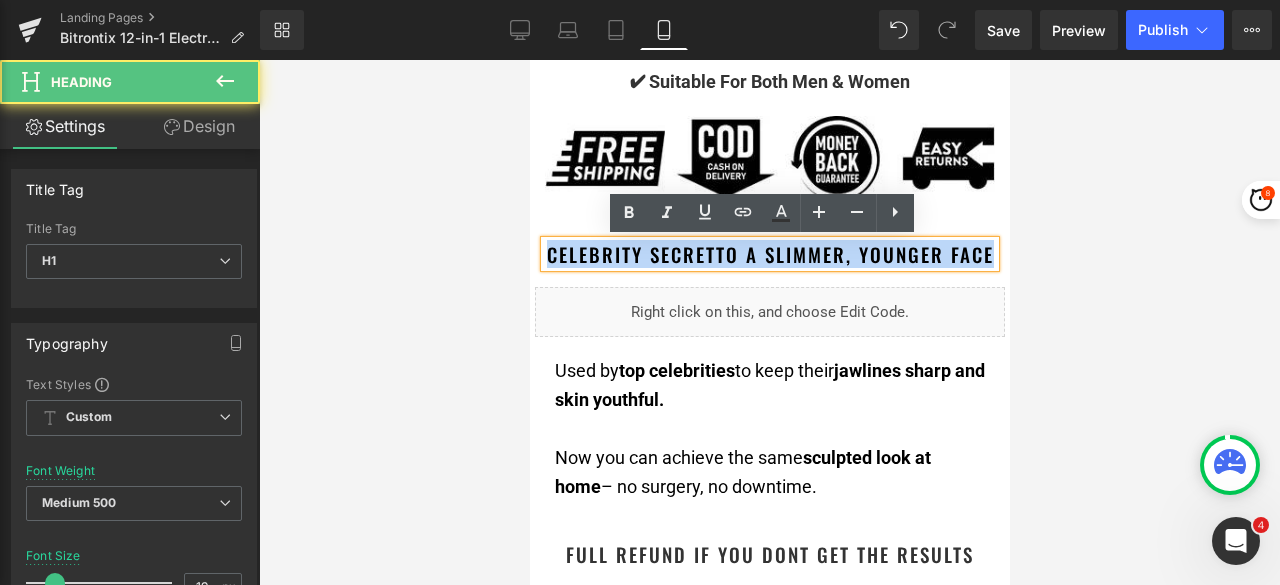 click on "Celebrity Secret  to a Slimmer, Younger Face" at bounding box center (769, 254) 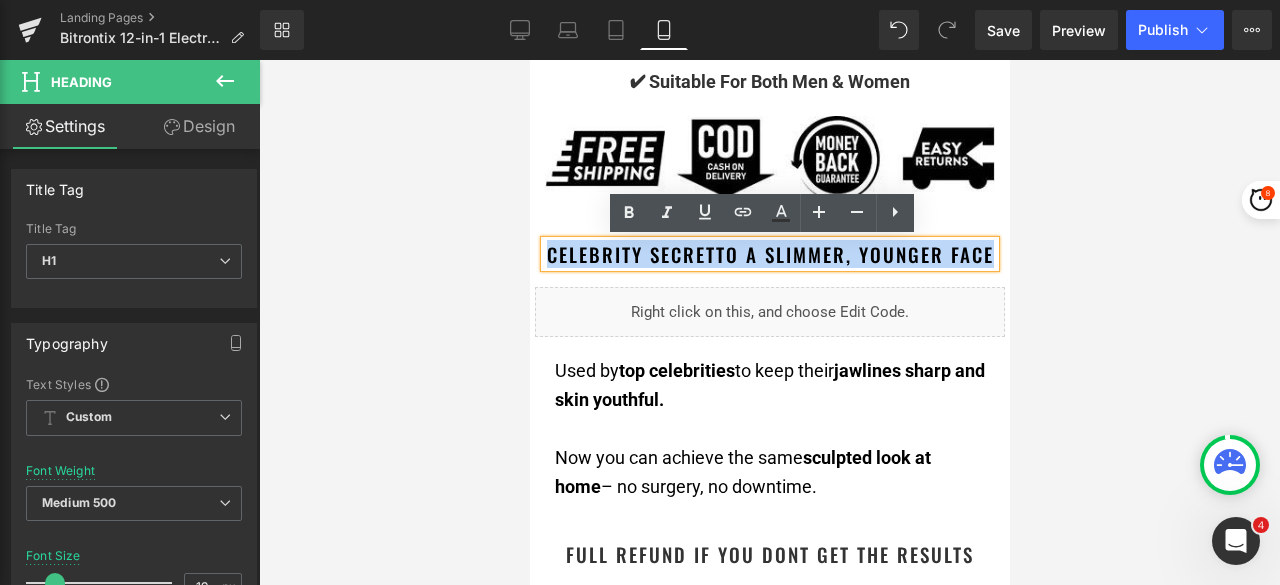paste 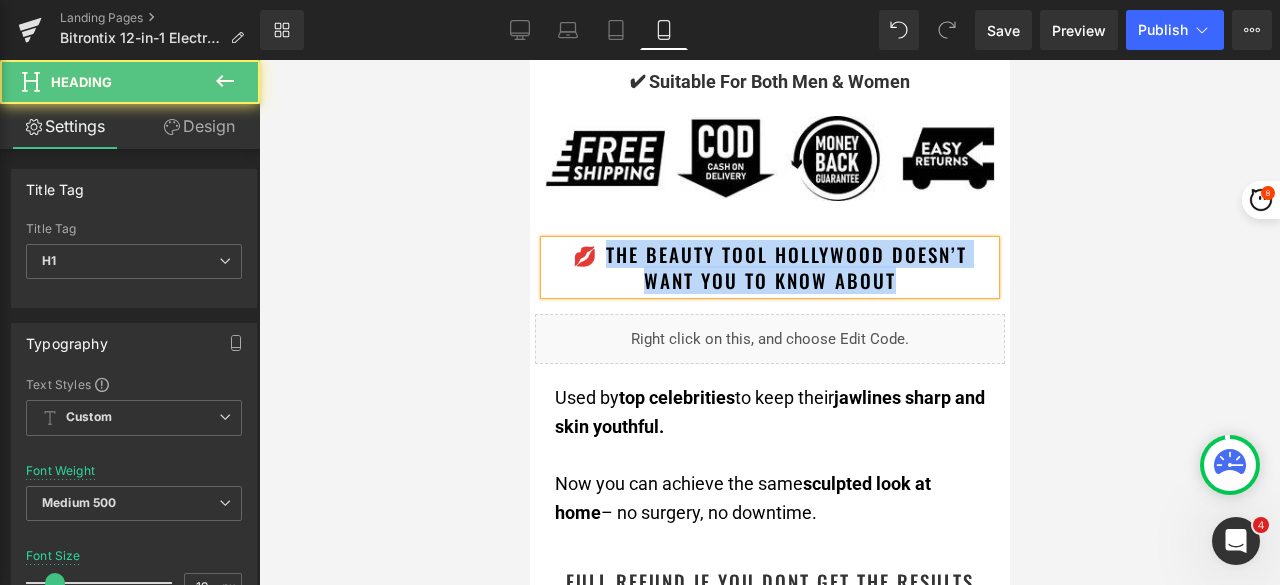 drag, startPoint x: 879, startPoint y: 271, endPoint x: 571, endPoint y: 251, distance: 308.64868 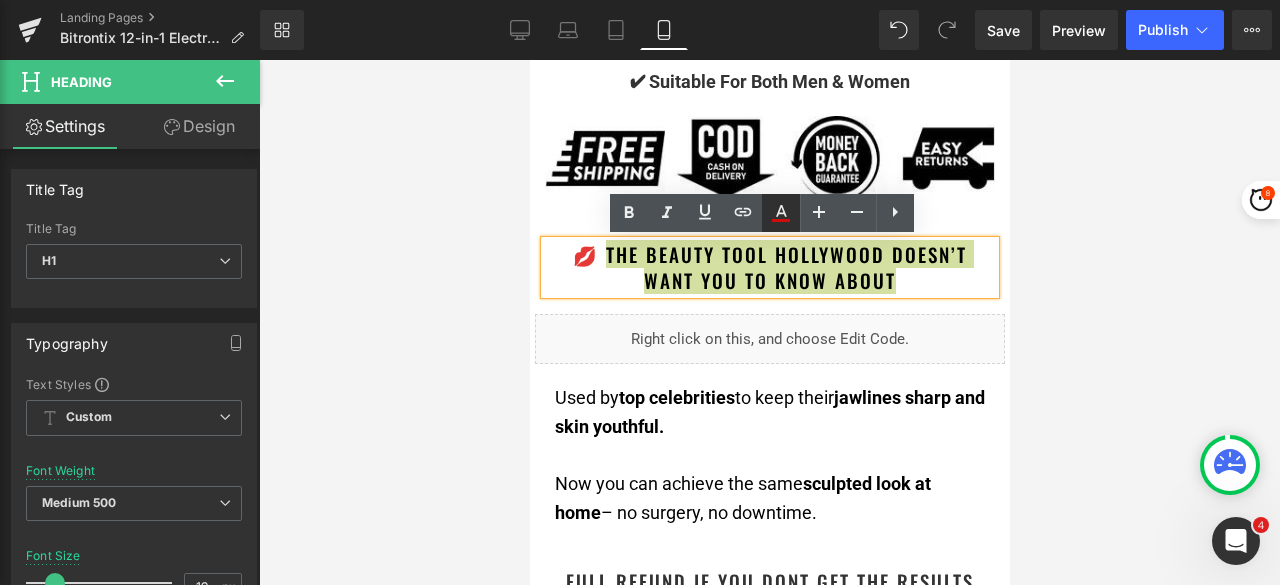 click 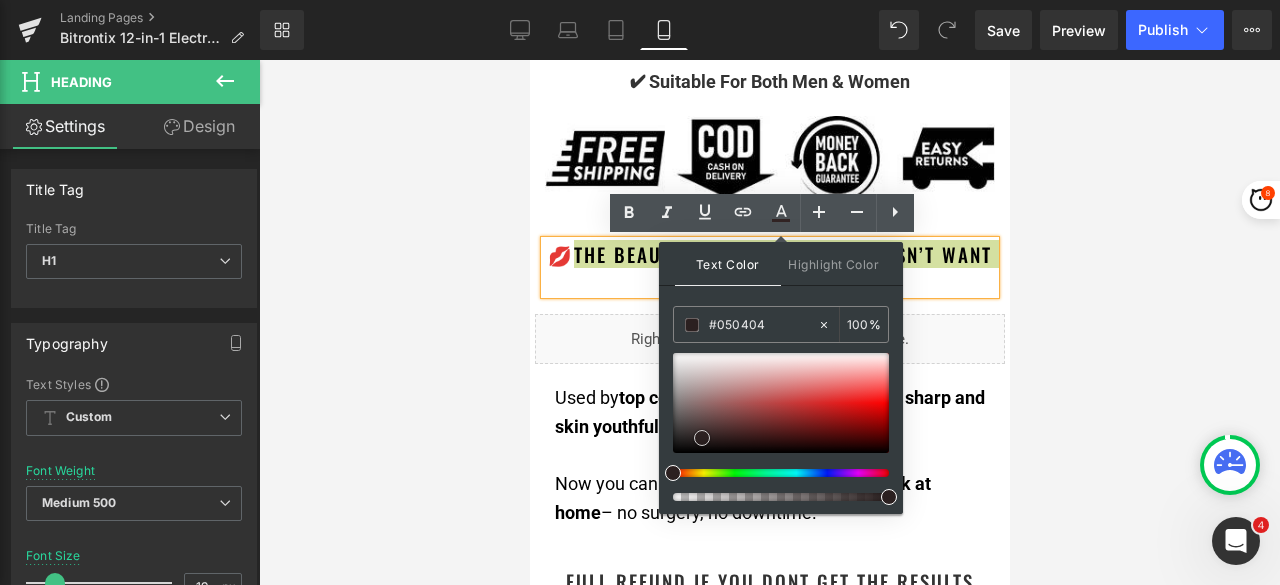 type on "#000000" 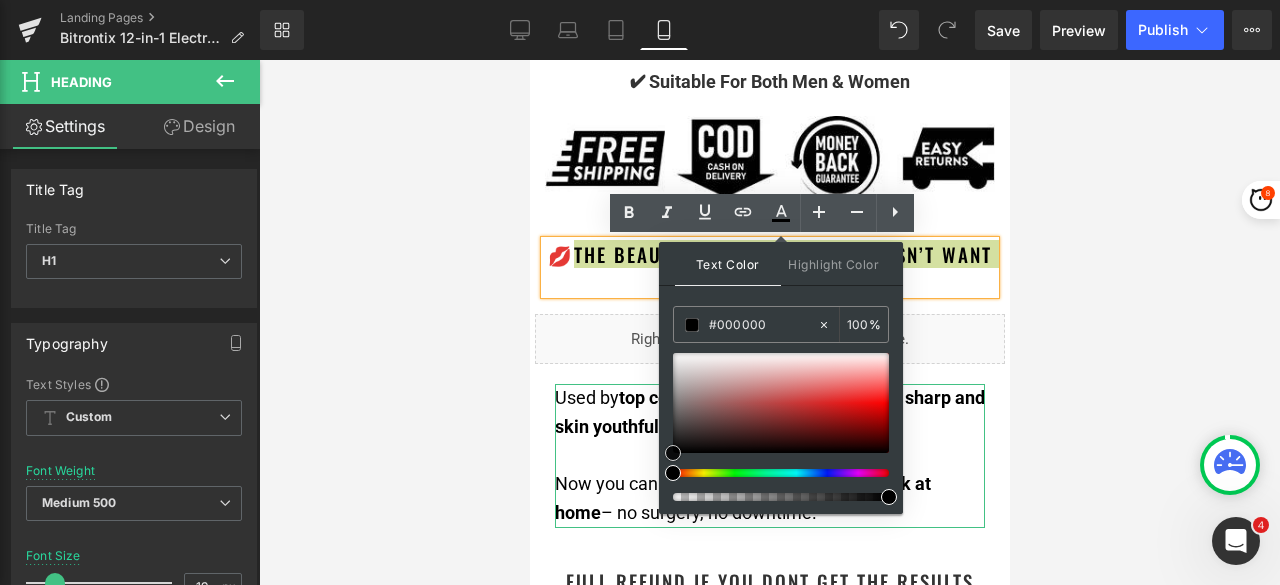 drag, startPoint x: 1237, startPoint y: 495, endPoint x: 650, endPoint y: 465, distance: 587.7661 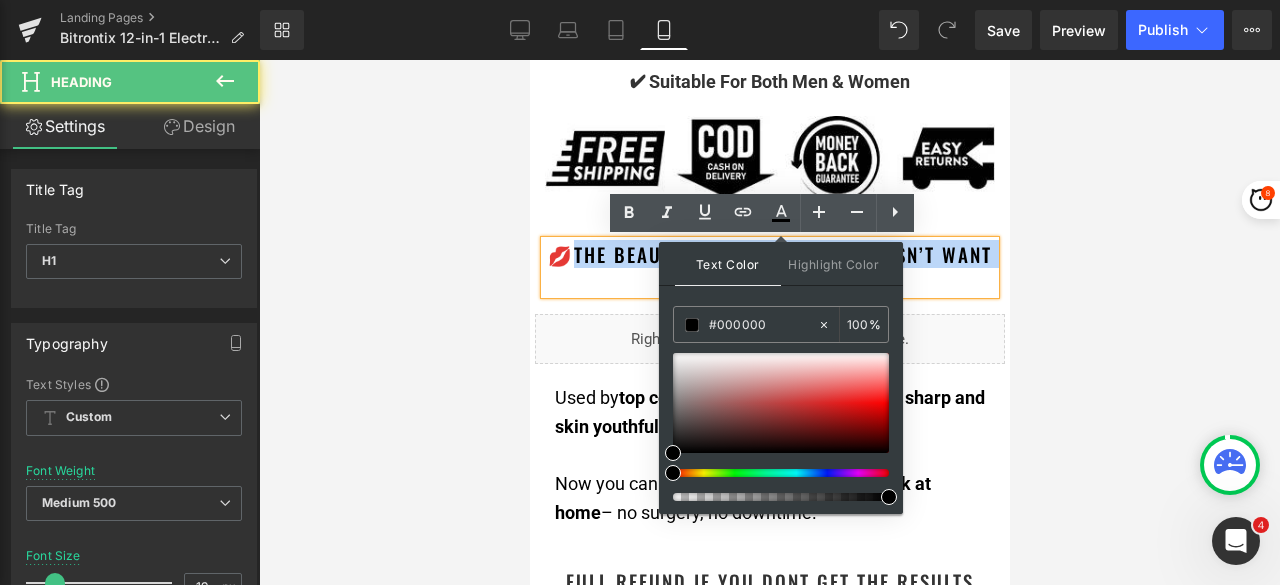 click on "💋 The Beauty Tool Hollywood Doesn’t Want You to Know About" at bounding box center (769, 267) 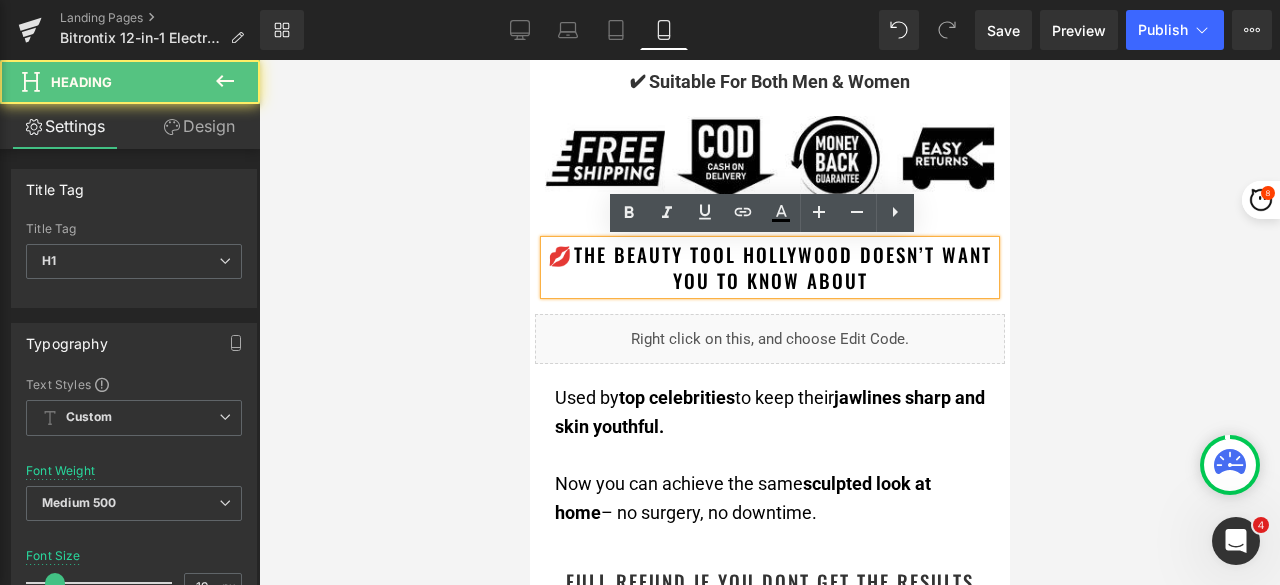 click on "Liquid" at bounding box center [769, 339] 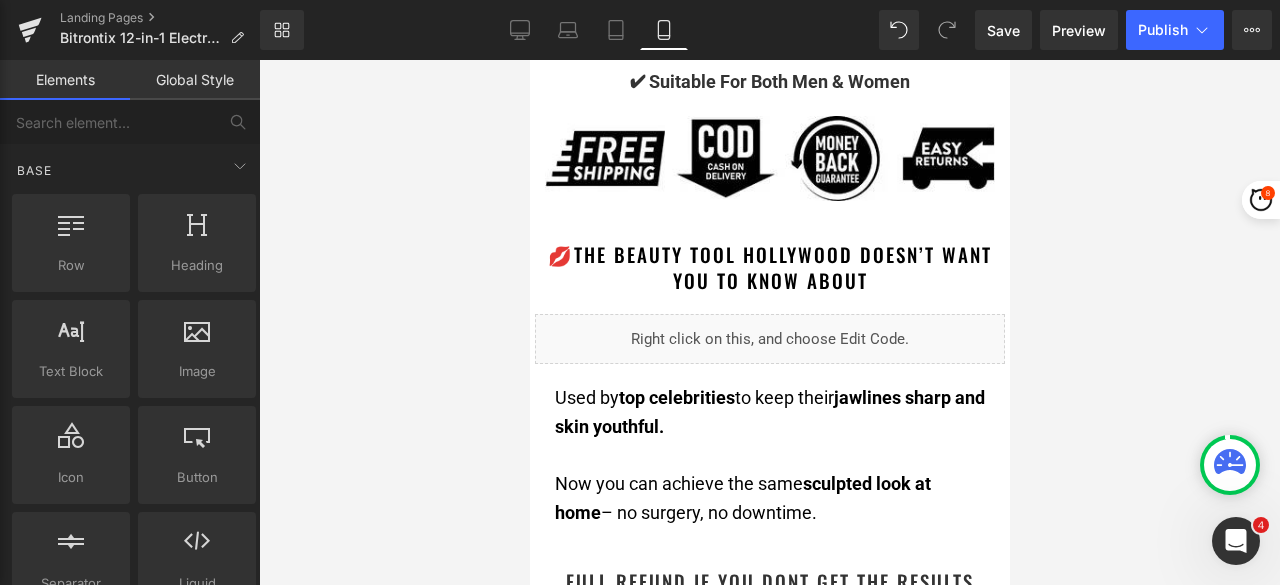 click at bounding box center [769, 322] 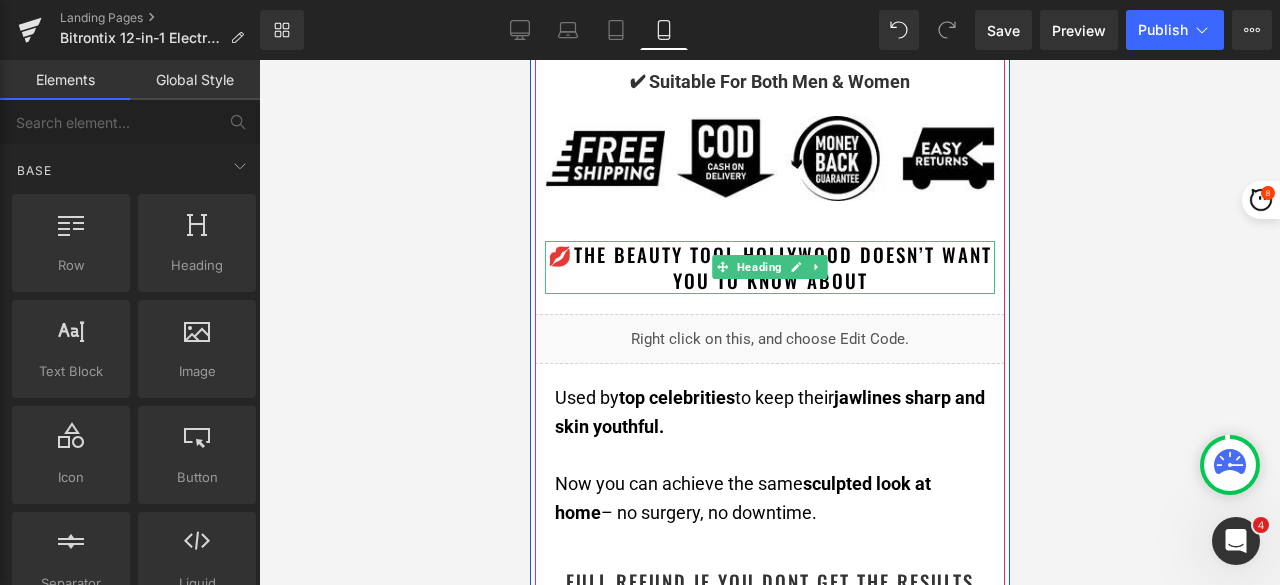 click on "The Beauty Tool Hollywood Doesn’t Want You to Know About" at bounding box center (782, 267) 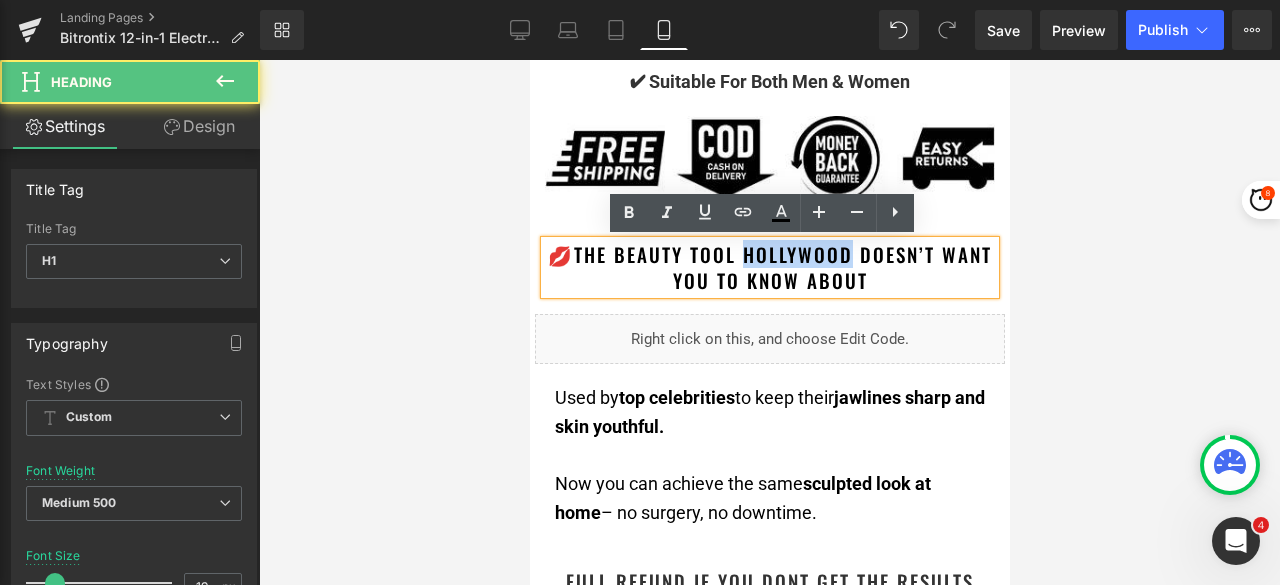 drag, startPoint x: 848, startPoint y: 250, endPoint x: 739, endPoint y: 254, distance: 109.07337 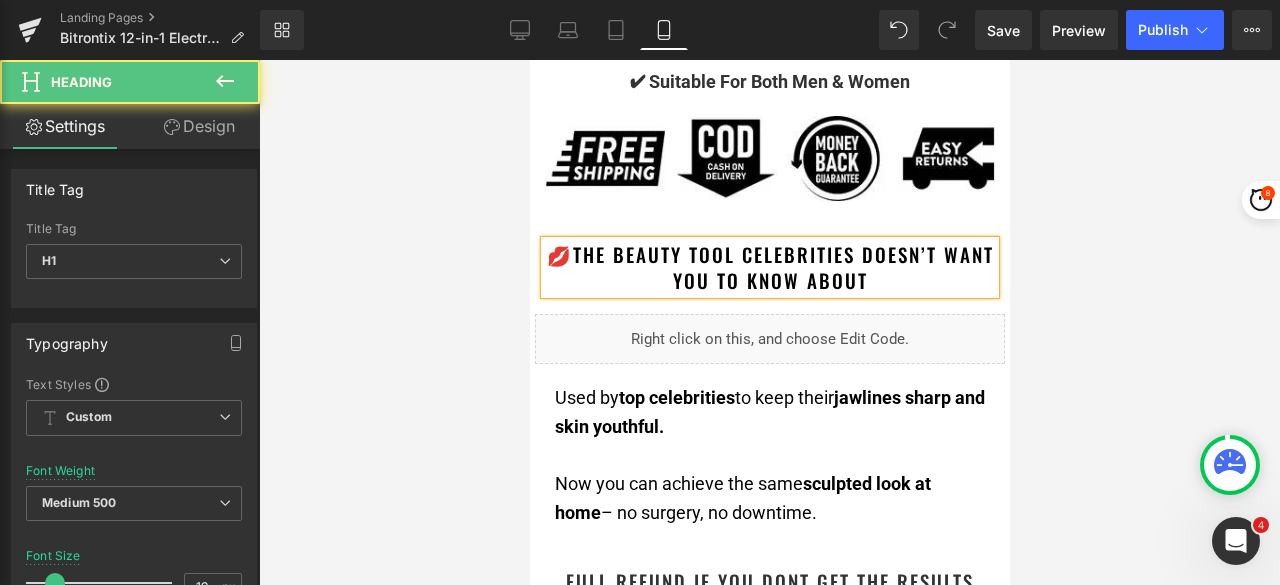 click on "💋 The Beauty Tool celebrities Doesn’t Want You to Know About" at bounding box center [769, 267] 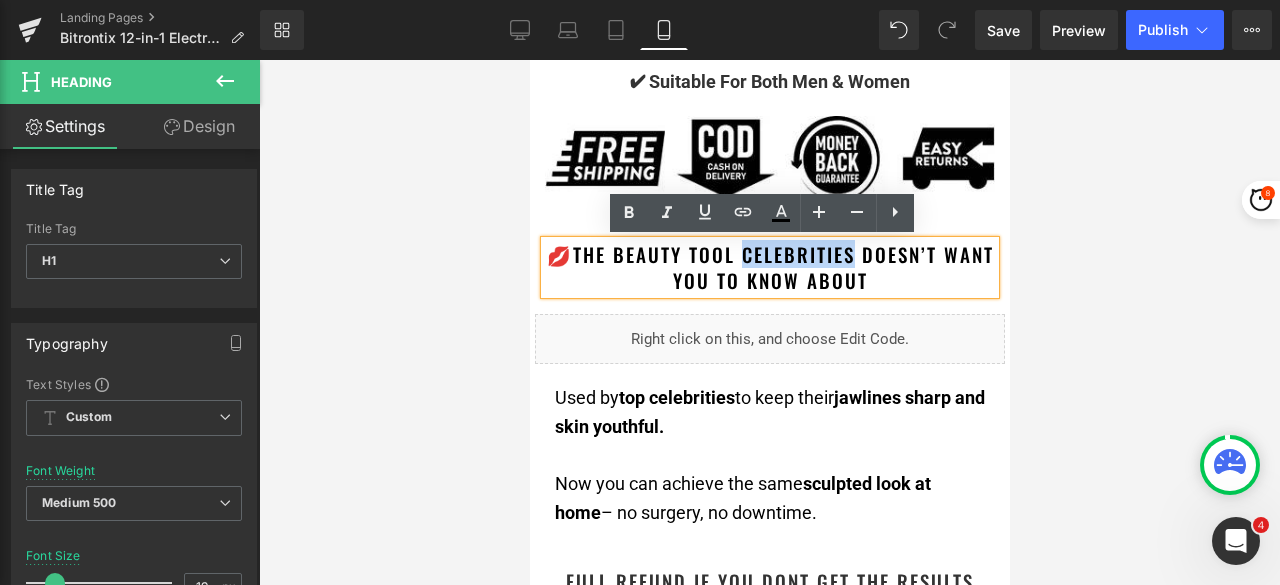 drag, startPoint x: 880, startPoint y: 253, endPoint x: 767, endPoint y: 253, distance: 113 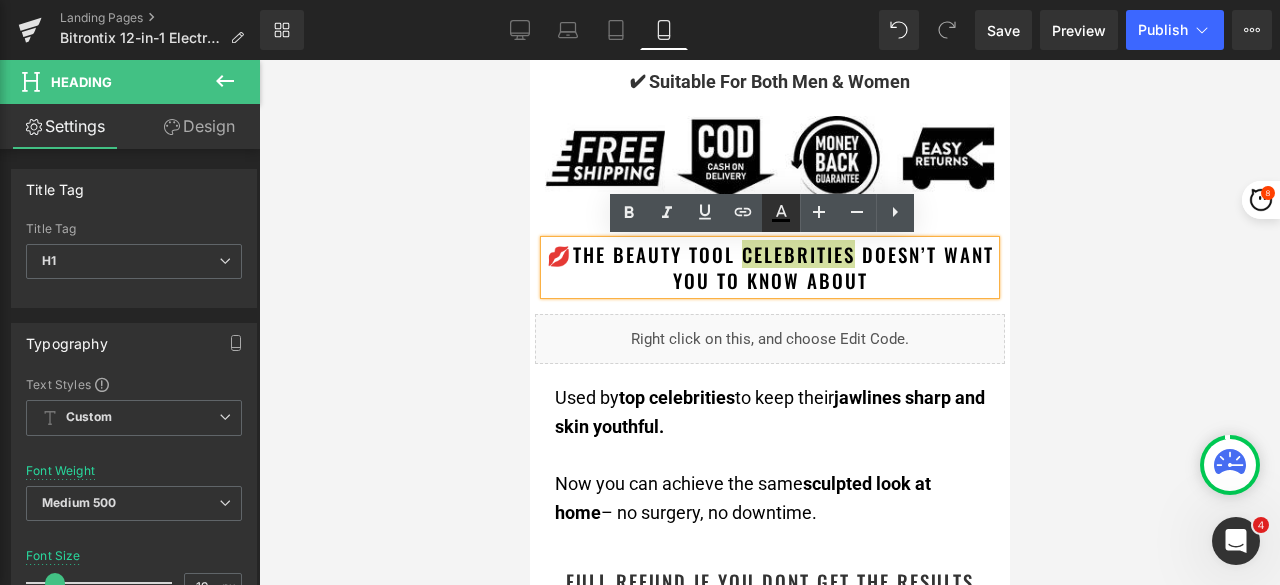 click 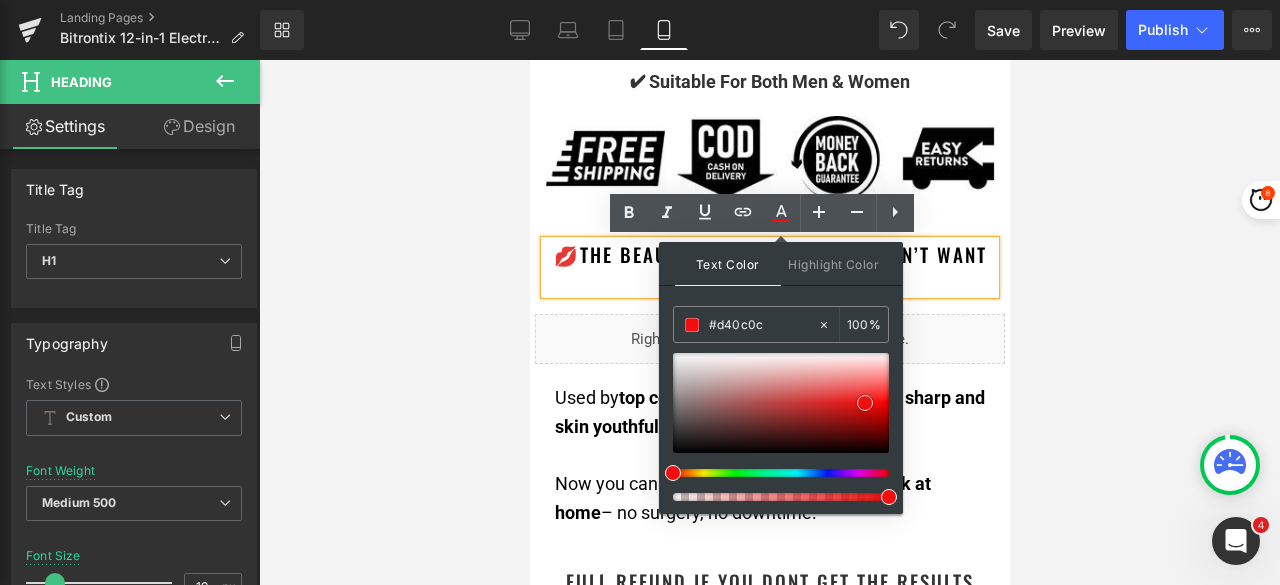 type on "#c10a0a" 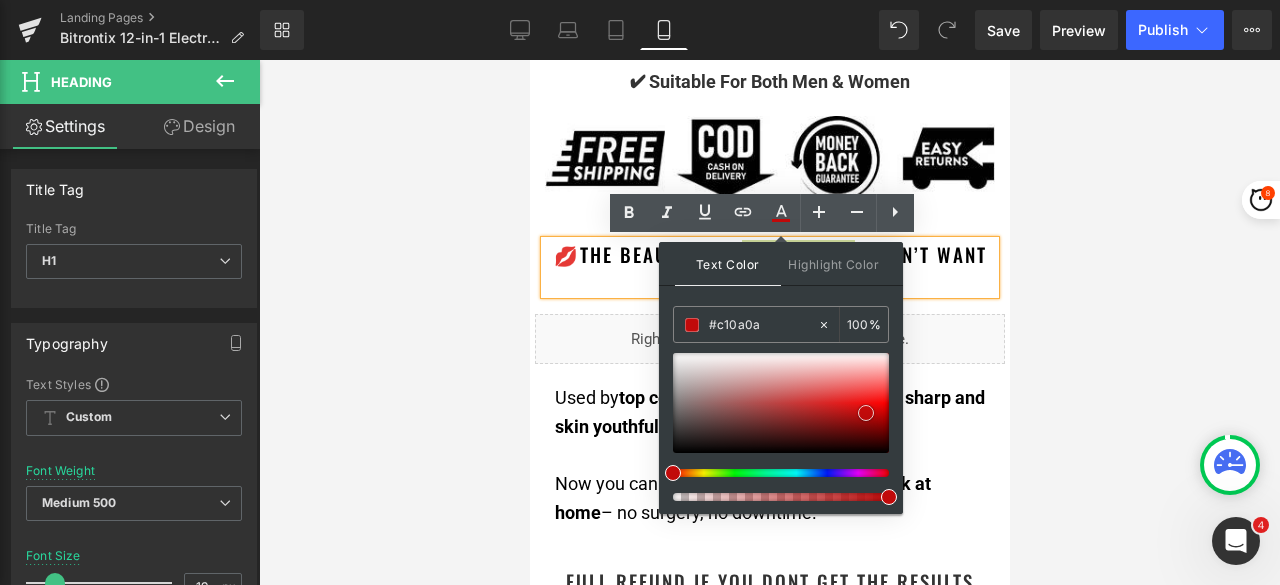 drag, startPoint x: 865, startPoint y: 402, endPoint x: 866, endPoint y: 412, distance: 10.049875 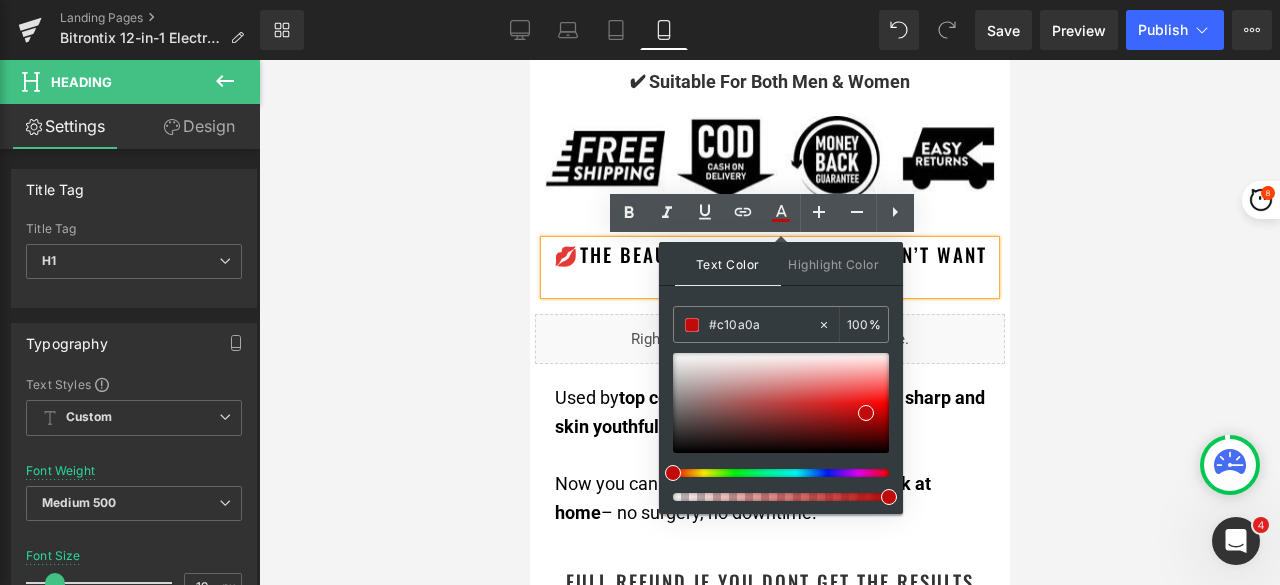 click on "💋 The Beauty Tool celebrities Doesn’t Want You to Know About" at bounding box center (769, 267) 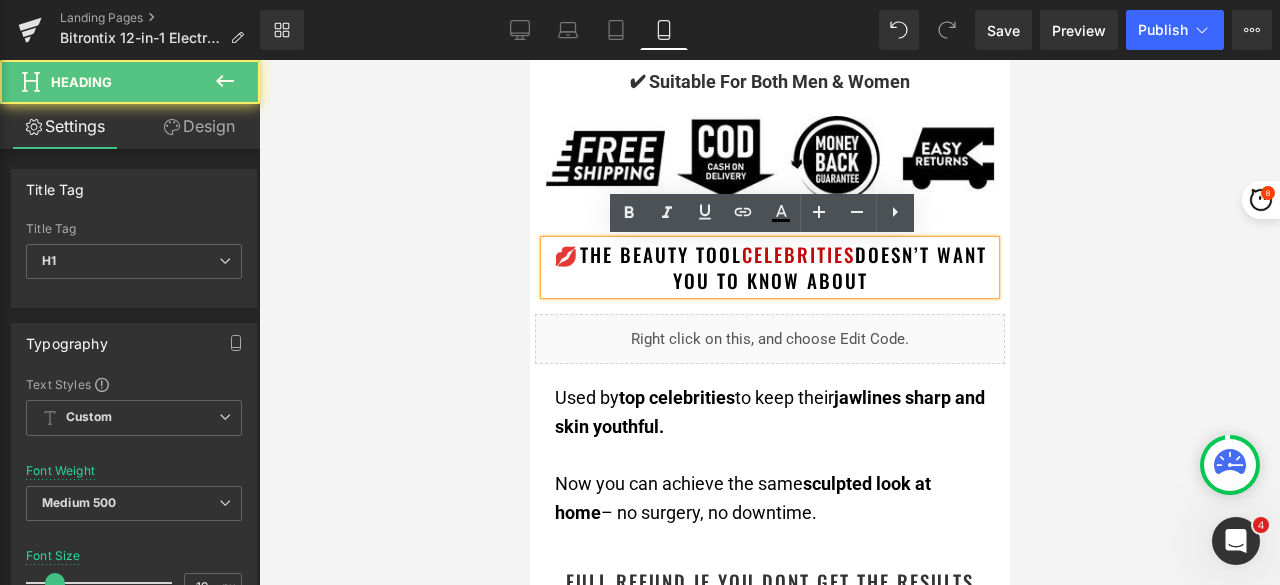 click at bounding box center (769, 322) 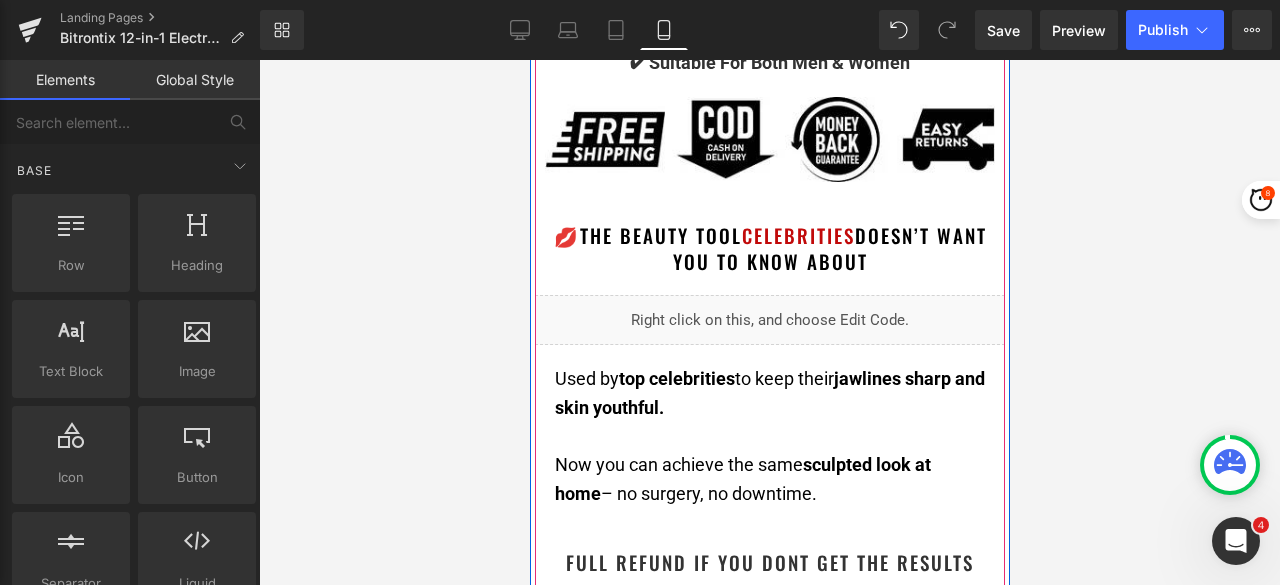 scroll, scrollTop: 2200, scrollLeft: 0, axis: vertical 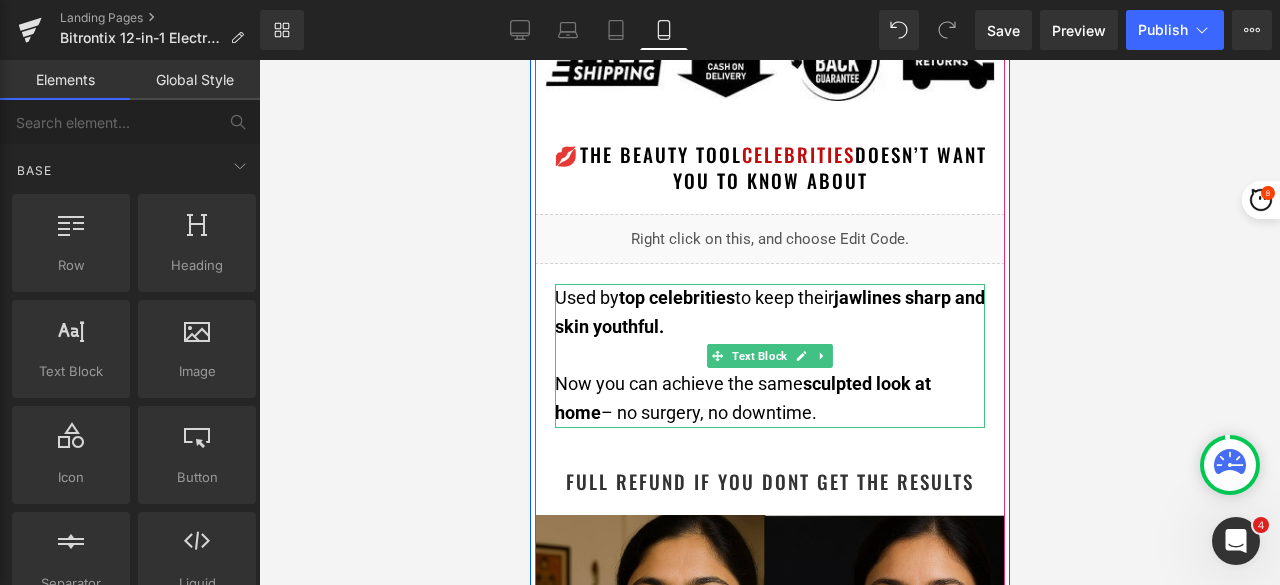 click on "Used by  top celebrities  to keep their  jawlines sharp and skin youthful." at bounding box center (769, 313) 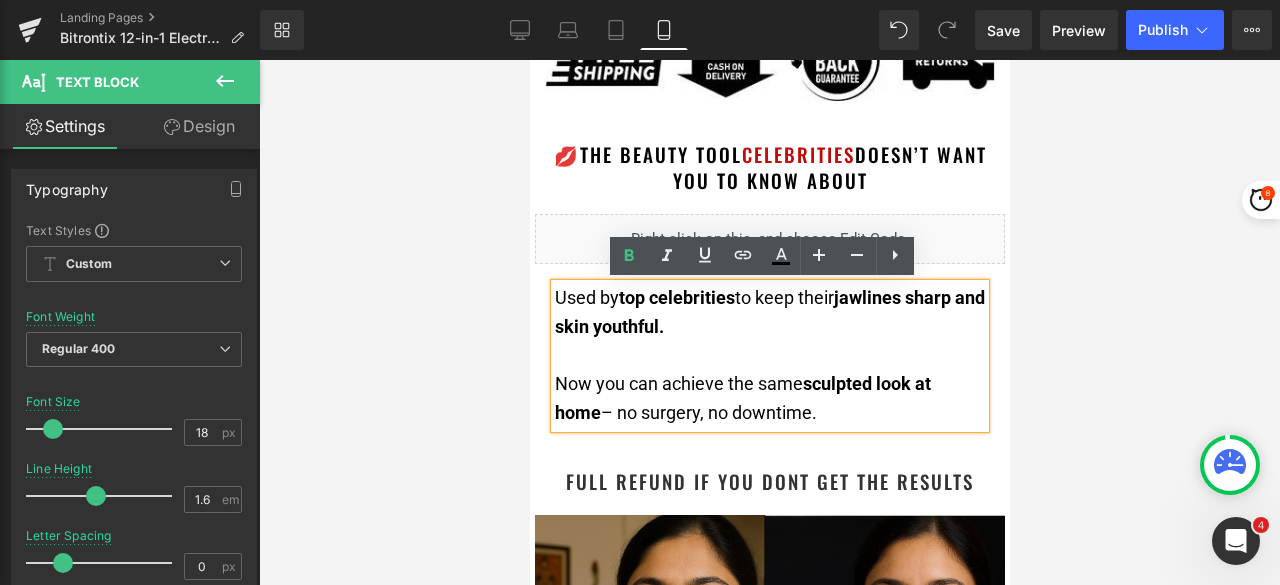 drag, startPoint x: 819, startPoint y: 407, endPoint x: 546, endPoint y: 305, distance: 291.43268 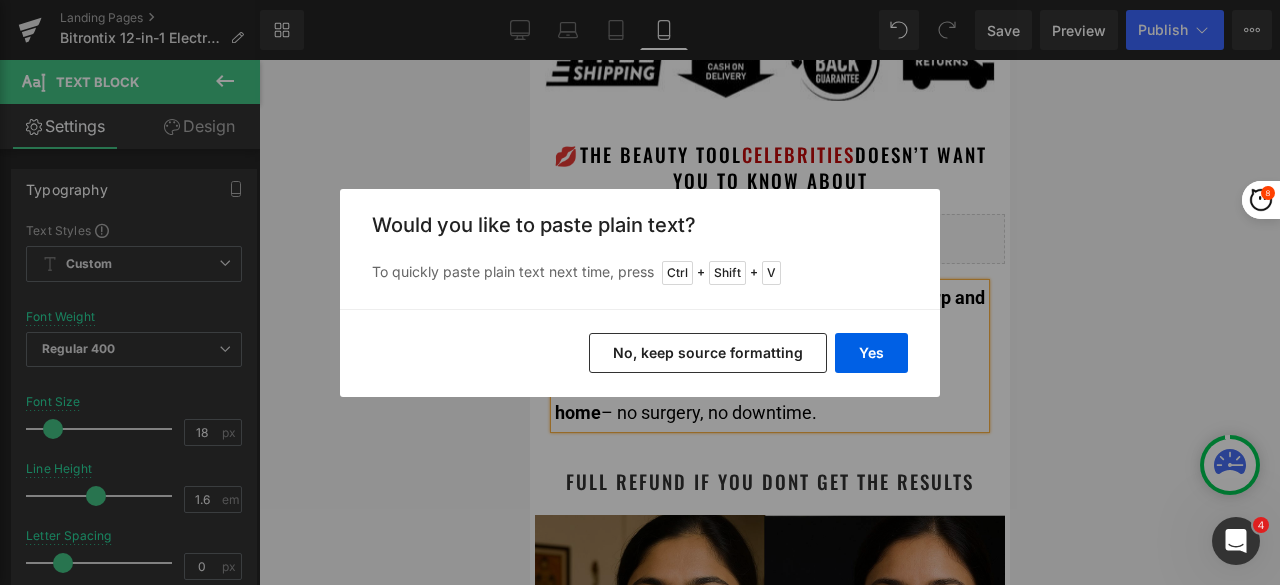 drag, startPoint x: 132, startPoint y: 285, endPoint x: 656, endPoint y: 345, distance: 527.42395 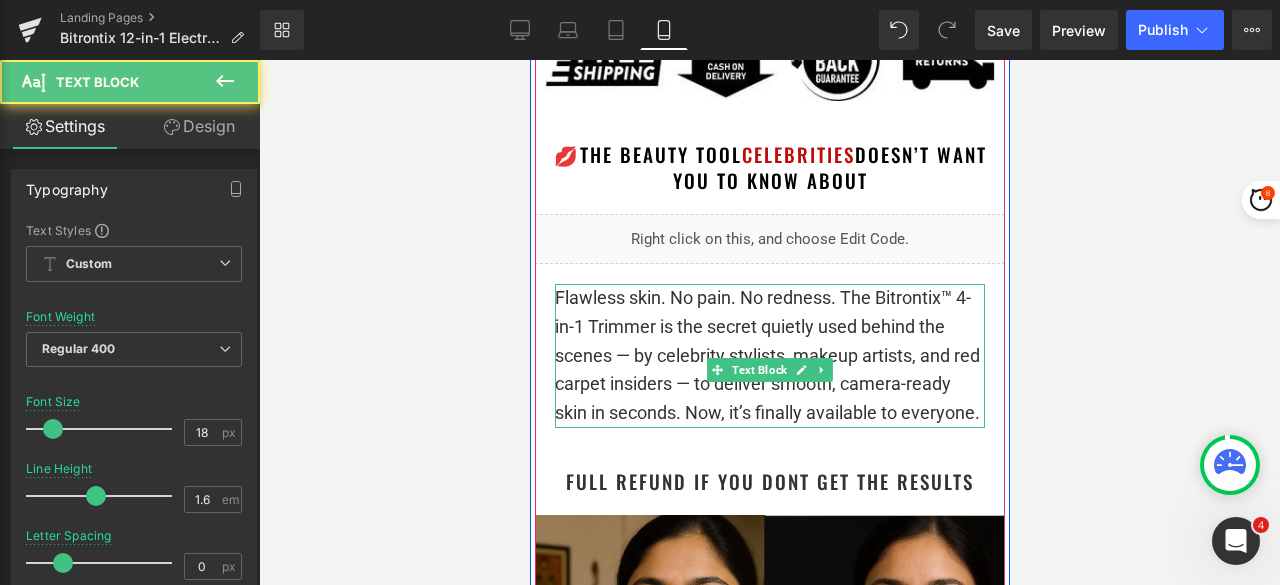 click on "Flawless skin. No pain. No redness. The Bitrontix™ 4-in-1 Trimmer is the secret quietly used behind the scenes — by celebrity stylists, makeup artists, and red carpet insiders — to deliver smooth, camera-ready skin in seconds. Now, it’s finally available to everyone." at bounding box center [769, 356] 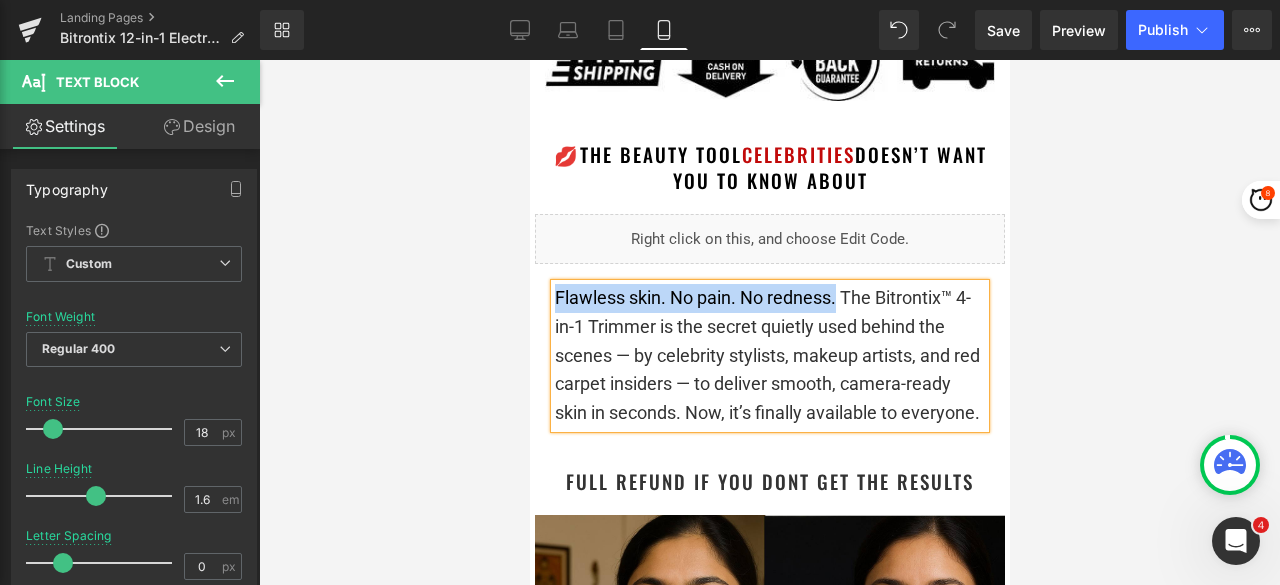 drag, startPoint x: 828, startPoint y: 300, endPoint x: 549, endPoint y: 293, distance: 279.0878 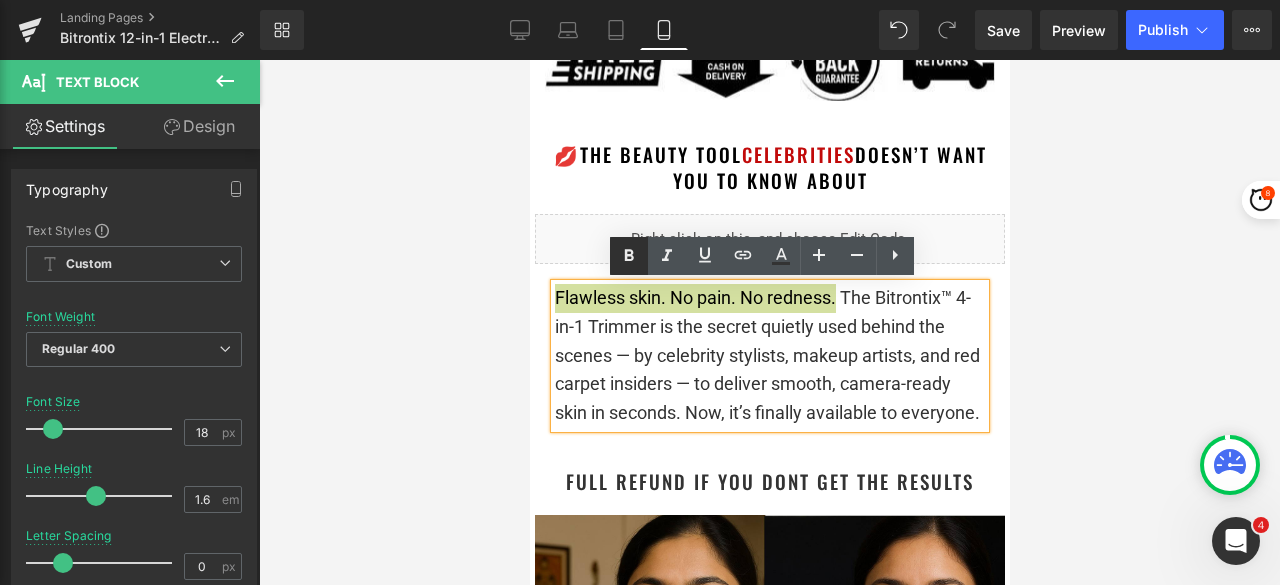 click 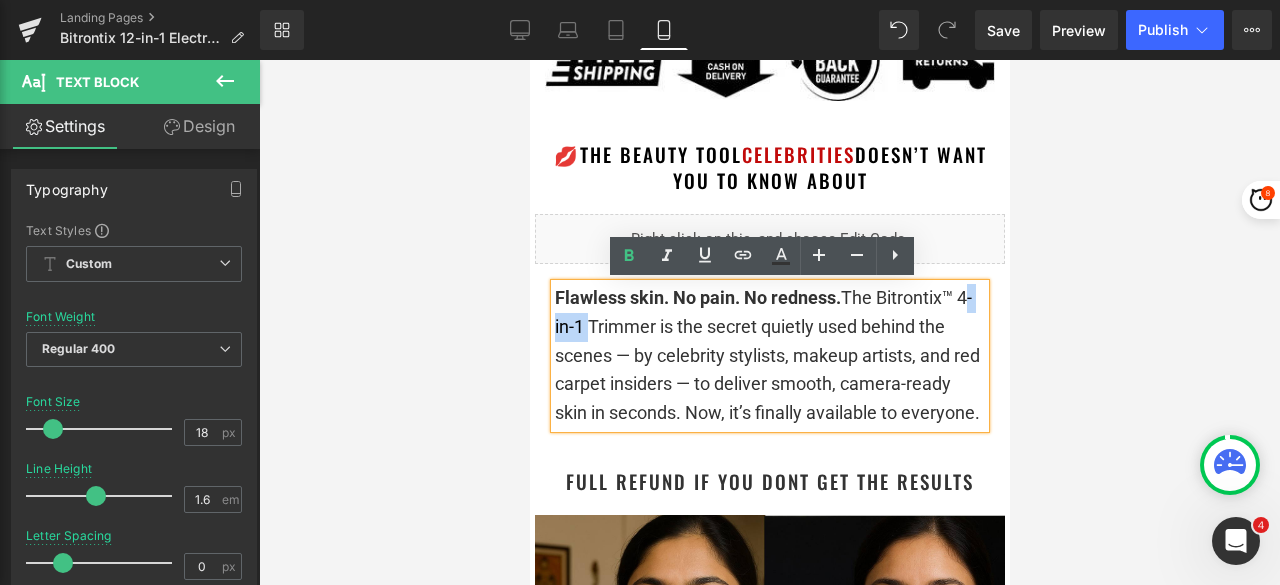 drag, startPoint x: 958, startPoint y: 297, endPoint x: 572, endPoint y: 323, distance: 386.87466 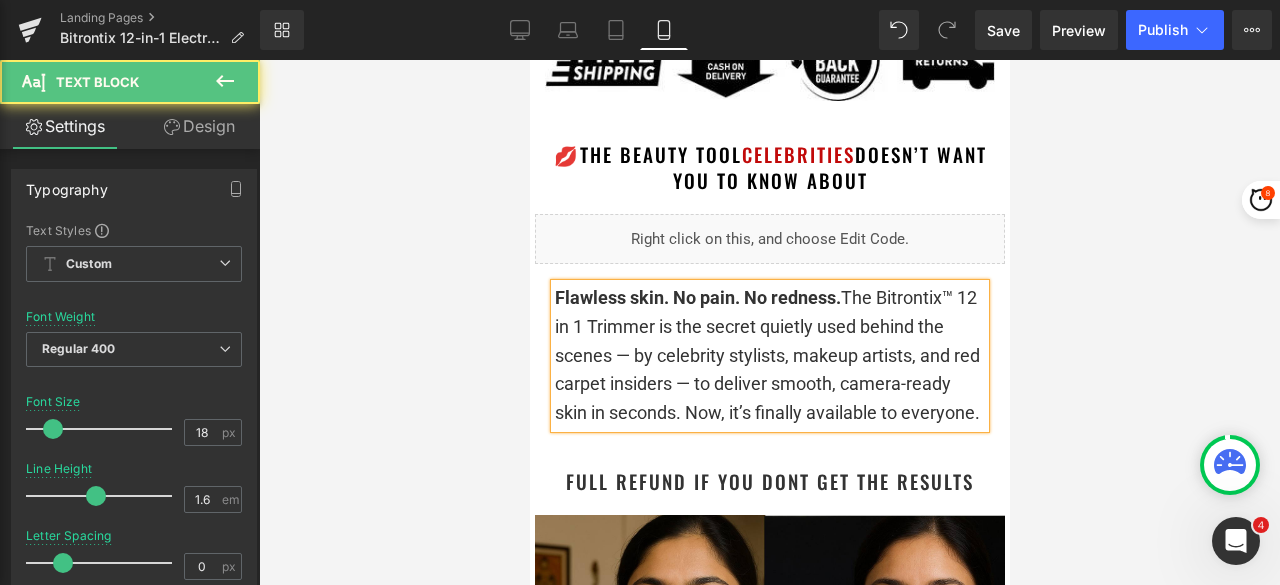 click on "Flawless skin. No pain. No redness.  The Bitrontix™ 12 in 1 Trimmer is the secret quietly used behind the scenes — by celebrity stylists, makeup artists, and red carpet insiders — to deliver smooth, camera-ready skin in seconds. Now, it’s finally available to everyone." at bounding box center [769, 356] 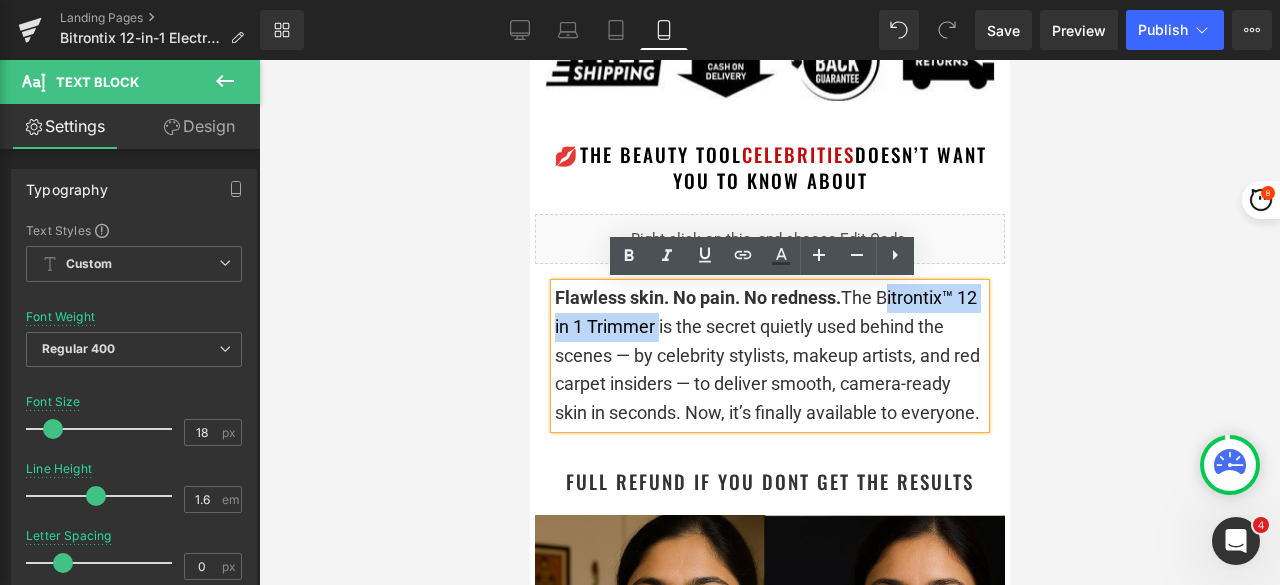 drag, startPoint x: 871, startPoint y: 297, endPoint x: 647, endPoint y: 323, distance: 225.50388 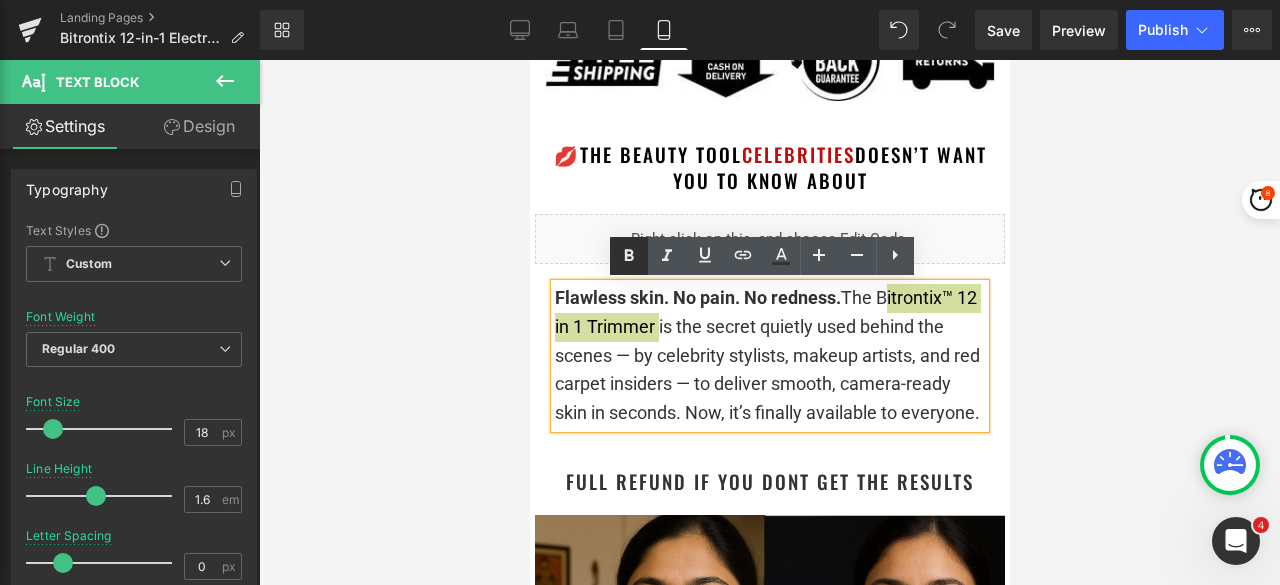 click 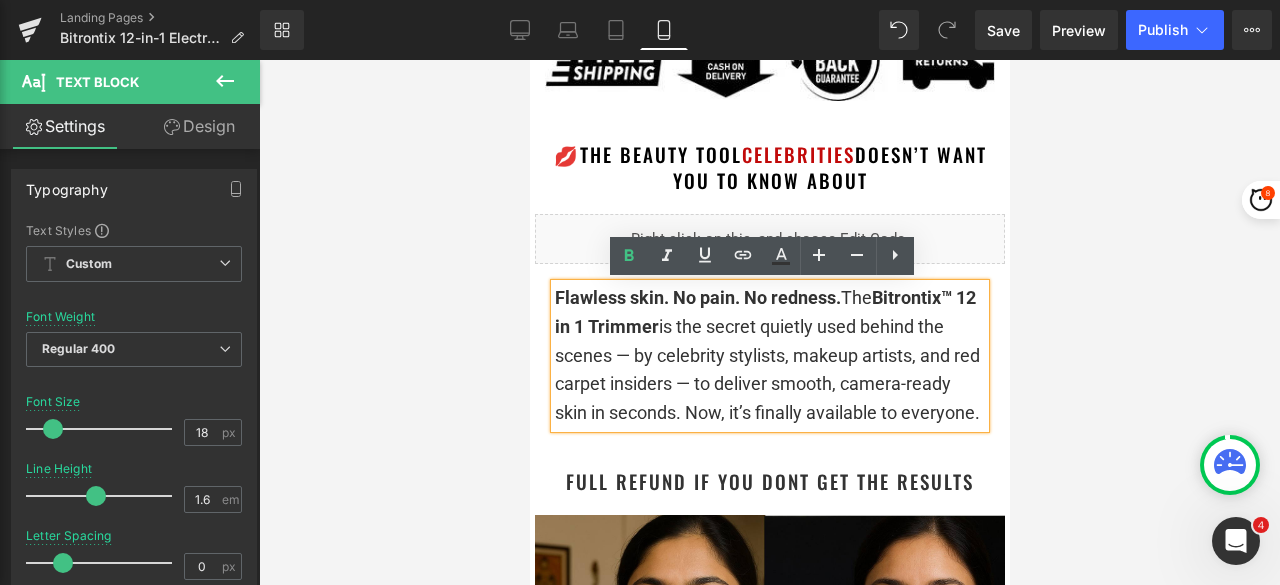 click on "Flawless skin. No pain. No redness.  The  Bitrontix™ 12 in 1 Trimmer  is the secret quietly used behind the scenes — by celebrity stylists, makeup artists, and red carpet insiders — to deliver smooth, camera-ready skin in seconds. Now, it’s finally available to everyone." at bounding box center [769, 356] 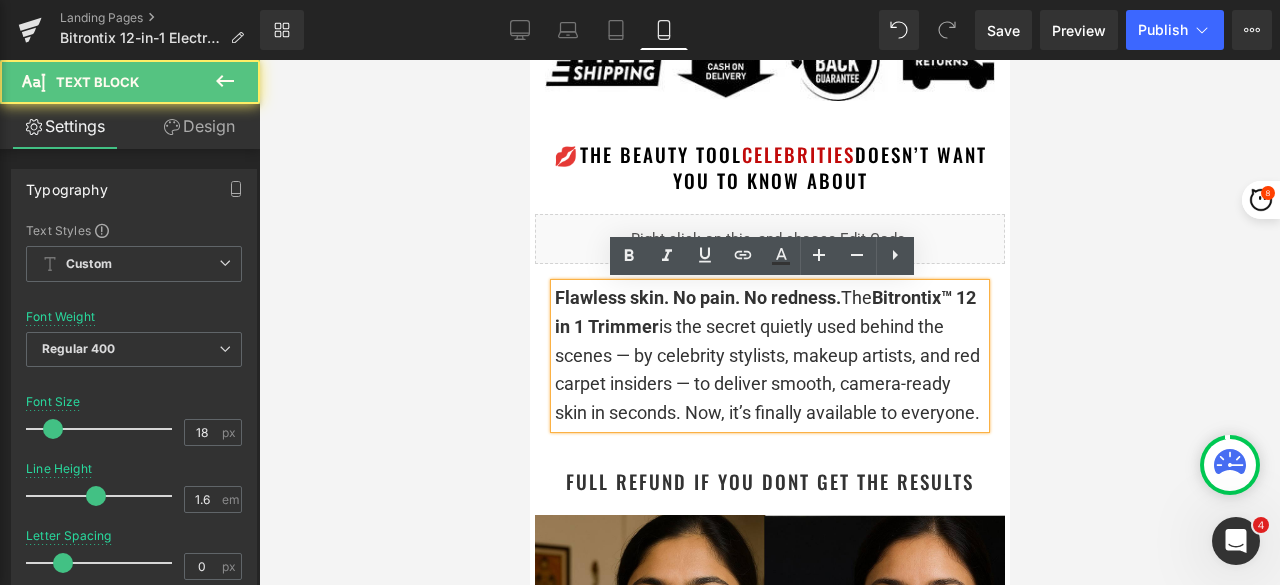 click on "Flawless skin. No pain. No redness.  The  Bitrontix™ 12 in 1 Trimmer  is the secret quietly used behind the scenes — by celebrity stylists, makeup artists, and red carpet insiders — to deliver smooth, camera-ready skin in seconds. Now, it’s finally available to everyone." at bounding box center (769, 356) 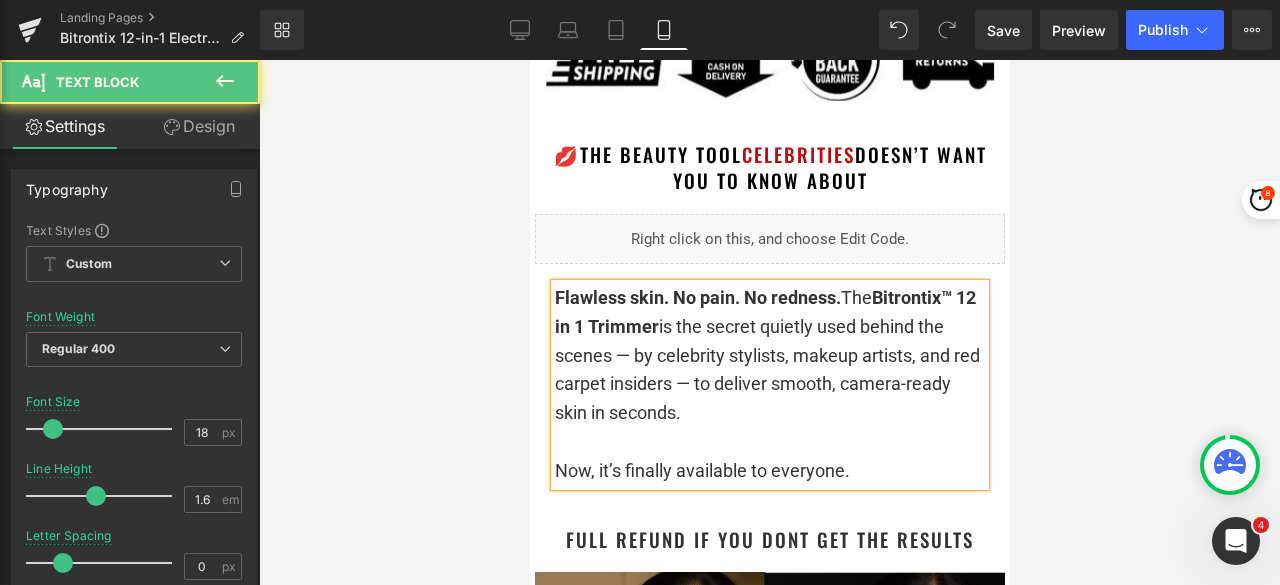 drag, startPoint x: 848, startPoint y: 467, endPoint x: 547, endPoint y: 469, distance: 301.00665 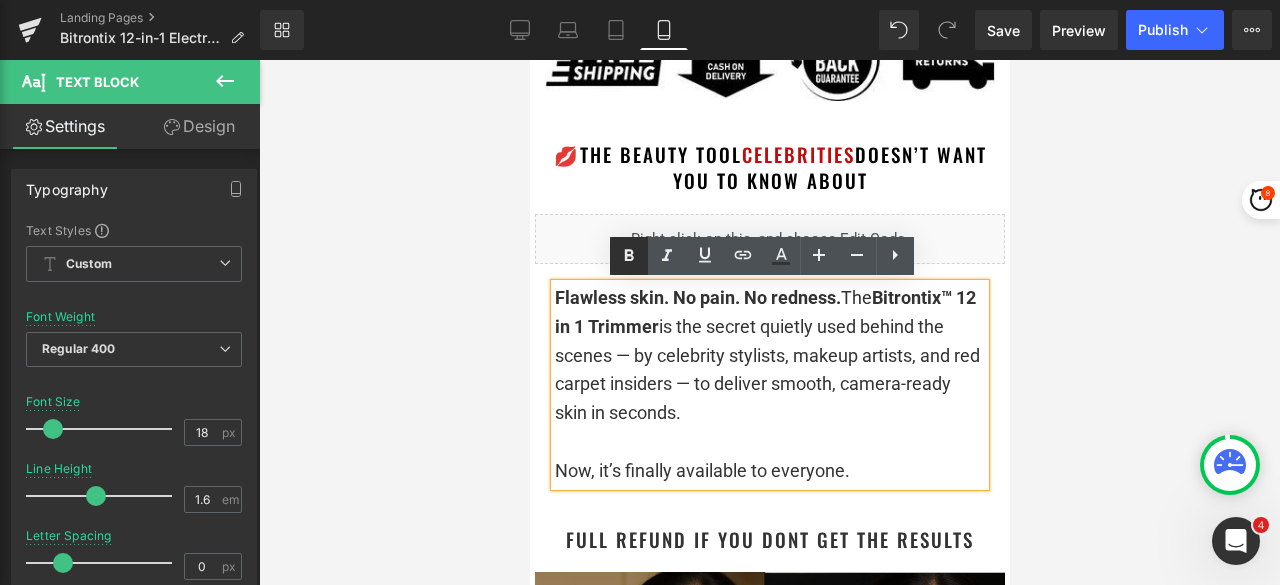 click 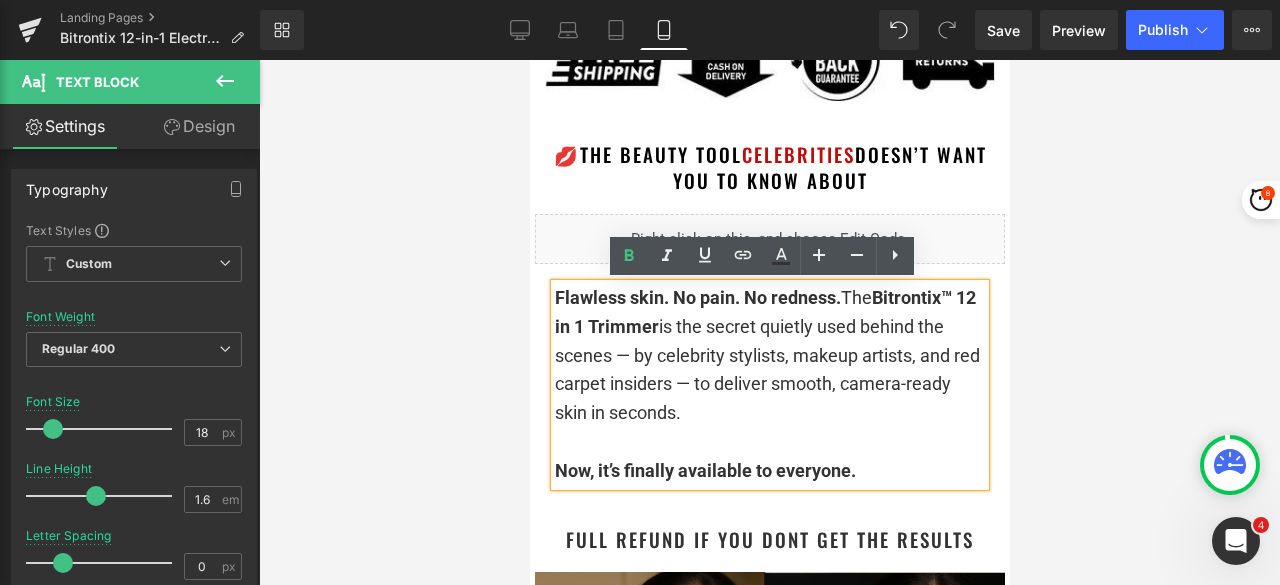 click on "Flawless skin. No pain. No redness.  The  Bitrontix™ 12 in 1 Trimmer  is the secret quietly used behind the scenes — by celebrity stylists, makeup artists, and red carpet insiders — to deliver smooth, camera-ready skin in seconds." at bounding box center (769, 356) 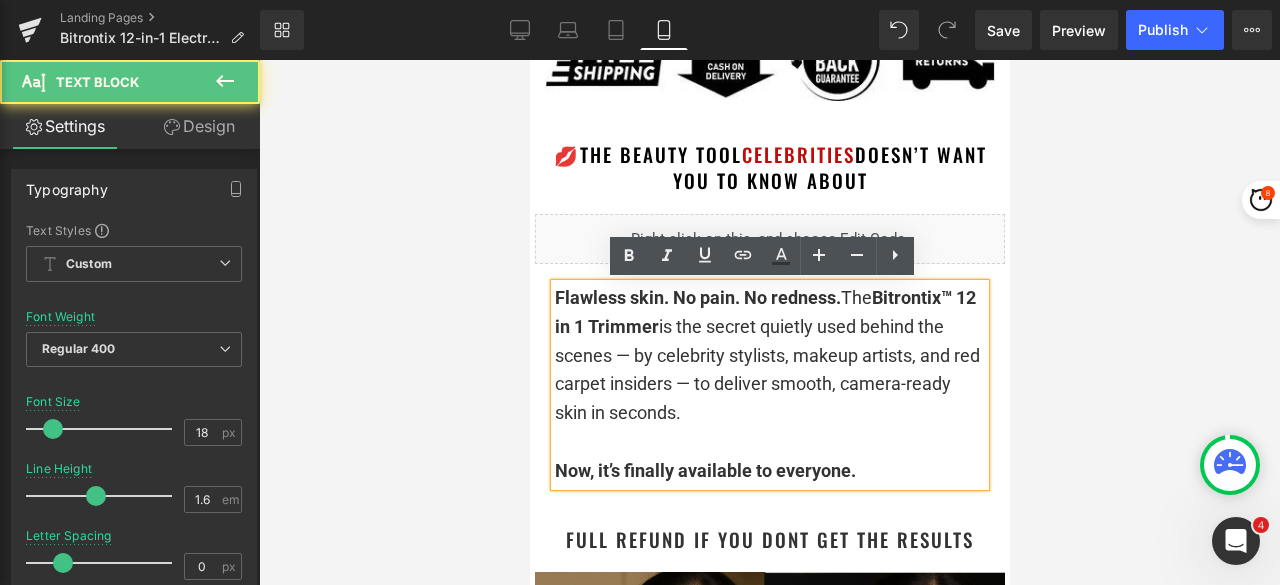 click at bounding box center (769, 322) 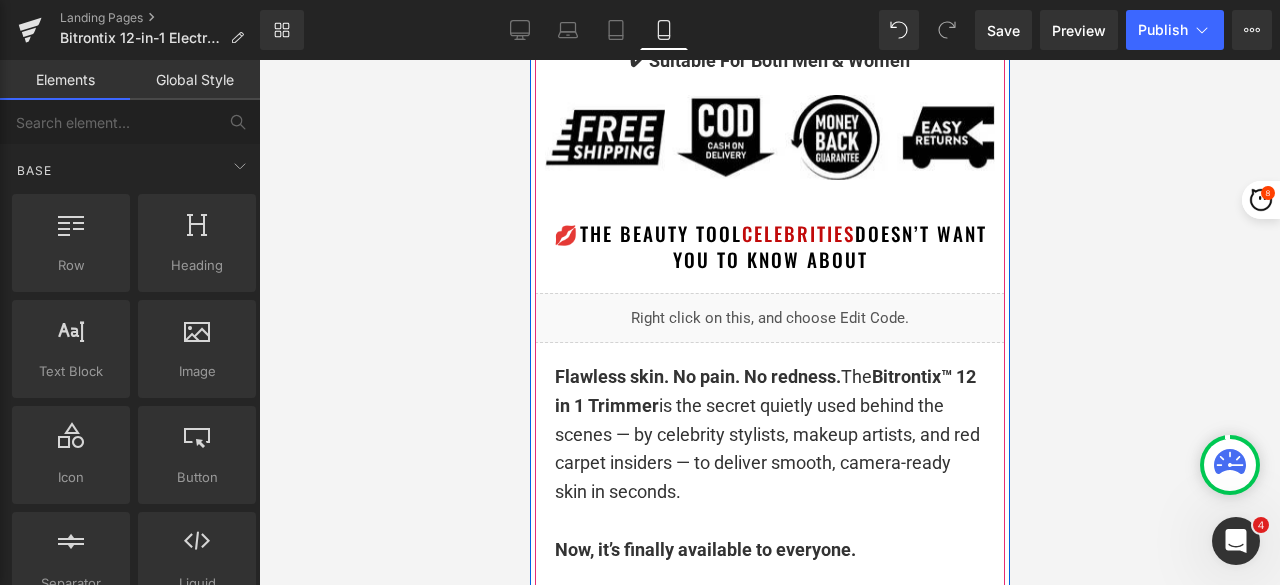 scroll, scrollTop: 2100, scrollLeft: 0, axis: vertical 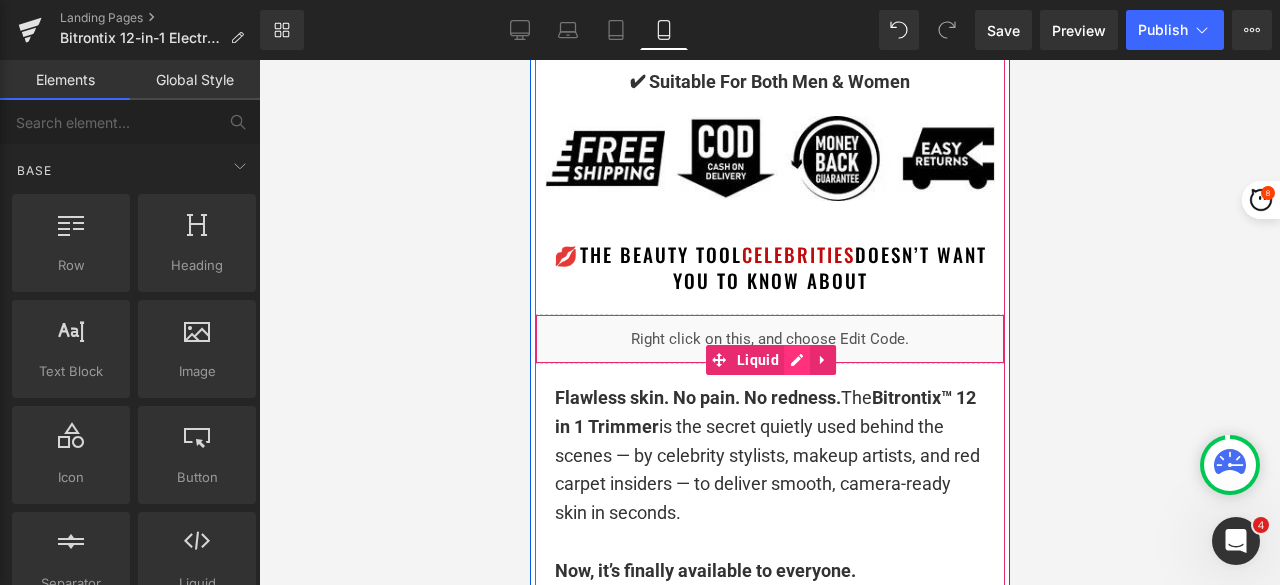 click on "Liquid" at bounding box center [769, 339] 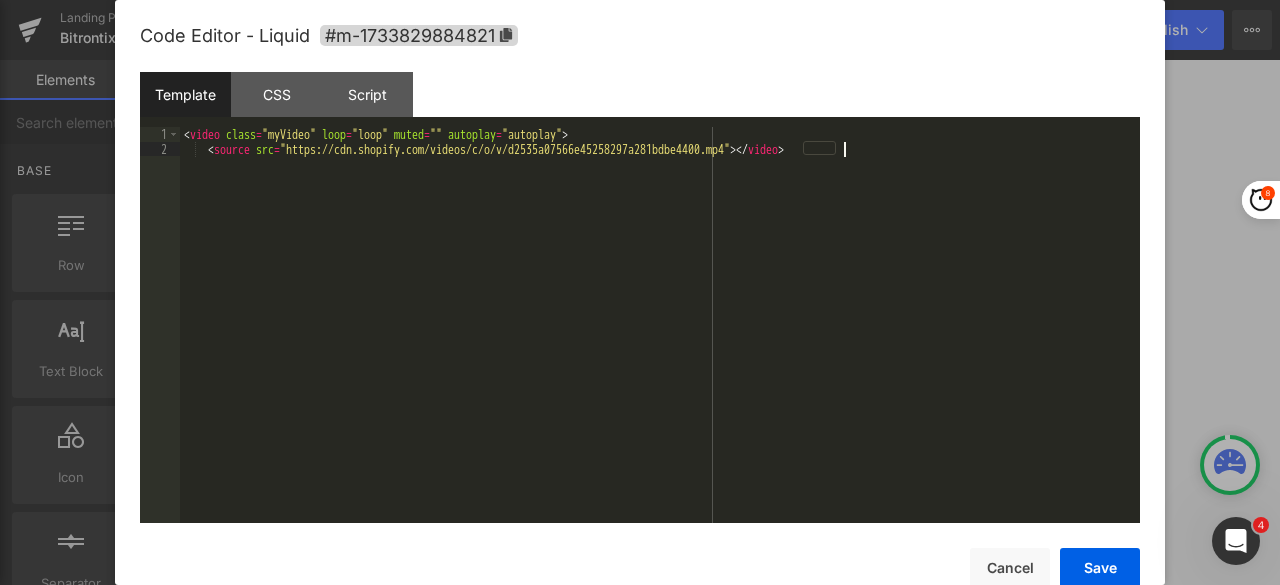 click on "< video   class = "myVideo"   loop = "loop"   muted = ""   autoplay = "autoplay" >       < source   src = "https://cdn.shopify.com/videos/c/o/v/d2535a07566e45258297a281bdbe4400.mp4" > </ video >" at bounding box center (660, 339) 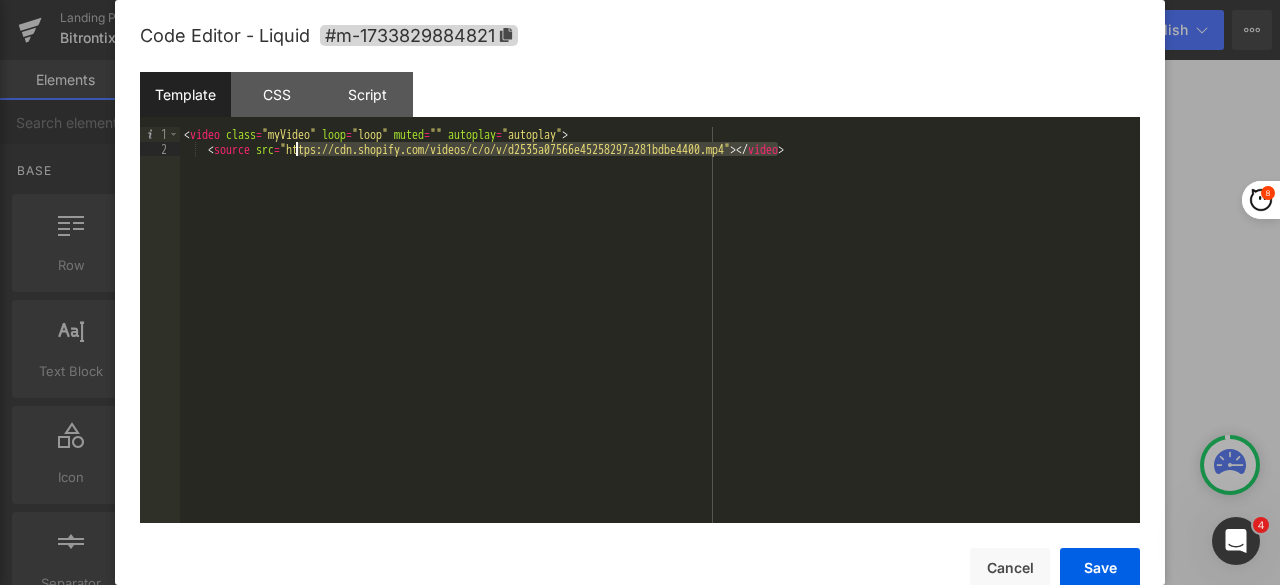 drag, startPoint x: 778, startPoint y: 154, endPoint x: 299, endPoint y: 153, distance: 479.00104 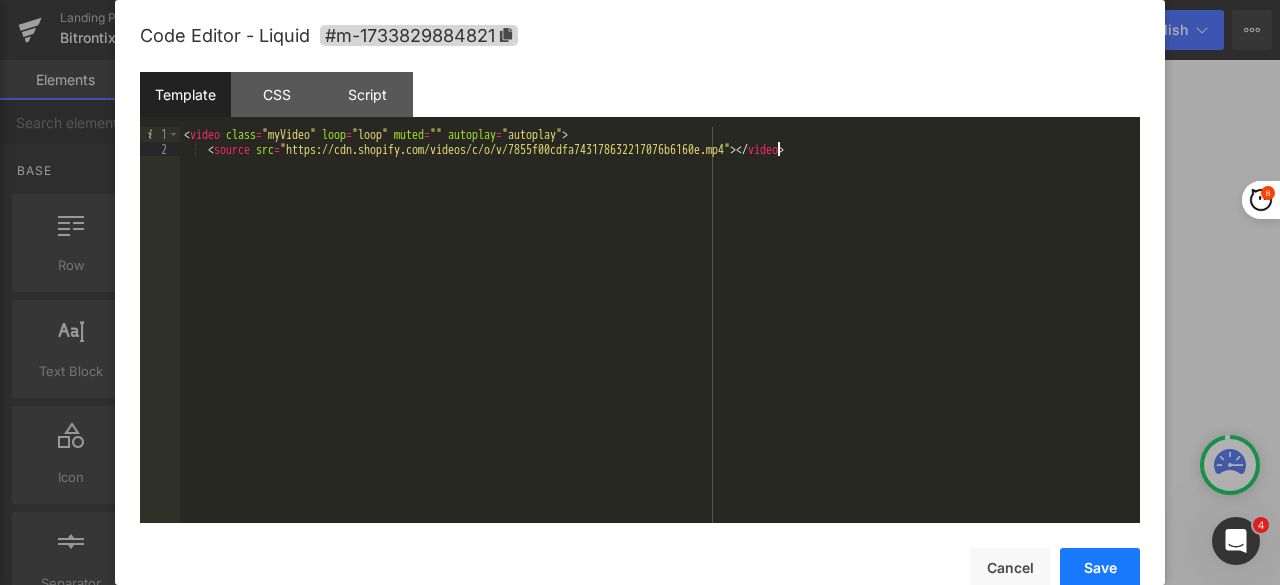 click on "Save" at bounding box center [1100, 568] 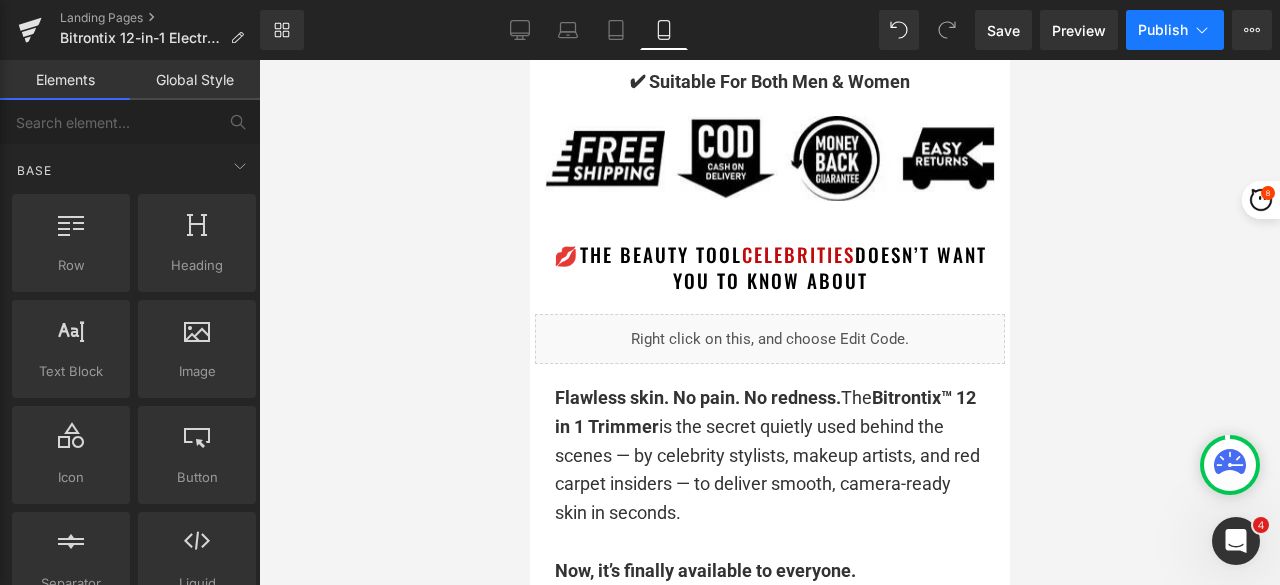 click on "Publish" at bounding box center (1163, 30) 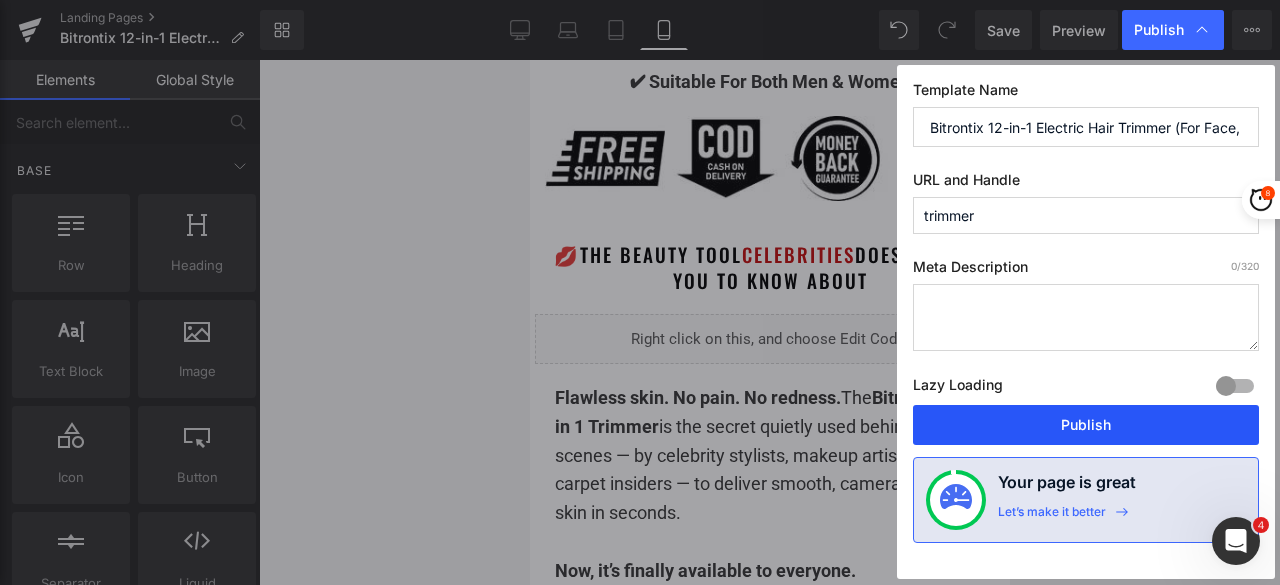 click on "Publish" at bounding box center (1086, 425) 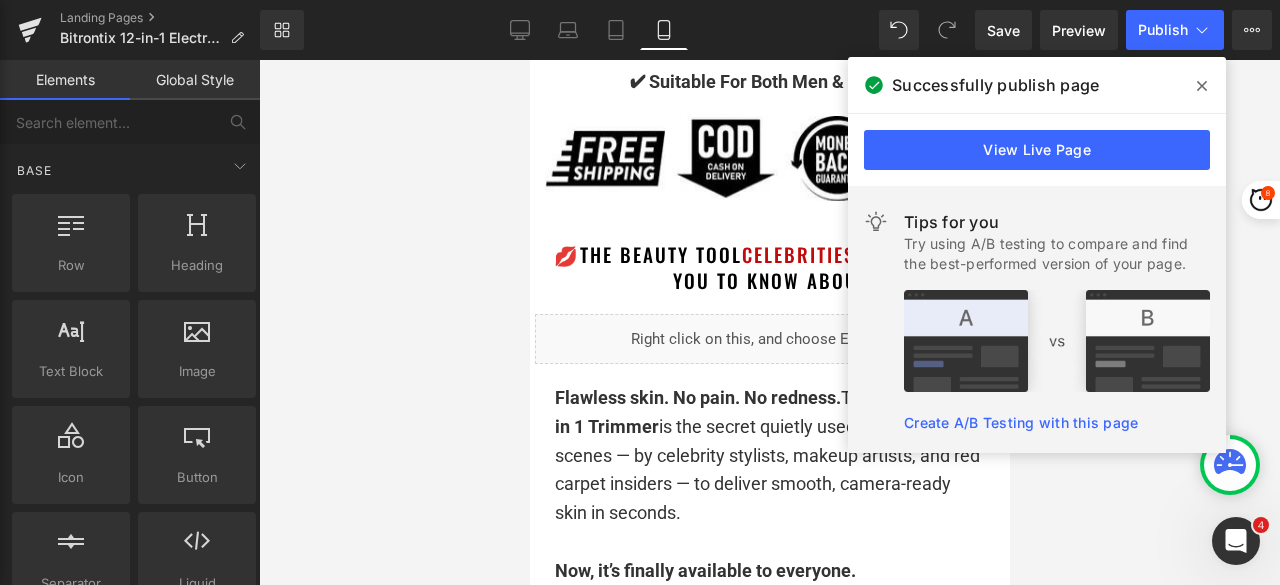 click at bounding box center (769, 322) 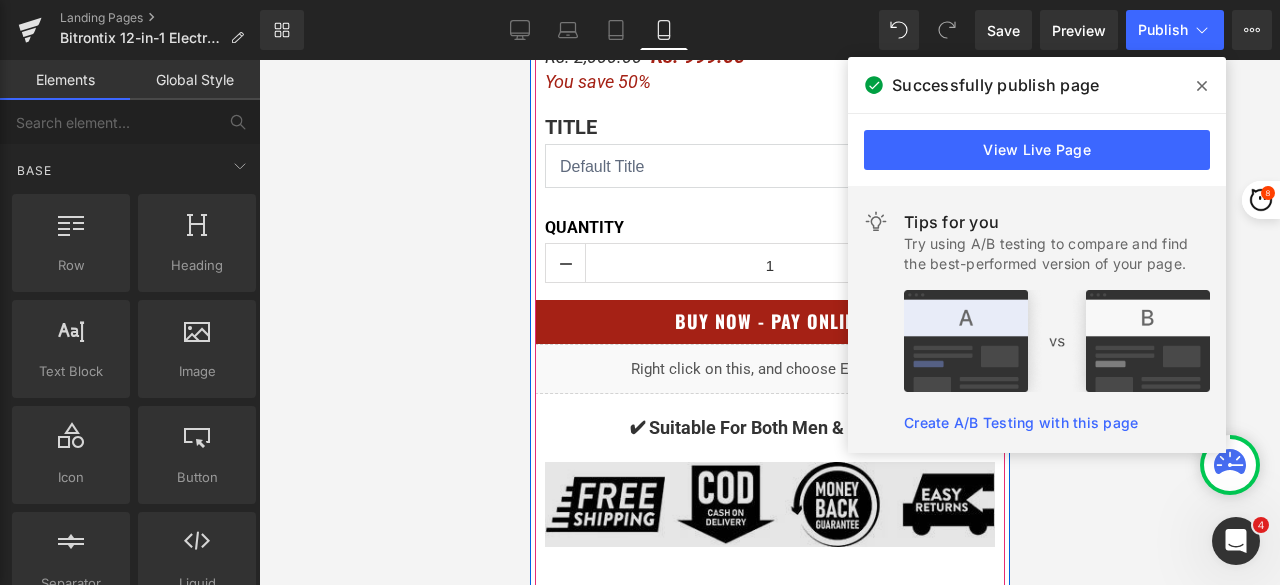 scroll, scrollTop: 1700, scrollLeft: 0, axis: vertical 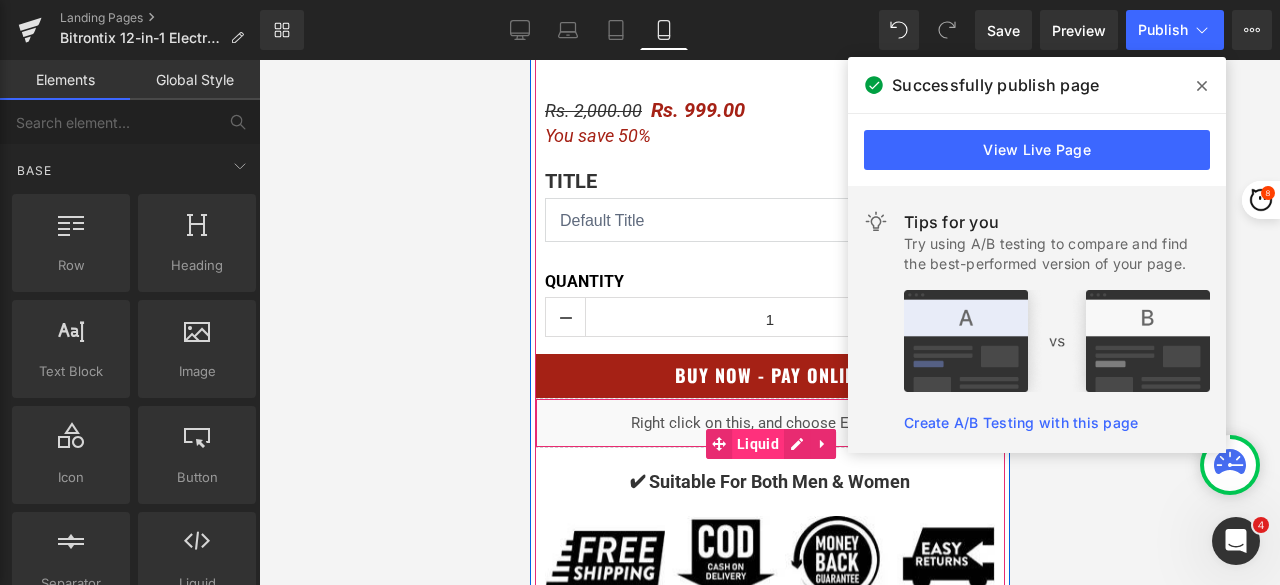 click on "Liquid" at bounding box center [757, 444] 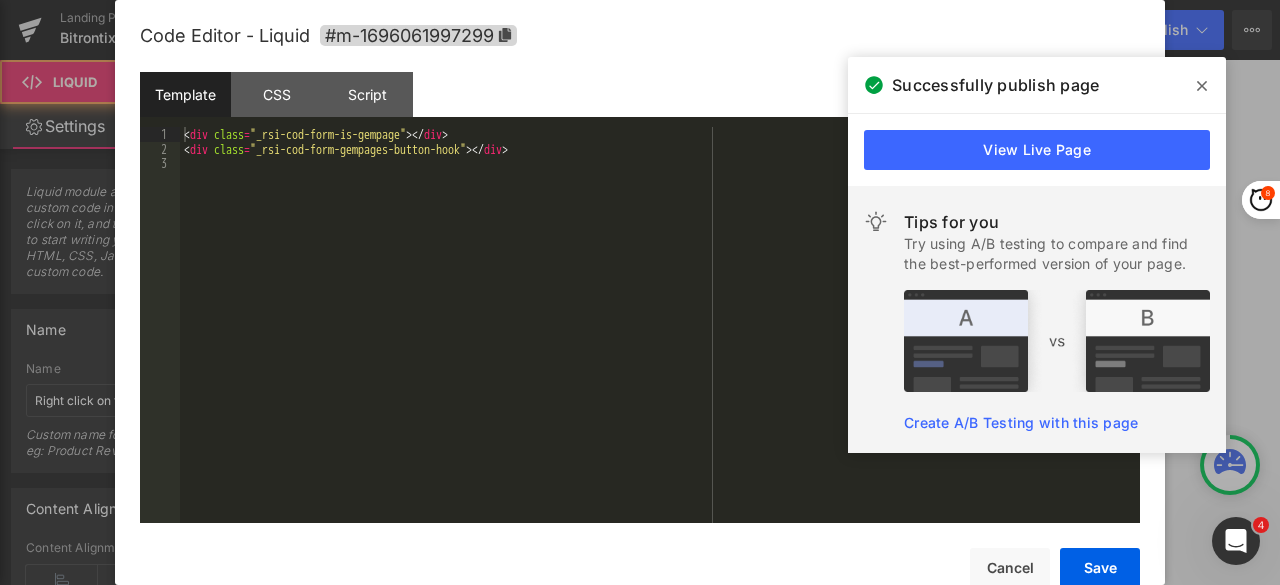 click on "Liquid" at bounding box center (769, 423) 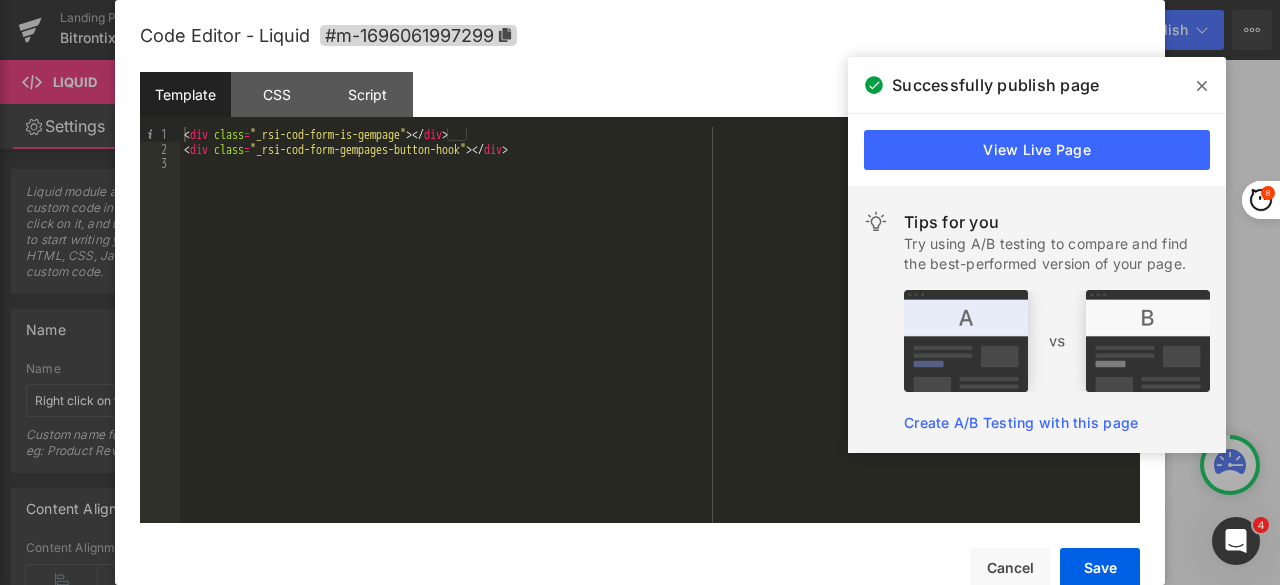 click at bounding box center [1202, 86] 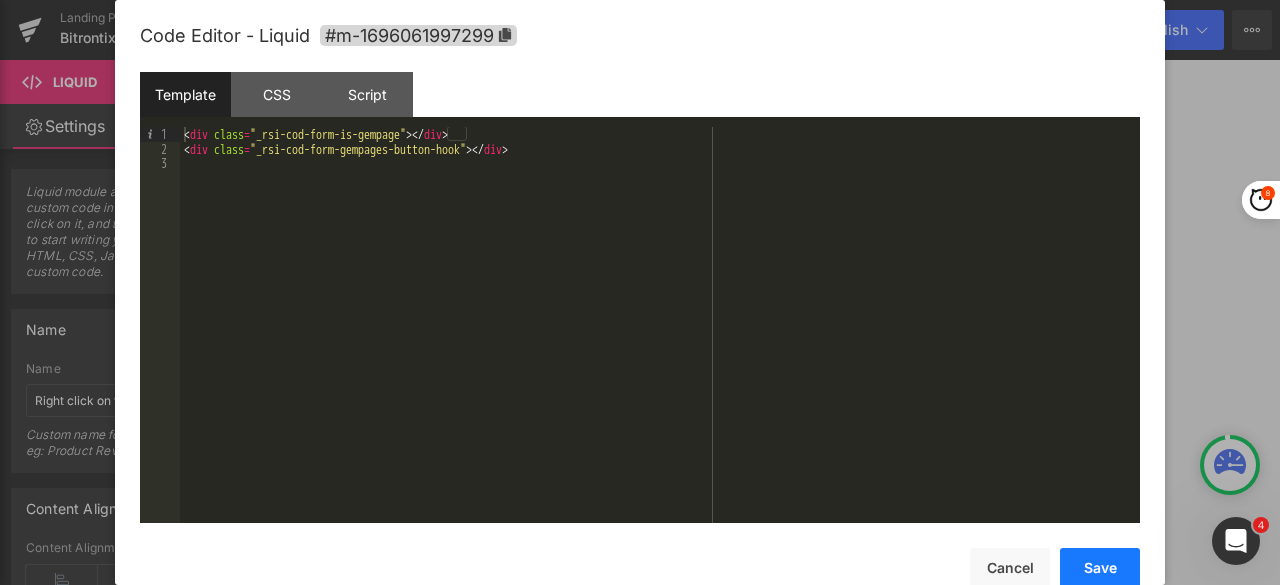 click on "Save" at bounding box center [1100, 568] 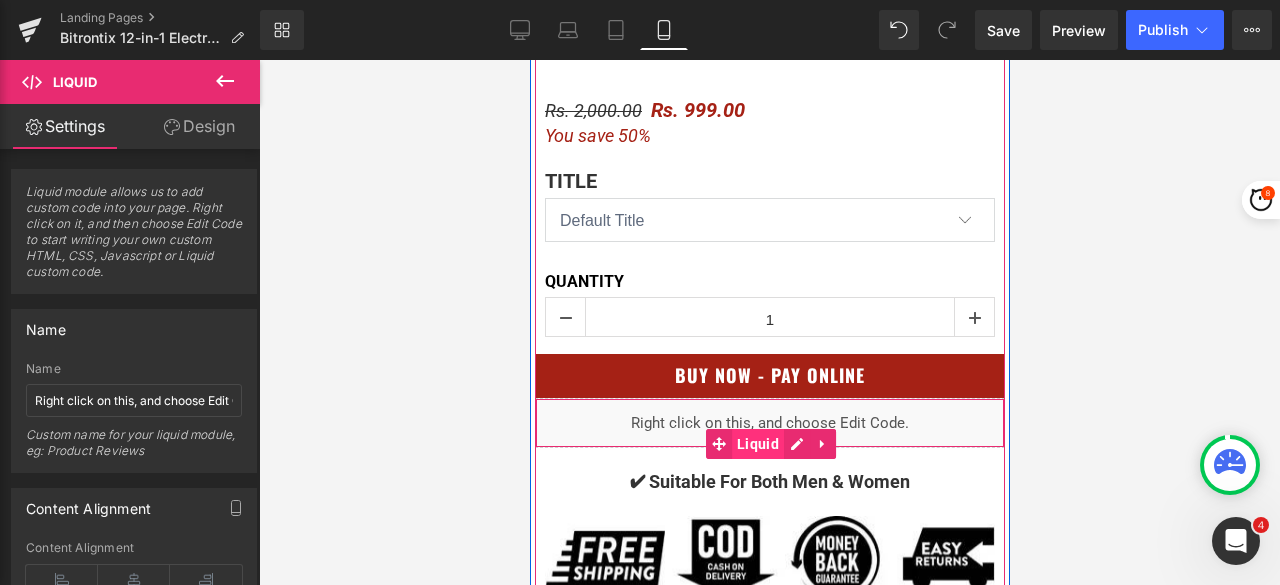 click on "Liquid" at bounding box center (757, 444) 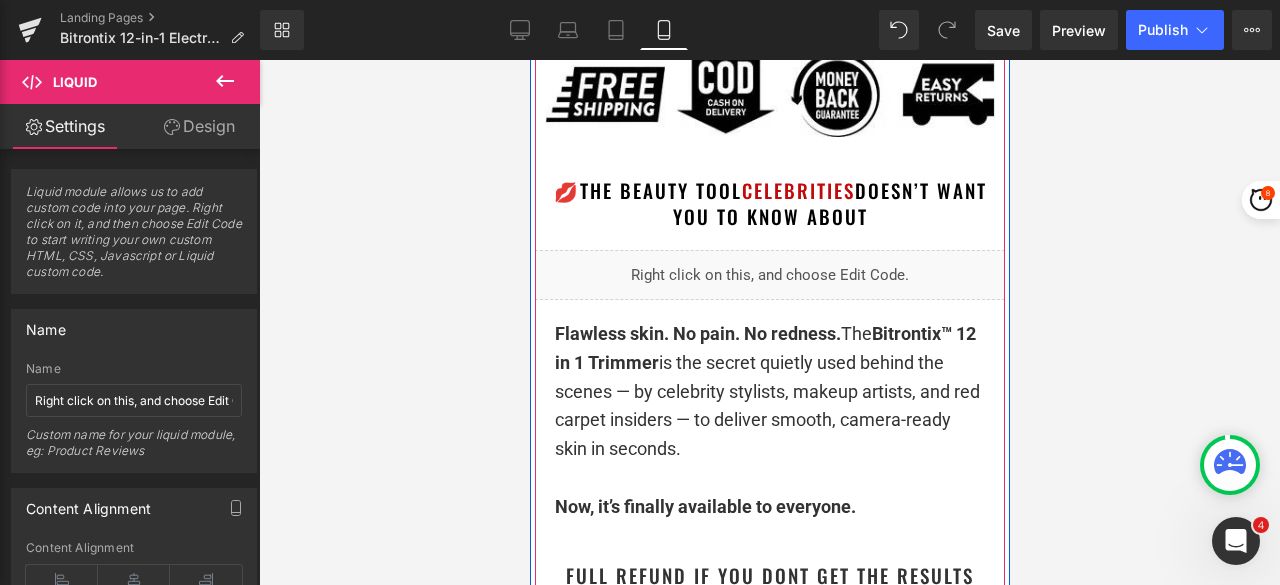 scroll, scrollTop: 2100, scrollLeft: 0, axis: vertical 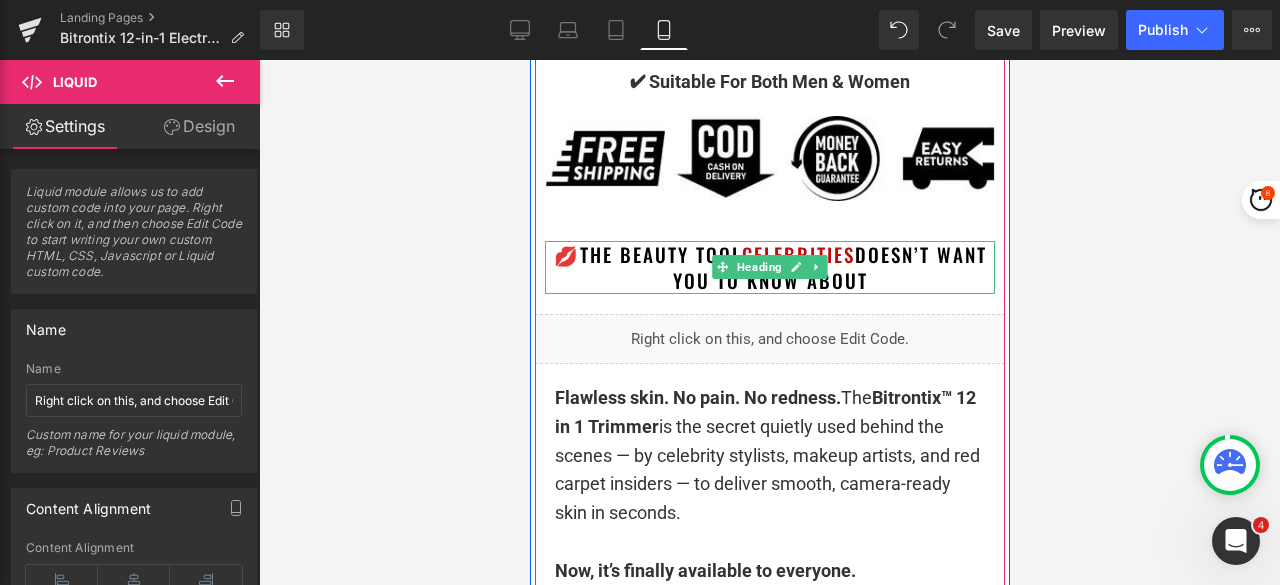 click on "💋 The Beauty Tool celebrities Doesn’t Want You to Know About" at bounding box center [769, 267] 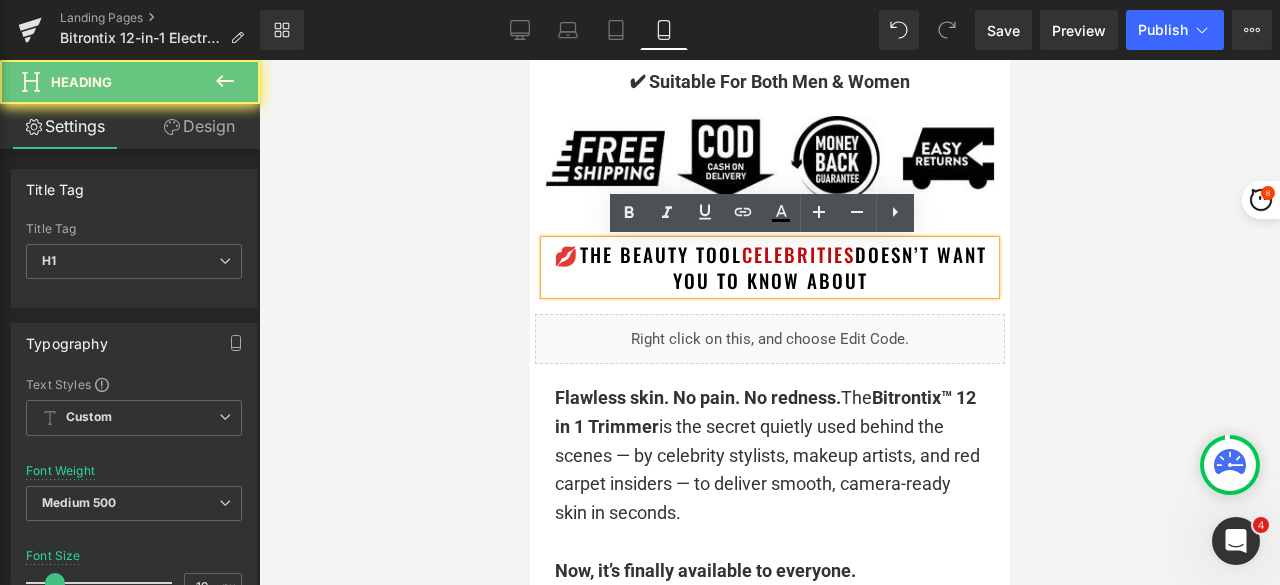 click on "Doesn’t Want You to Know About" at bounding box center (829, 267) 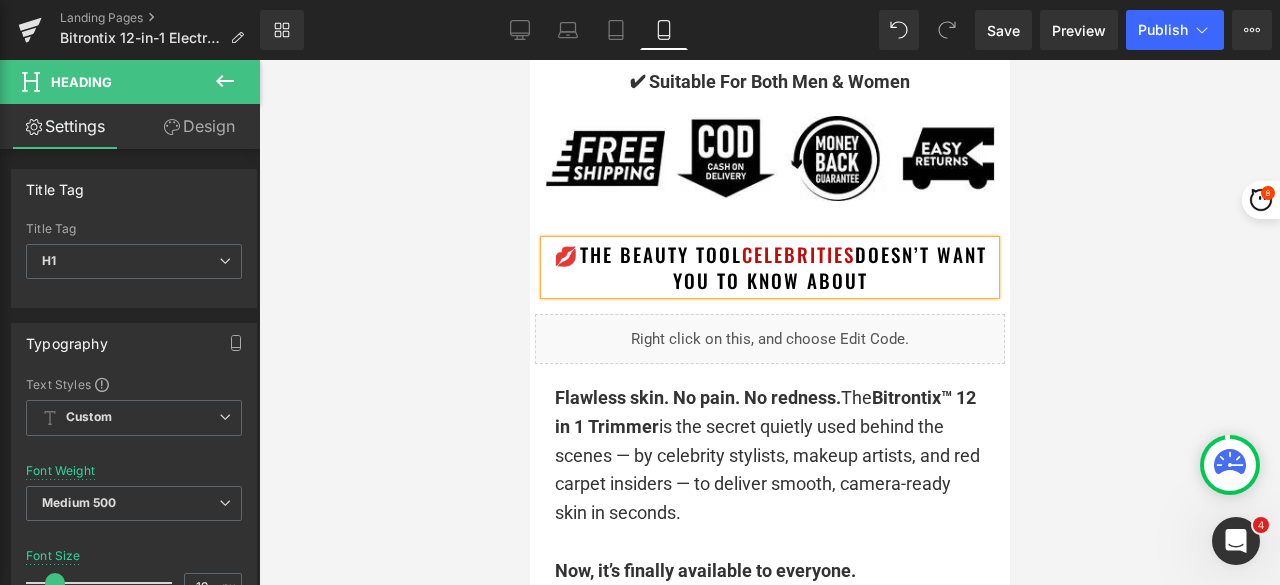 click on "The Beauty Tool" at bounding box center (660, 254) 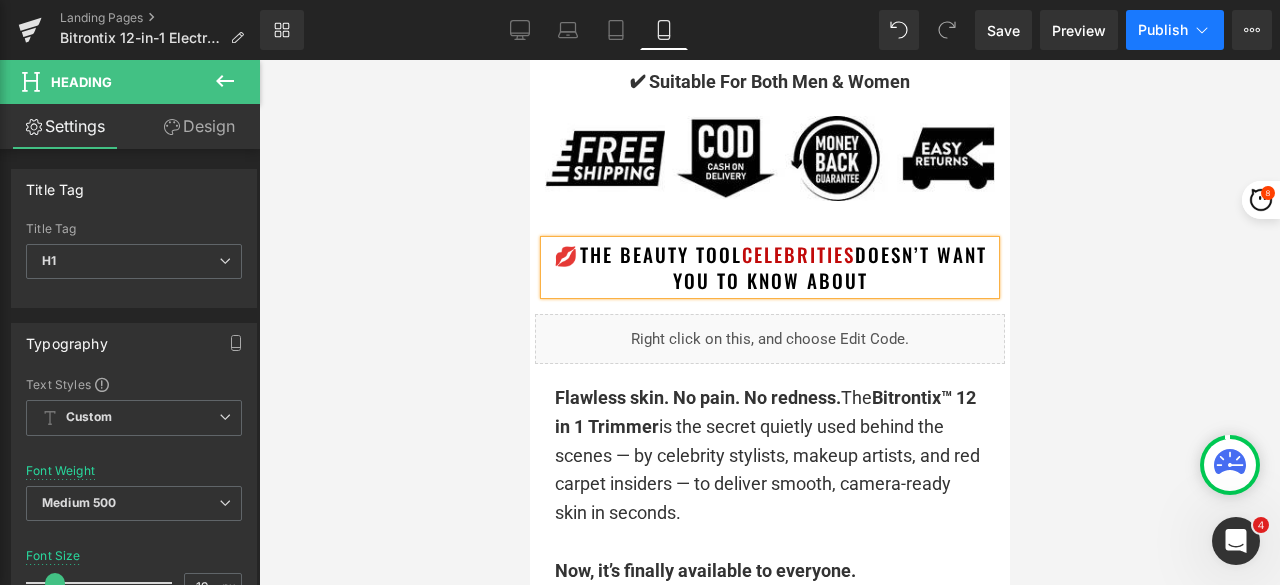 click on "Publish" at bounding box center (1175, 30) 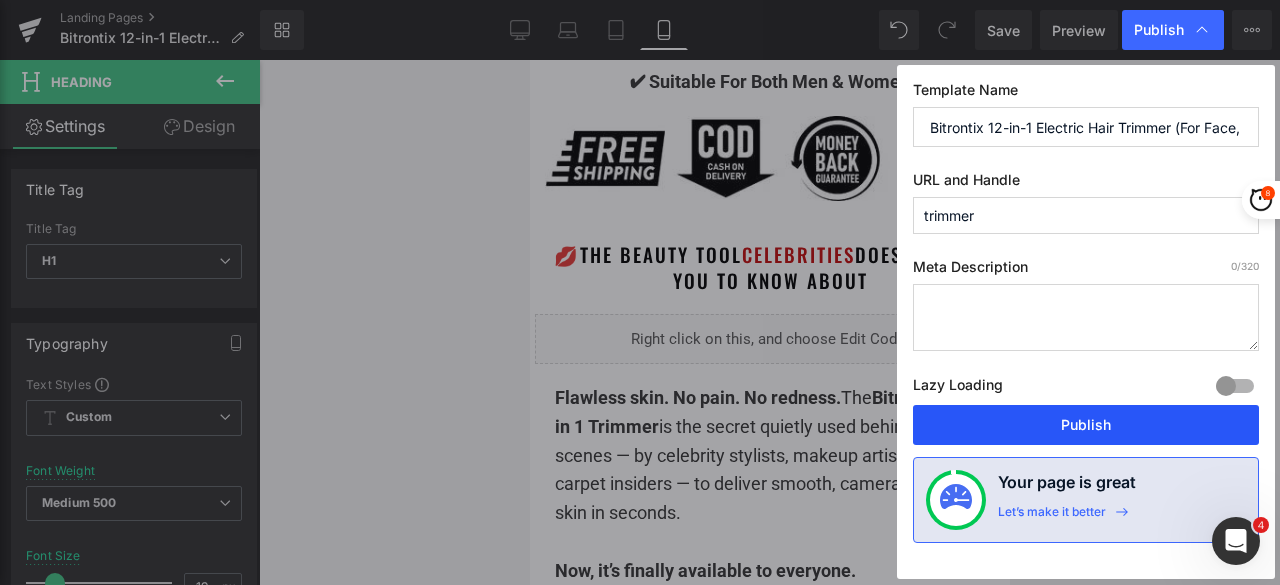 click on "Publish" at bounding box center [1086, 425] 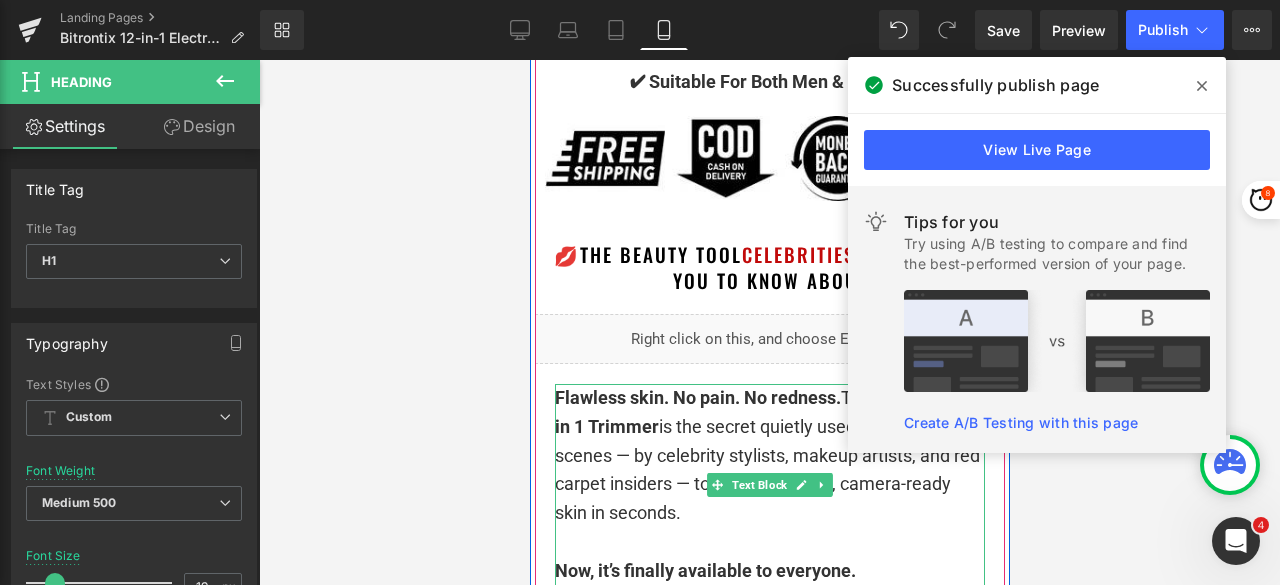 click at bounding box center (769, 542) 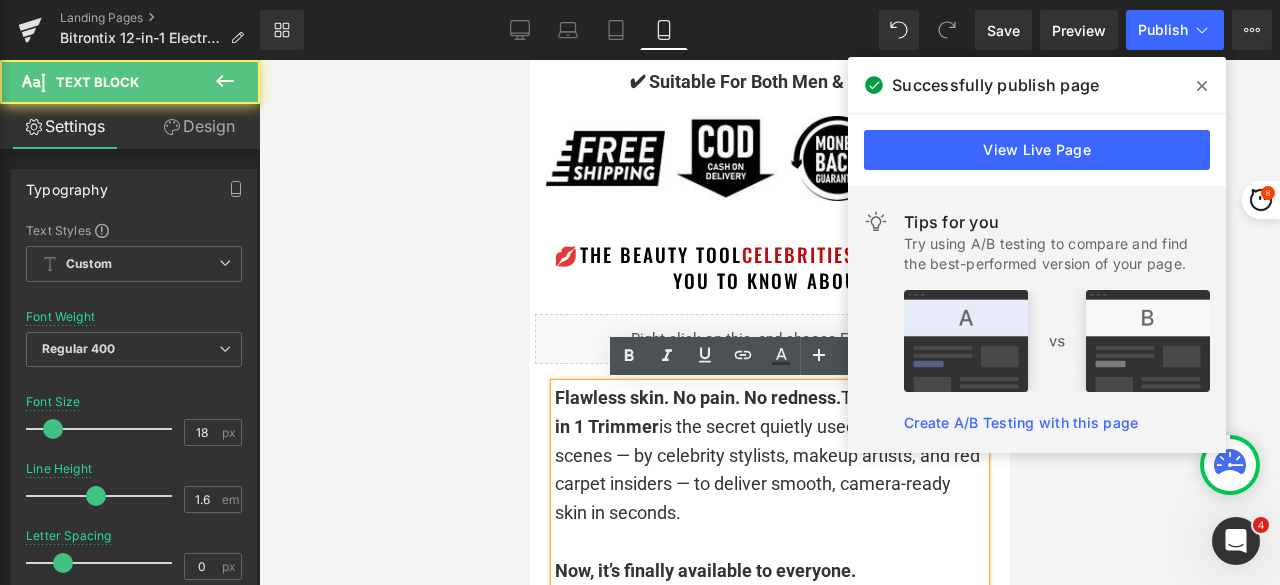 click on "Flawless skin. No pain. No redness.  The  Bitrontix™ 12 in 1 Trimmer  is the secret quietly used behind the scenes — by celebrity stylists, makeup artists, and red carpet insiders — to deliver smooth, camera-ready skin in seconds." at bounding box center [769, 456] 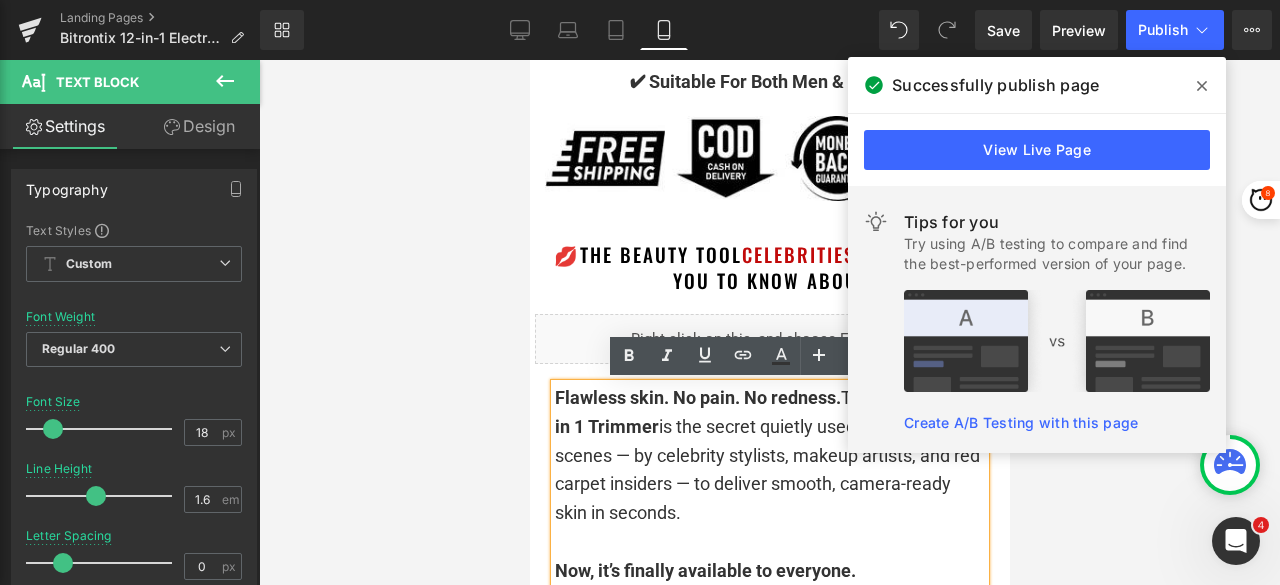 drag, startPoint x: 831, startPoint y: 482, endPoint x: 672, endPoint y: 521, distance: 163.71317 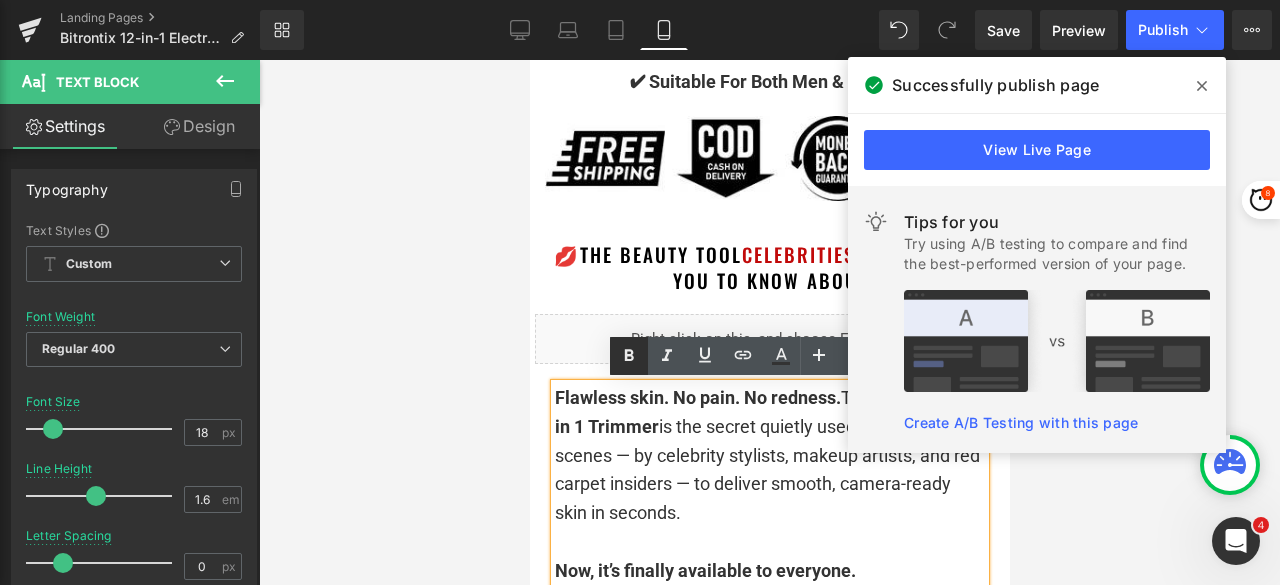 click at bounding box center [629, 356] 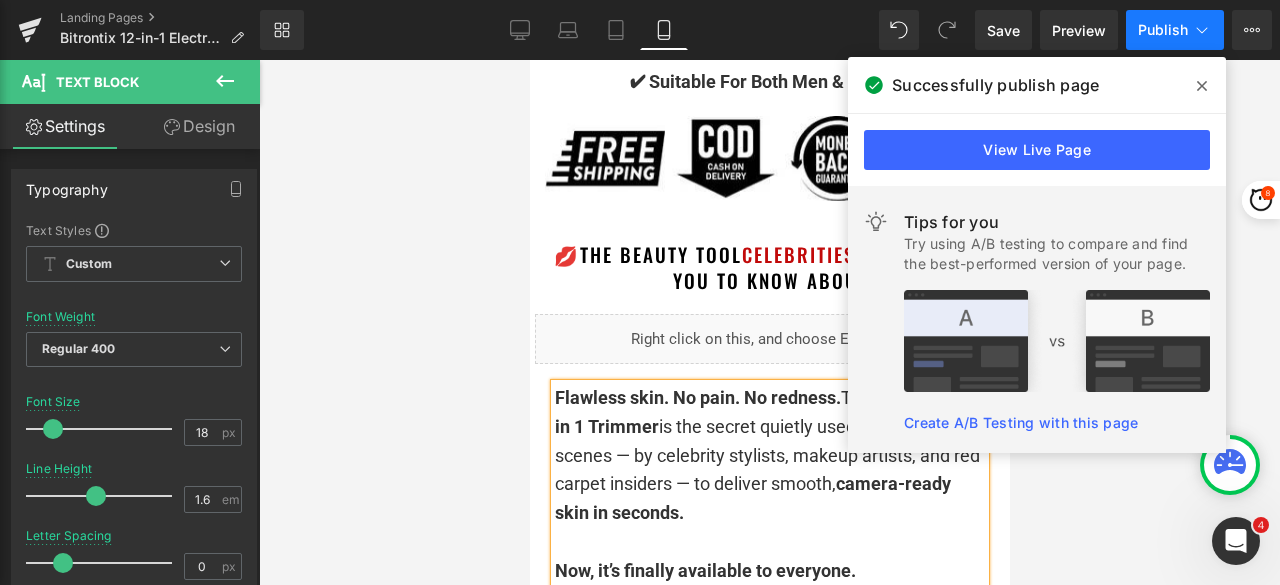 click on "Publish" at bounding box center (1163, 30) 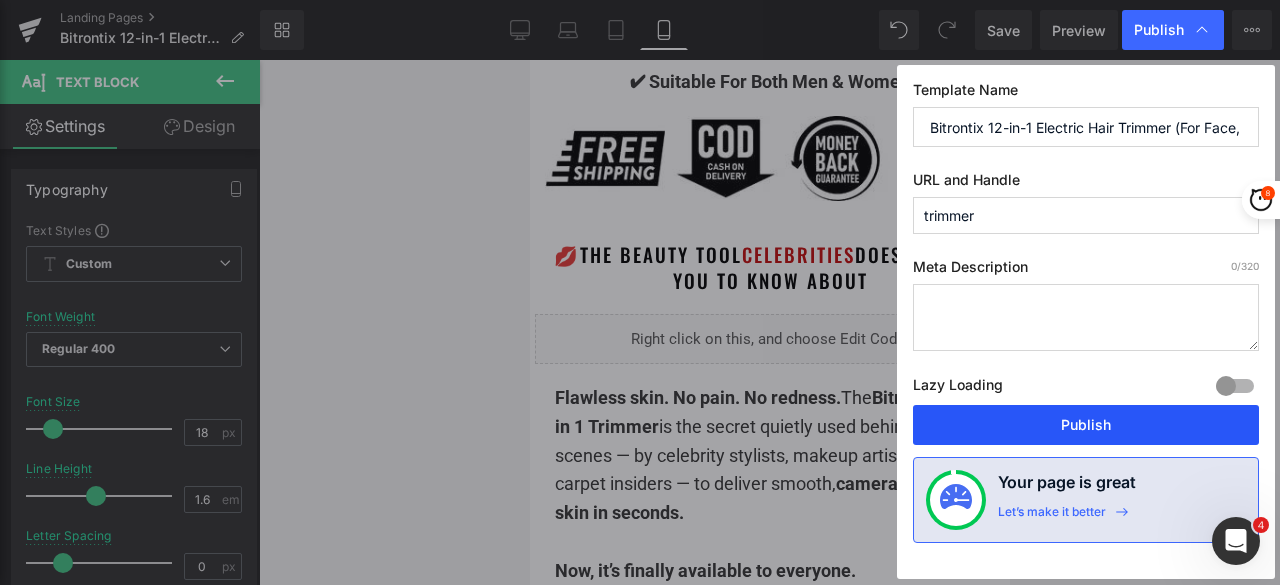 click on "Publish" at bounding box center [1086, 425] 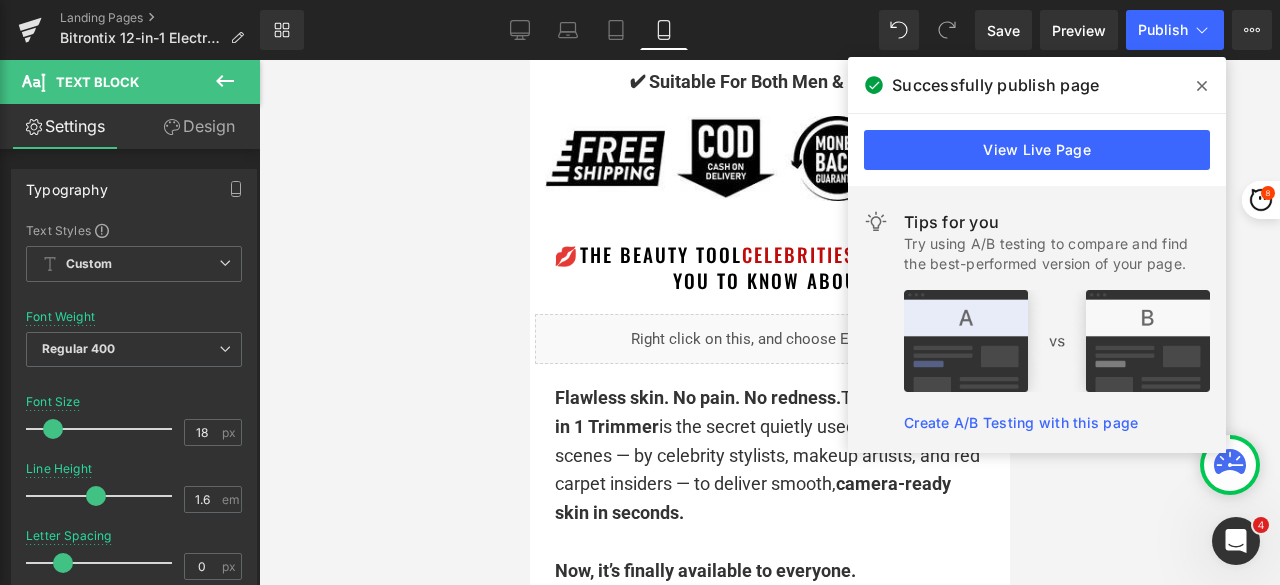 click at bounding box center (1202, 86) 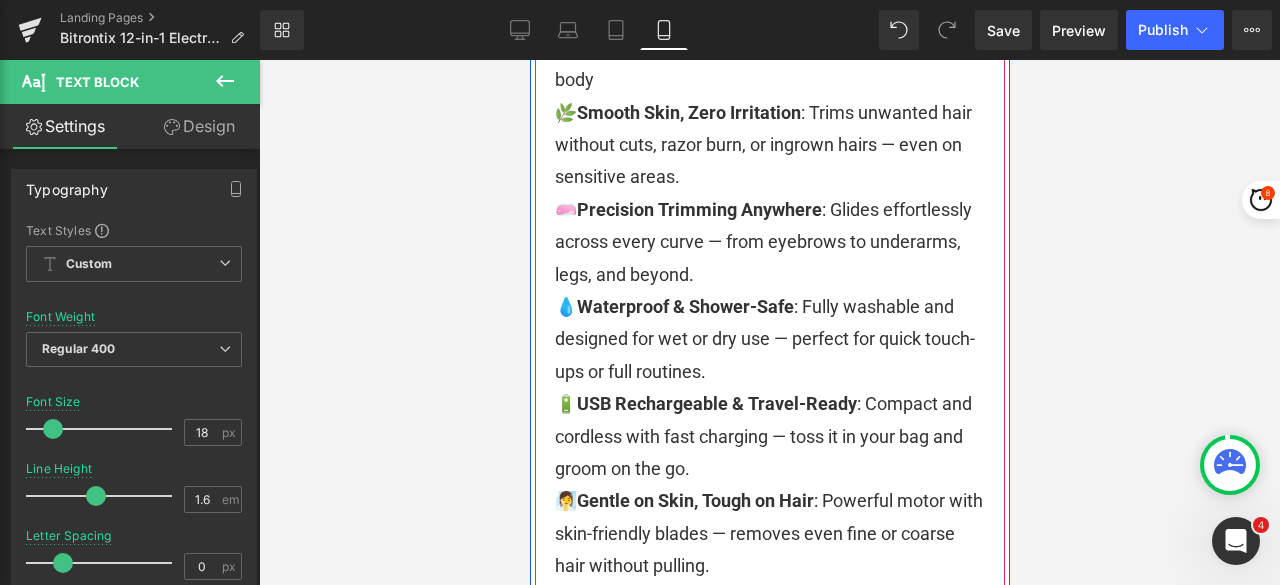 scroll, scrollTop: 900, scrollLeft: 0, axis: vertical 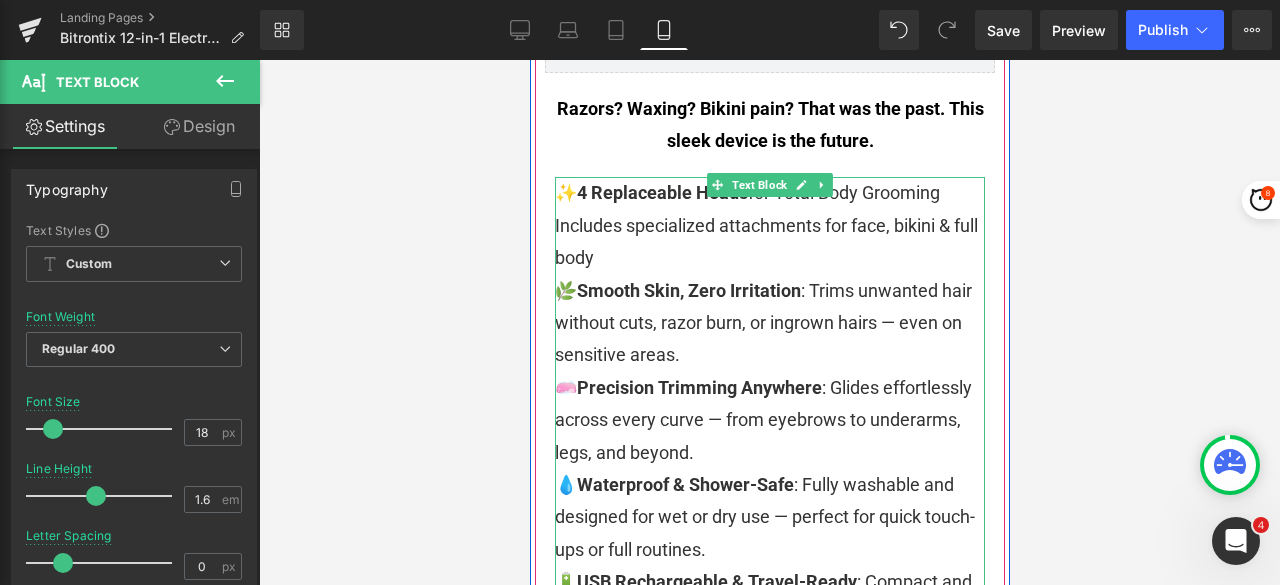 click on "Includes specialized attachments for face, bikini & full body" at bounding box center [769, 242] 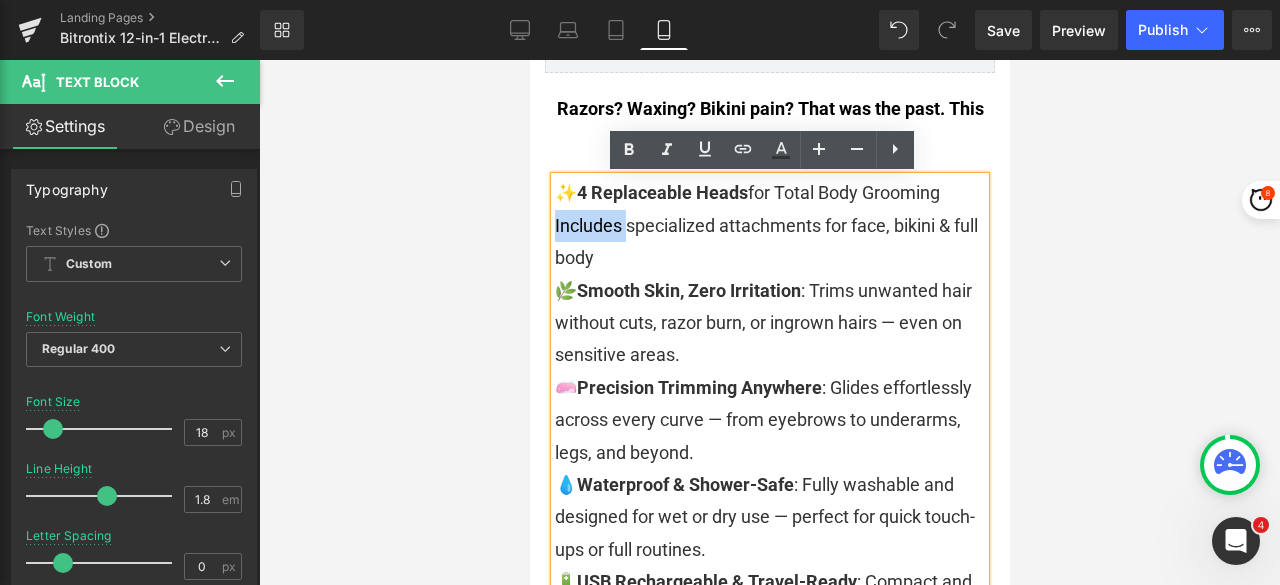 drag, startPoint x: 620, startPoint y: 231, endPoint x: 548, endPoint y: 223, distance: 72.443085 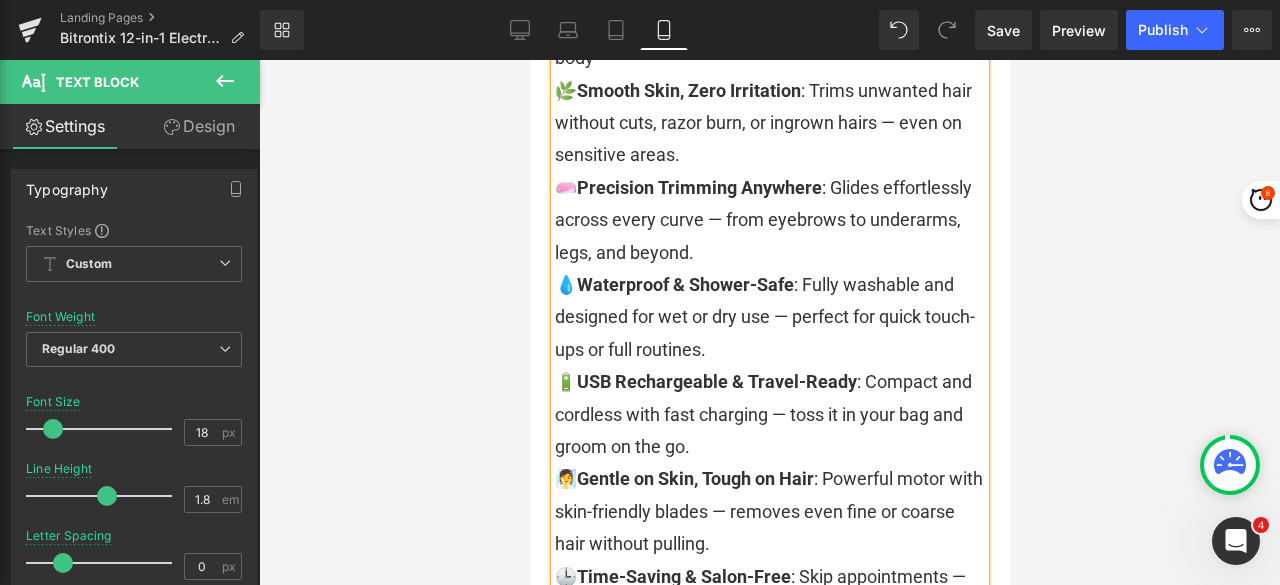 scroll, scrollTop: 1200, scrollLeft: 0, axis: vertical 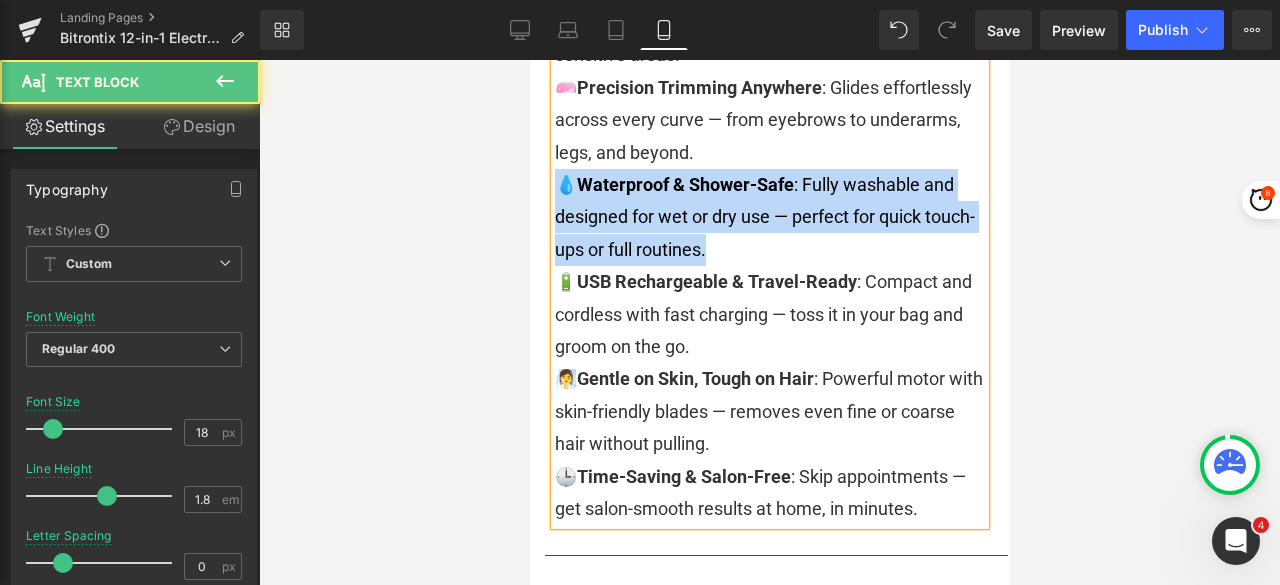 drag, startPoint x: 718, startPoint y: 252, endPoint x: 550, endPoint y: 193, distance: 178.05898 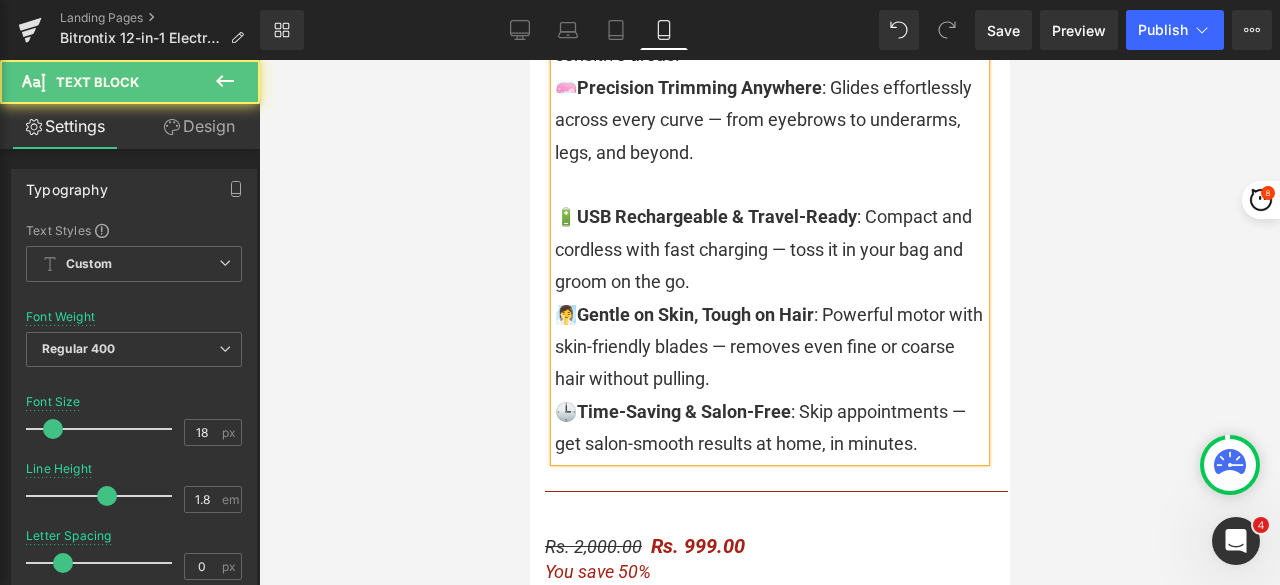 click on "✨  4 Replaceable Heads  for Total Body Grooming with specialized attachments for face, bikini & full body  🌿 Smooth Skin, Zero Irritation : Trims unwanted hair without cuts, razor burn, or ingrown hairs — even on sensitive areas. 🧼  Precision Trimming Anywhere : Glides effortlessly across every curve — from eyebrows to underarms, legs, and beyond. 🔋  USB Rechargeable & Travel-Ready : Compact and cordless with fast charging — toss it in your bag and groom on the go. 🧖‍♀️  Gentle on Skin, Tough on Hair : Powerful motor with skin-friendly blades — removes even fine or coarse hair without pulling.
🕒  Time-Saving & Salon-Free : Skip appointments — get salon-smooth results at home, in minutes." at bounding box center (769, 168) 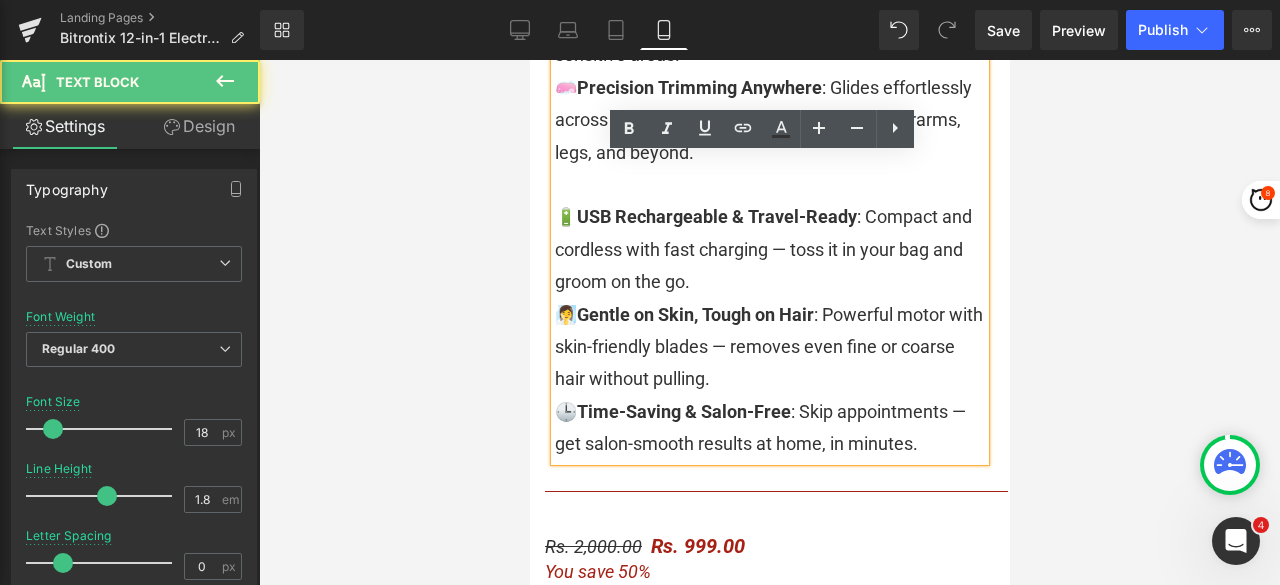 click on "🔋  USB Rechargeable & Travel-Ready : Compact and cordless with fast charging — toss it in your bag and groom on the go." at bounding box center [769, 249] 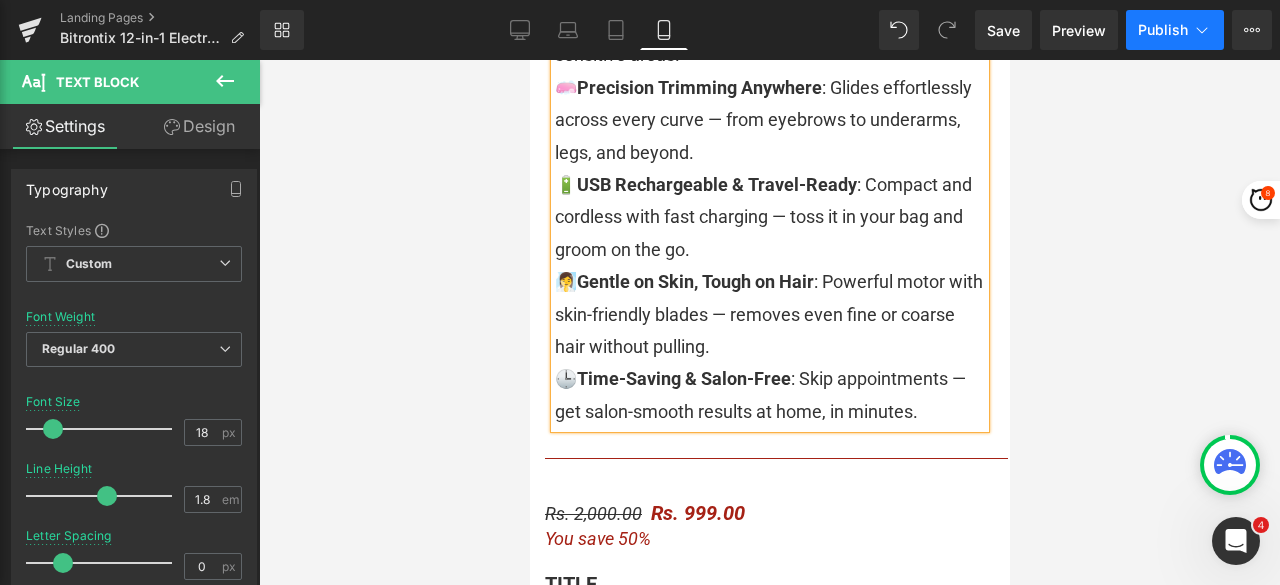 click on "Publish" at bounding box center (1163, 30) 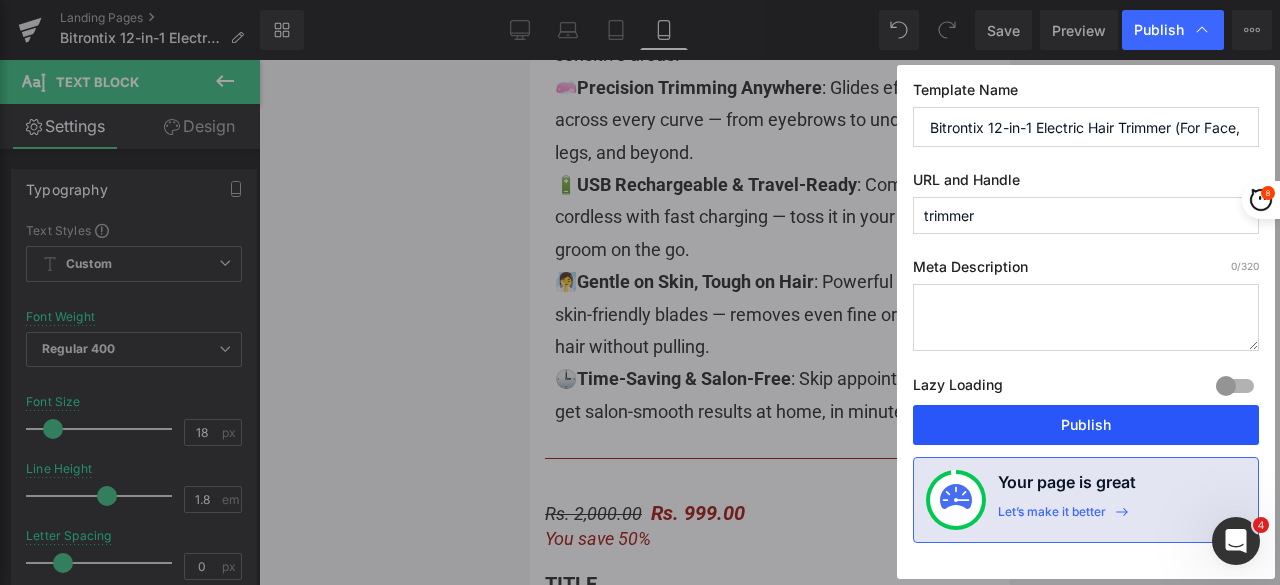click on "Publish" at bounding box center (1086, 425) 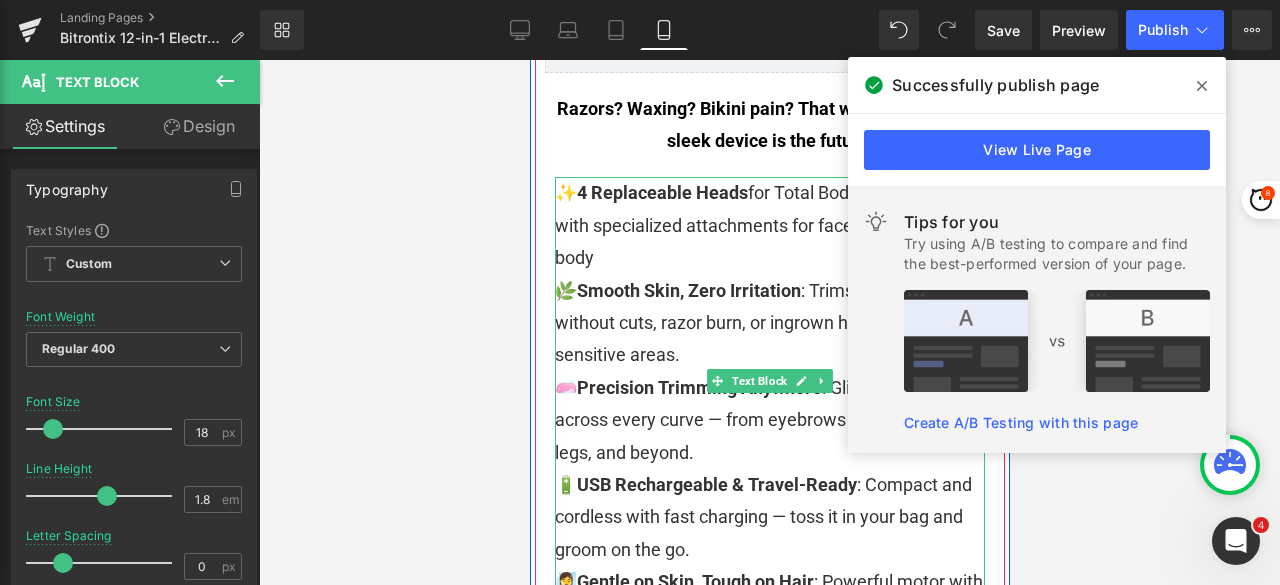 scroll, scrollTop: 900, scrollLeft: 0, axis: vertical 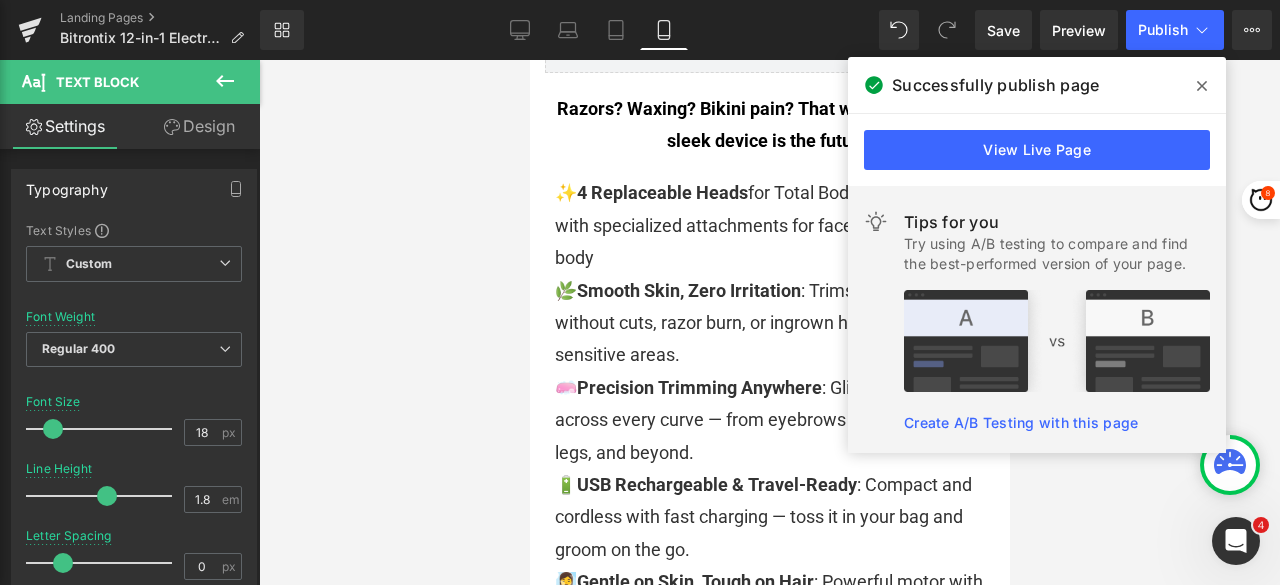 click 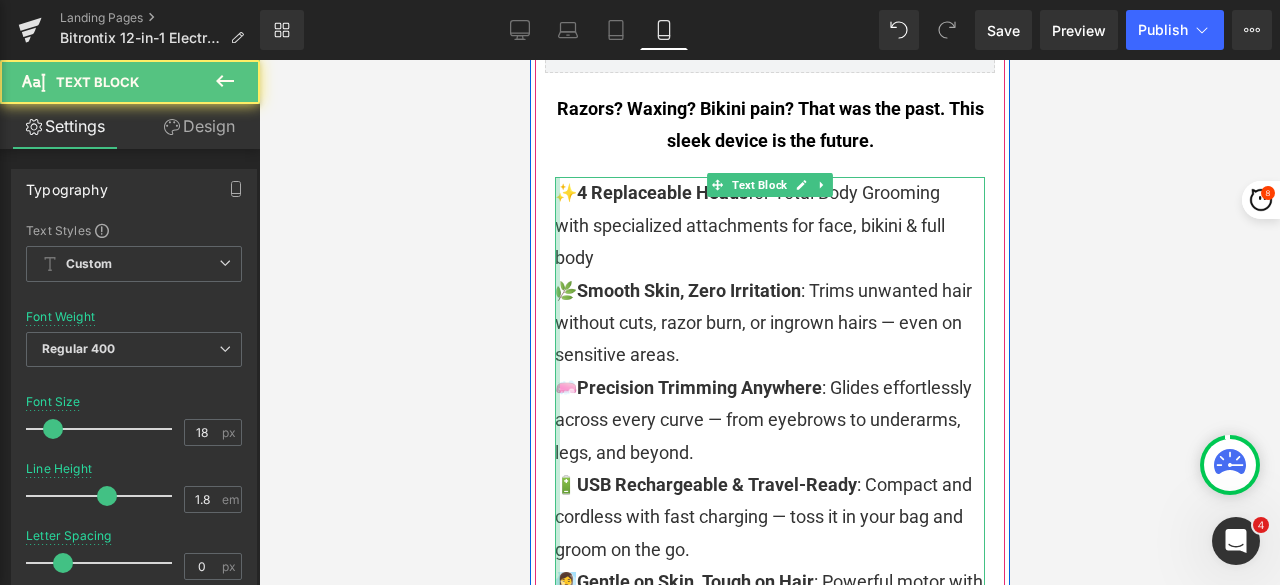 drag, startPoint x: 622, startPoint y: 265, endPoint x: 548, endPoint y: 235, distance: 79.84986 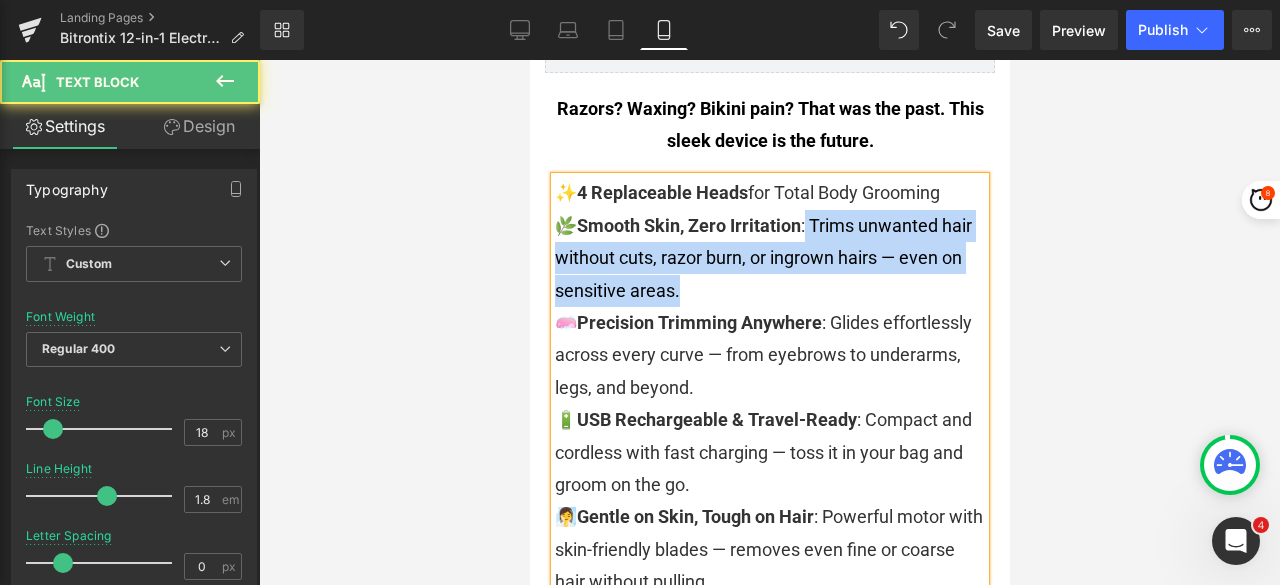 drag, startPoint x: 798, startPoint y: 223, endPoint x: 855, endPoint y: 277, distance: 78.51752 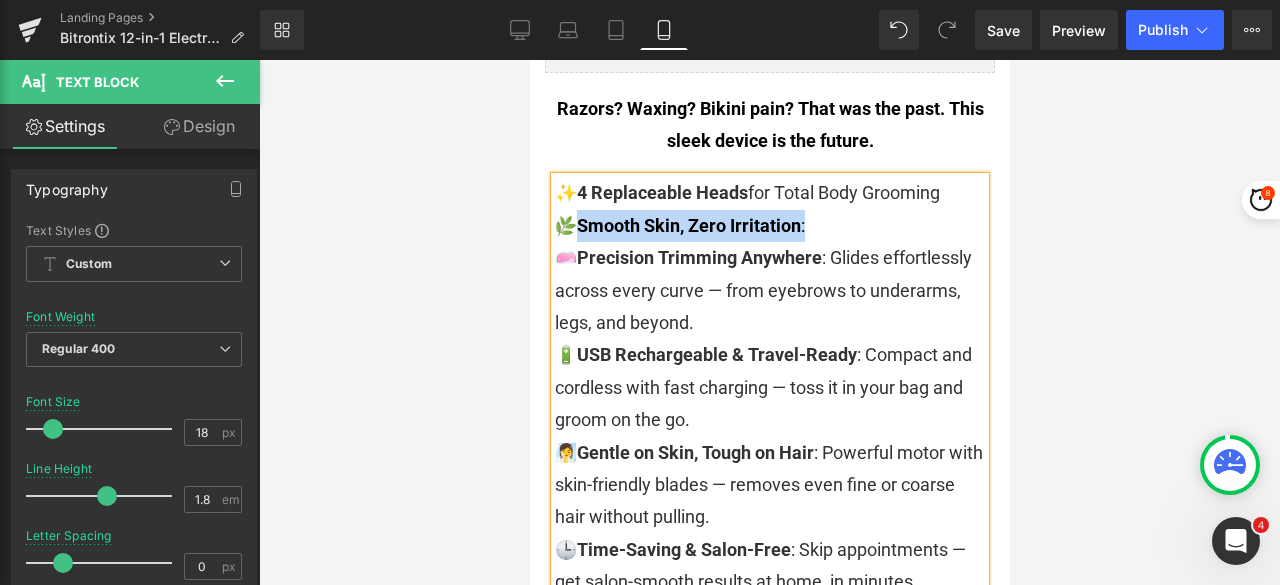 drag, startPoint x: 812, startPoint y: 233, endPoint x: 574, endPoint y: 231, distance: 238.0084 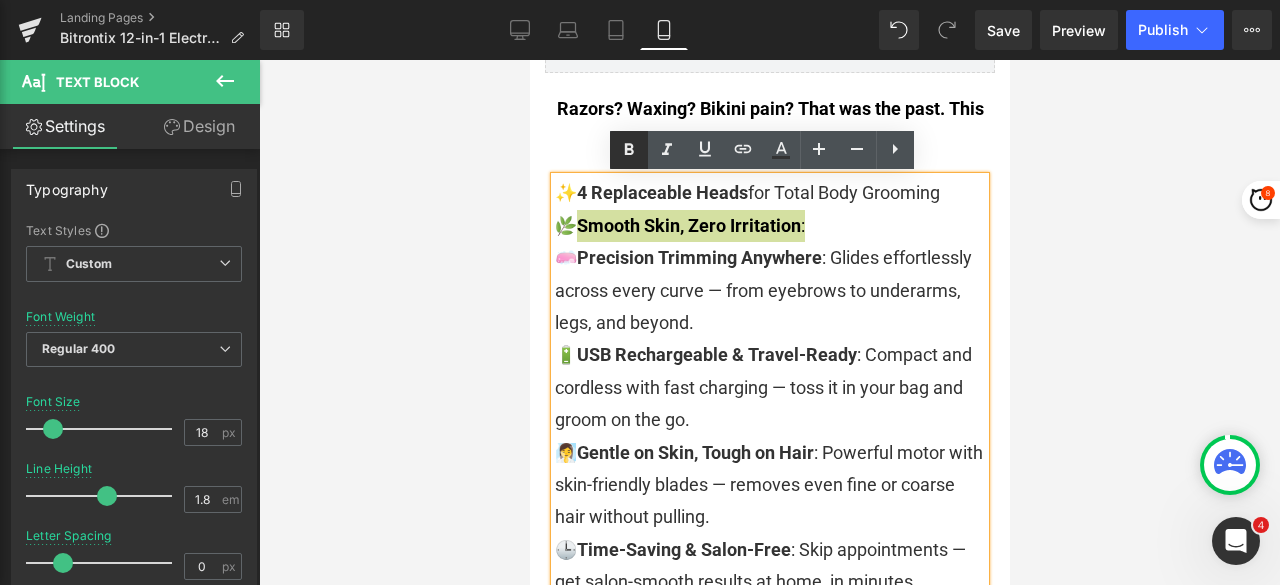 click 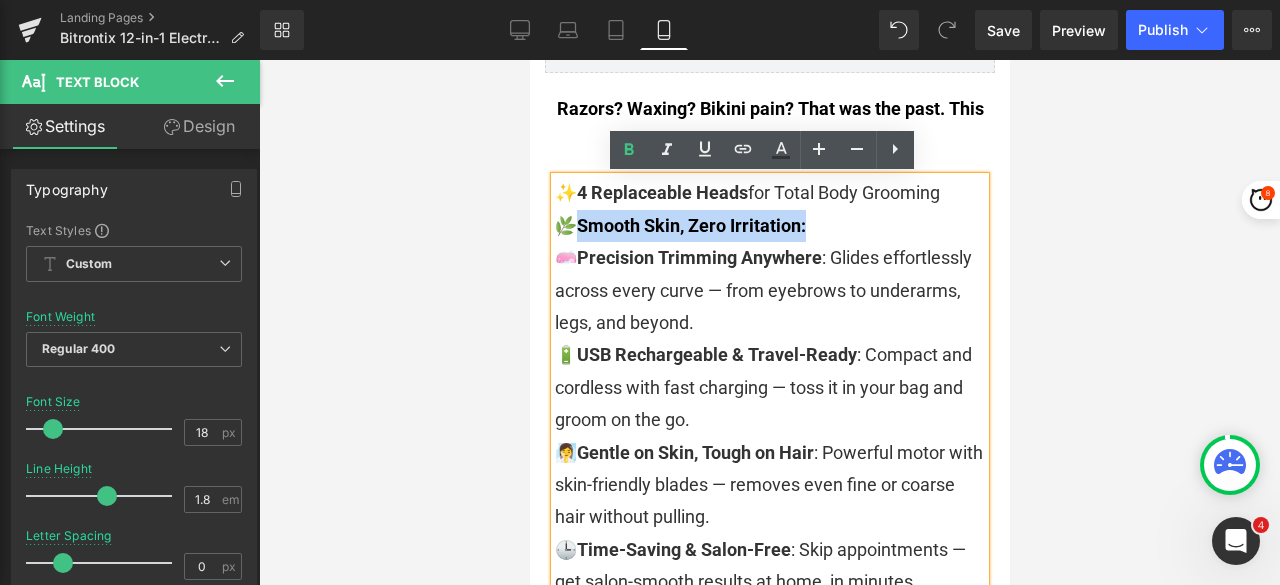 drag, startPoint x: 801, startPoint y: 220, endPoint x: 570, endPoint y: 221, distance: 231.00217 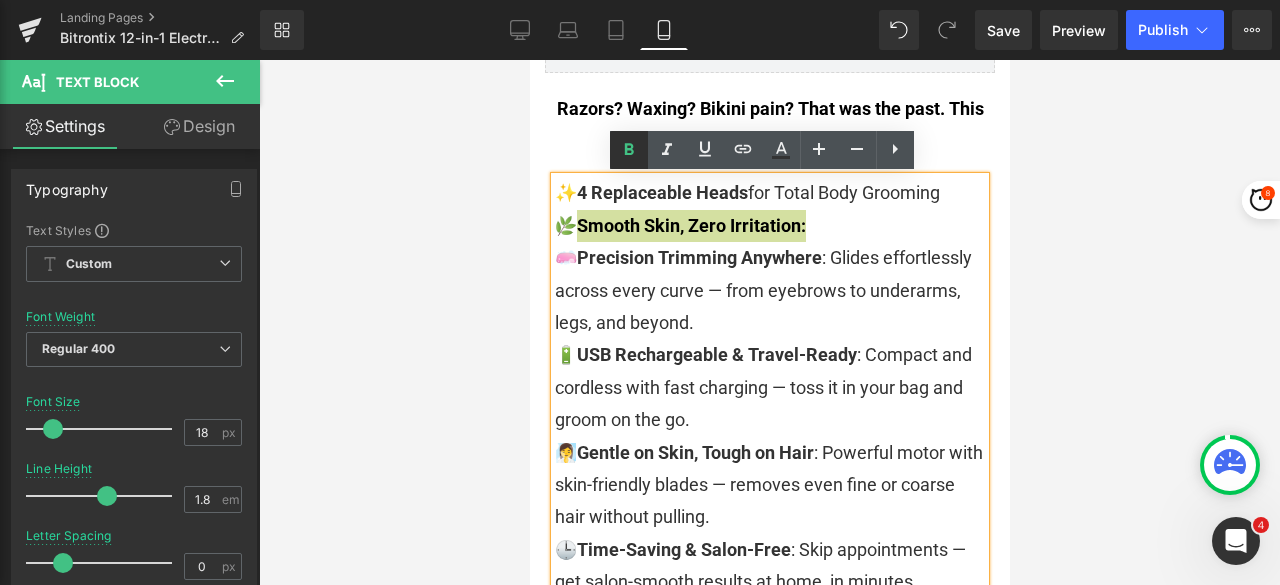 click 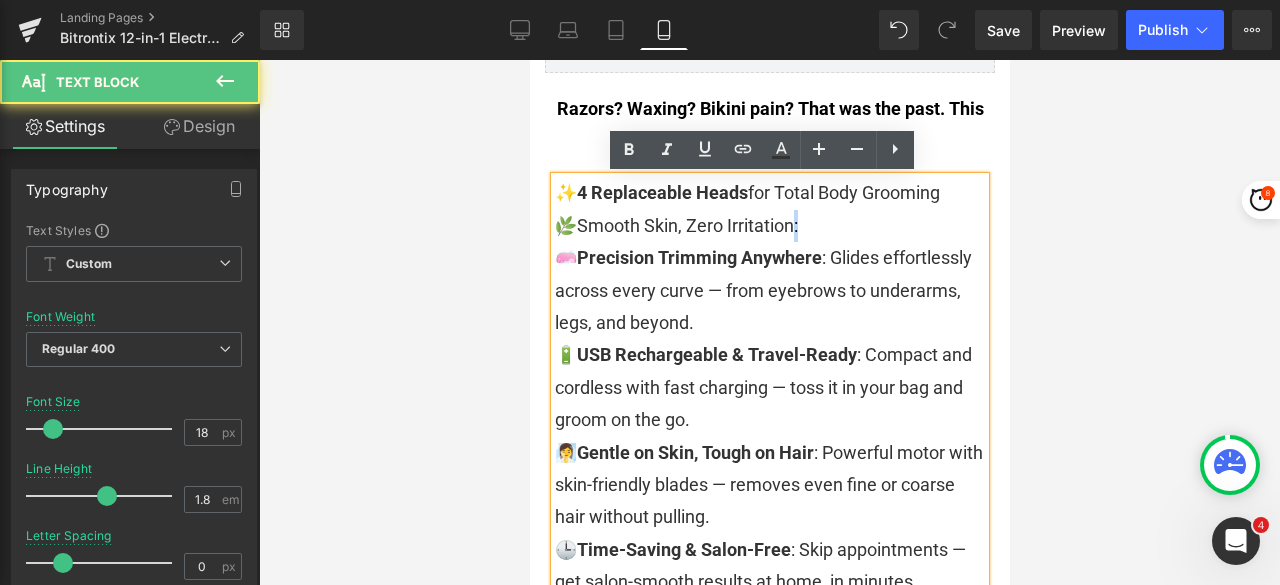 click on "🌿 Smooth Skin, Zero Irritation :" at bounding box center [769, 226] 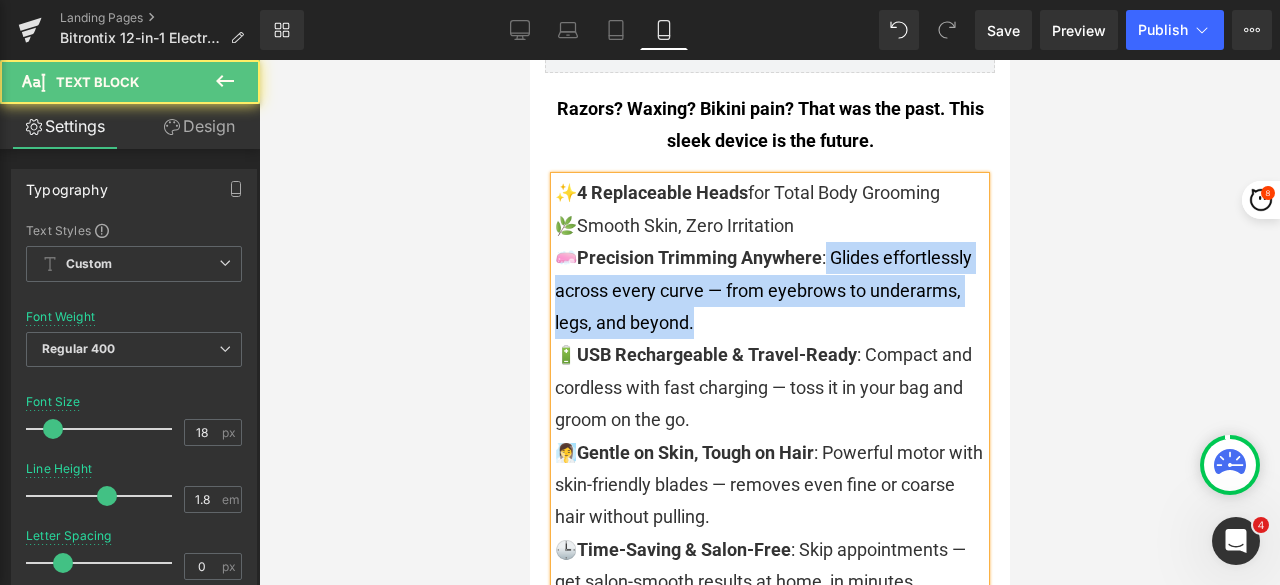 drag, startPoint x: 823, startPoint y: 254, endPoint x: 856, endPoint y: 311, distance: 65.863495 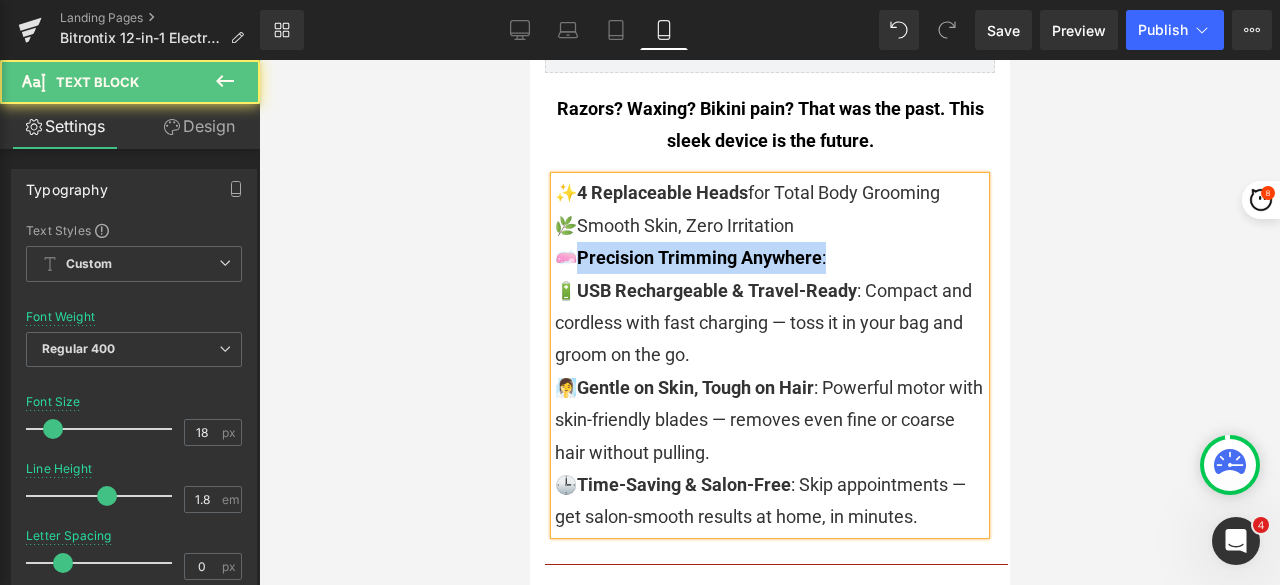 drag, startPoint x: 793, startPoint y: 253, endPoint x: 576, endPoint y: 260, distance: 217.11287 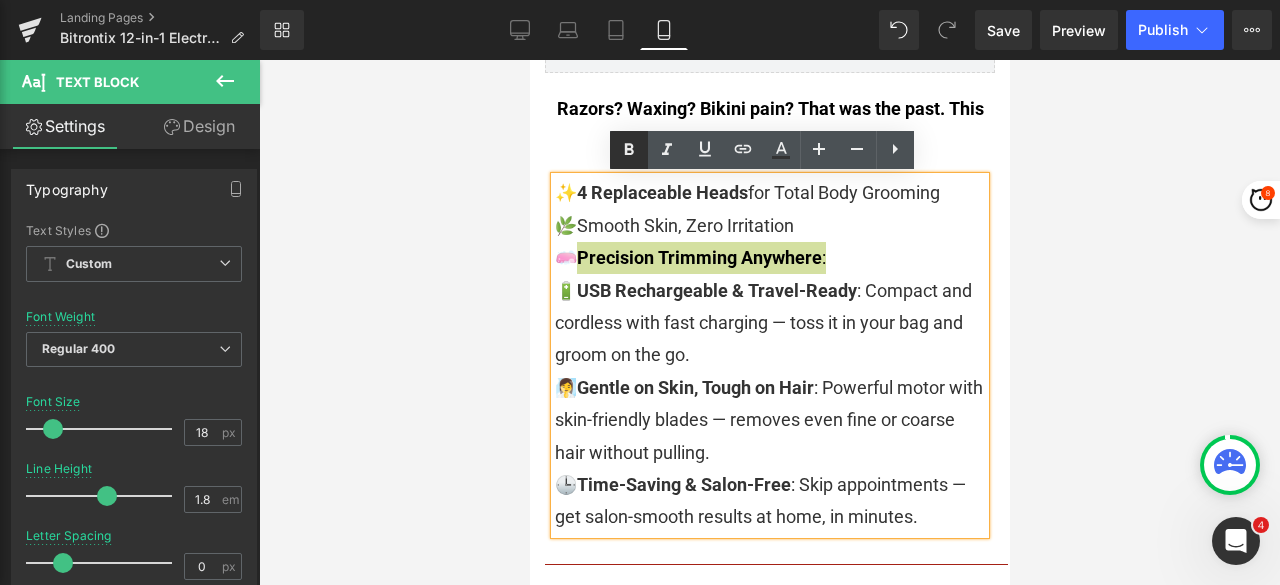 click 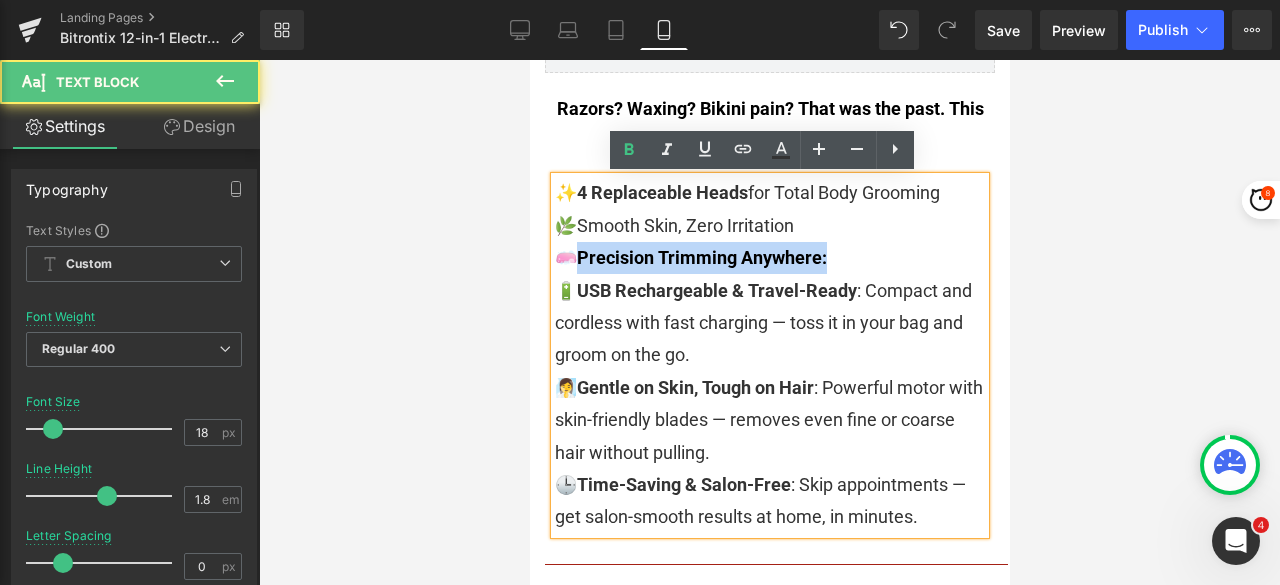 drag, startPoint x: 831, startPoint y: 252, endPoint x: 578, endPoint y: 255, distance: 253.01779 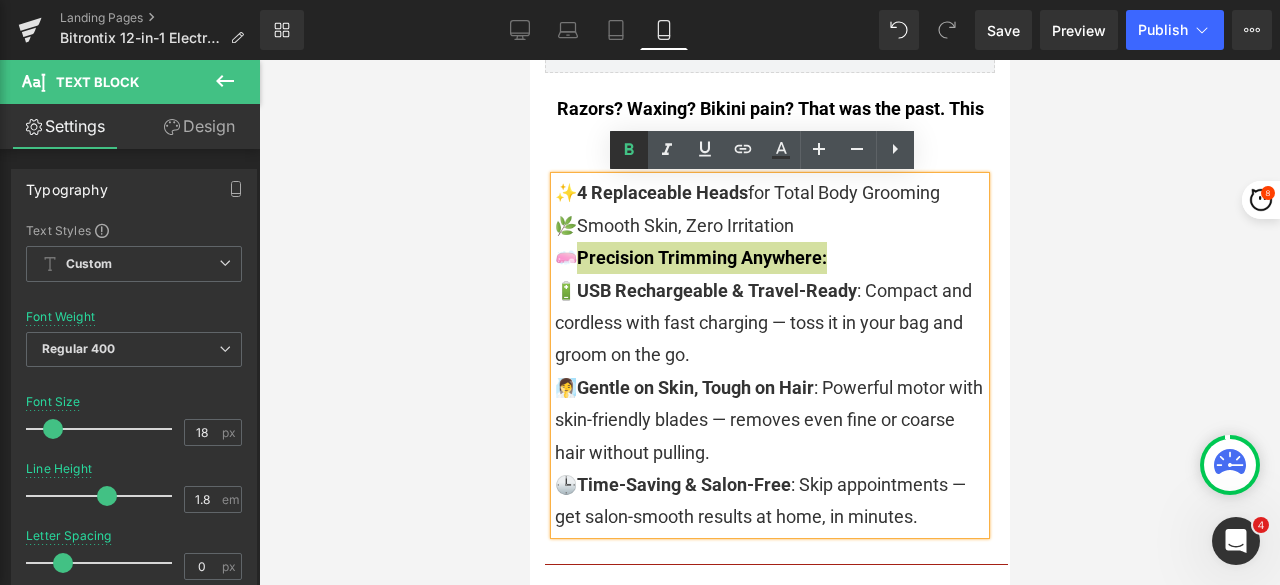 click 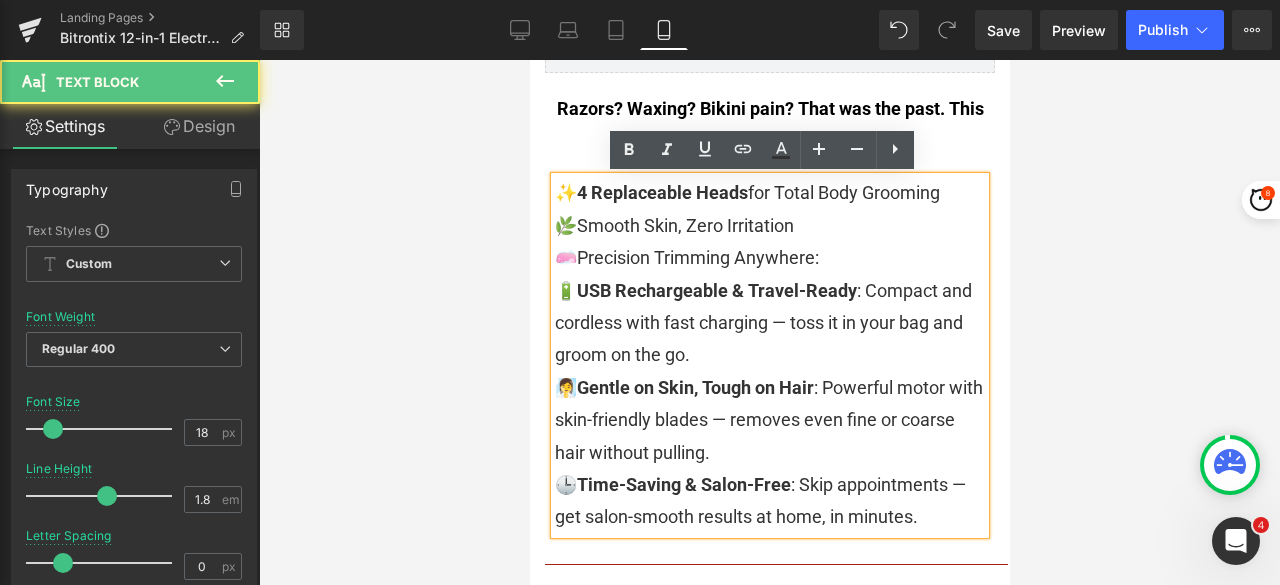 click on "🧼  Precision Trimming Anywhere :" at bounding box center (769, 258) 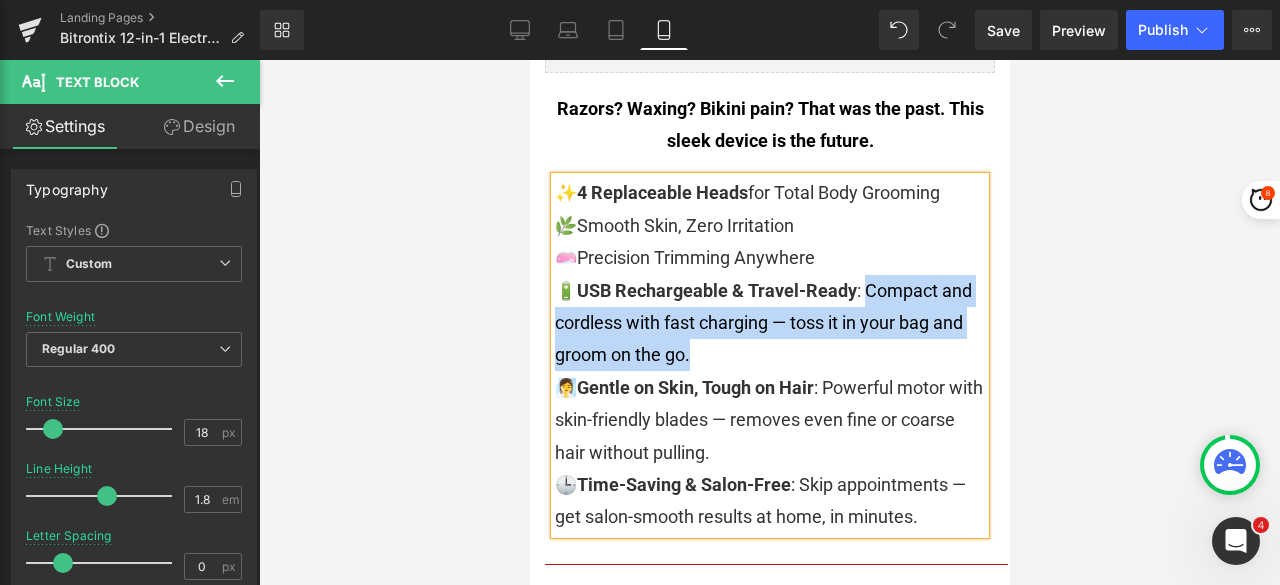 drag, startPoint x: 863, startPoint y: 290, endPoint x: 880, endPoint y: 342, distance: 54.708317 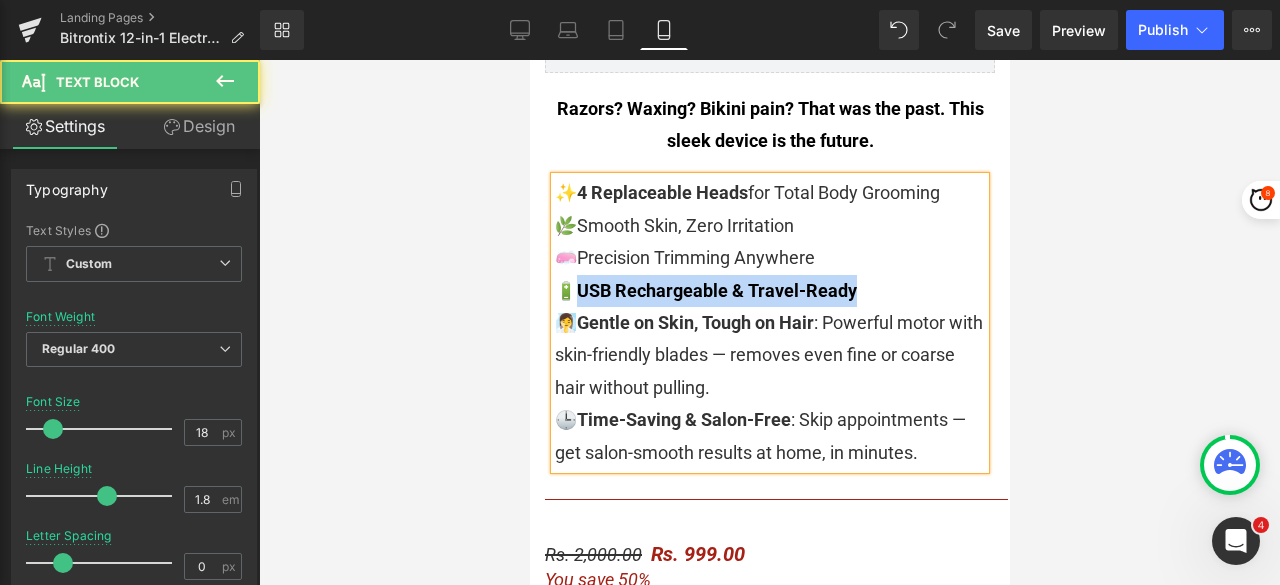 drag, startPoint x: 854, startPoint y: 295, endPoint x: 578, endPoint y: 293, distance: 276.00723 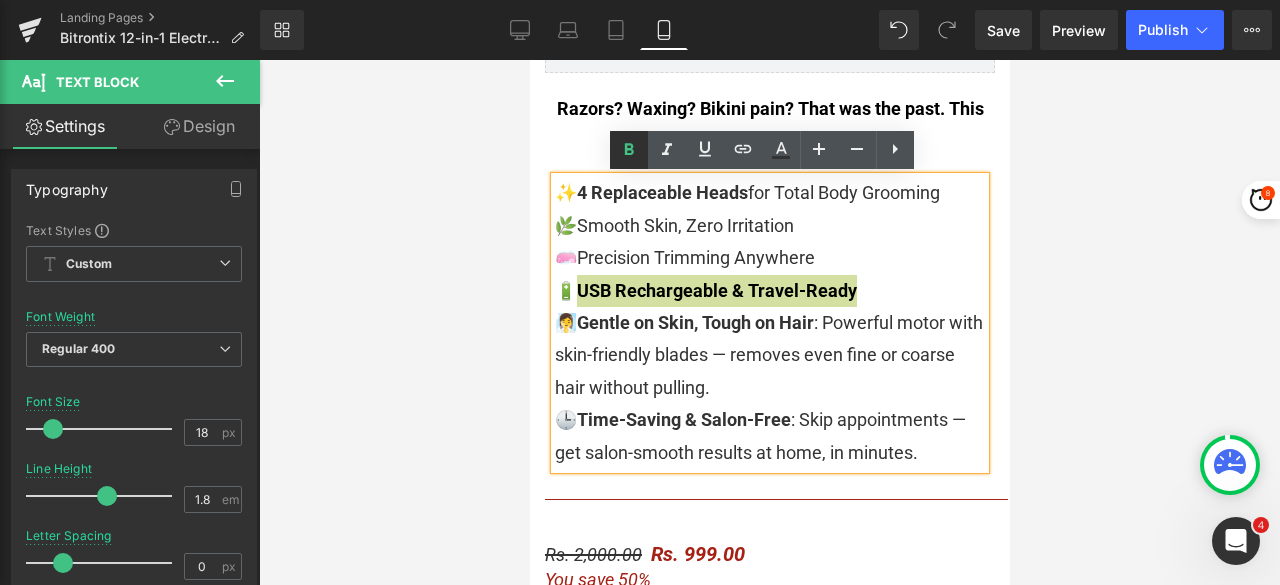 click 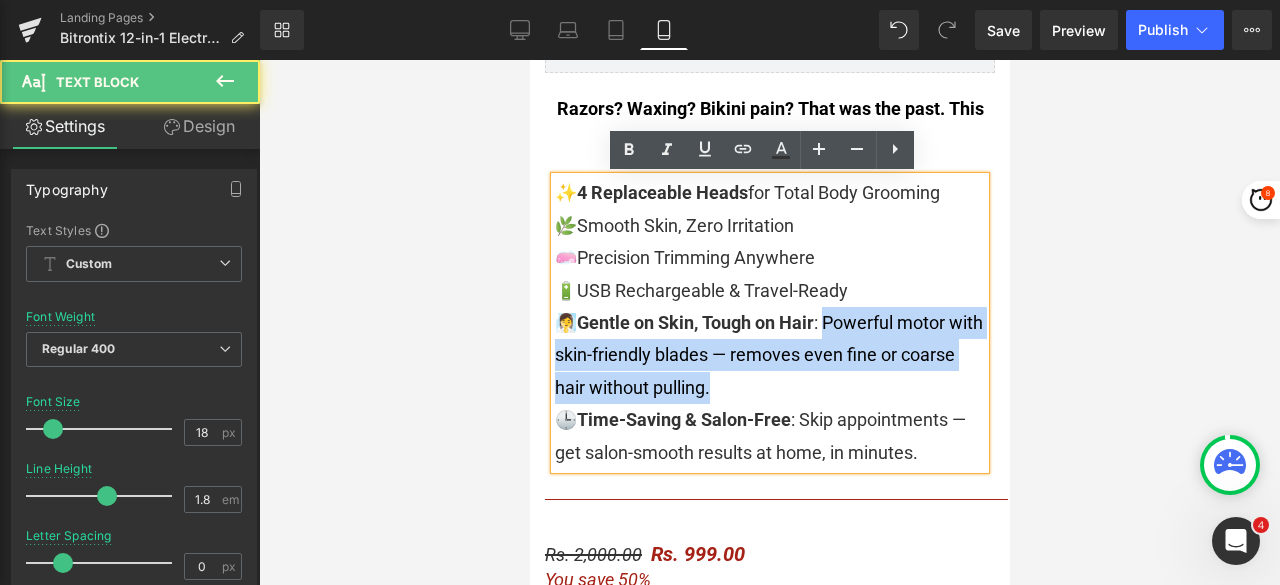 drag, startPoint x: 824, startPoint y: 318, endPoint x: 848, endPoint y: 378, distance: 64.62198 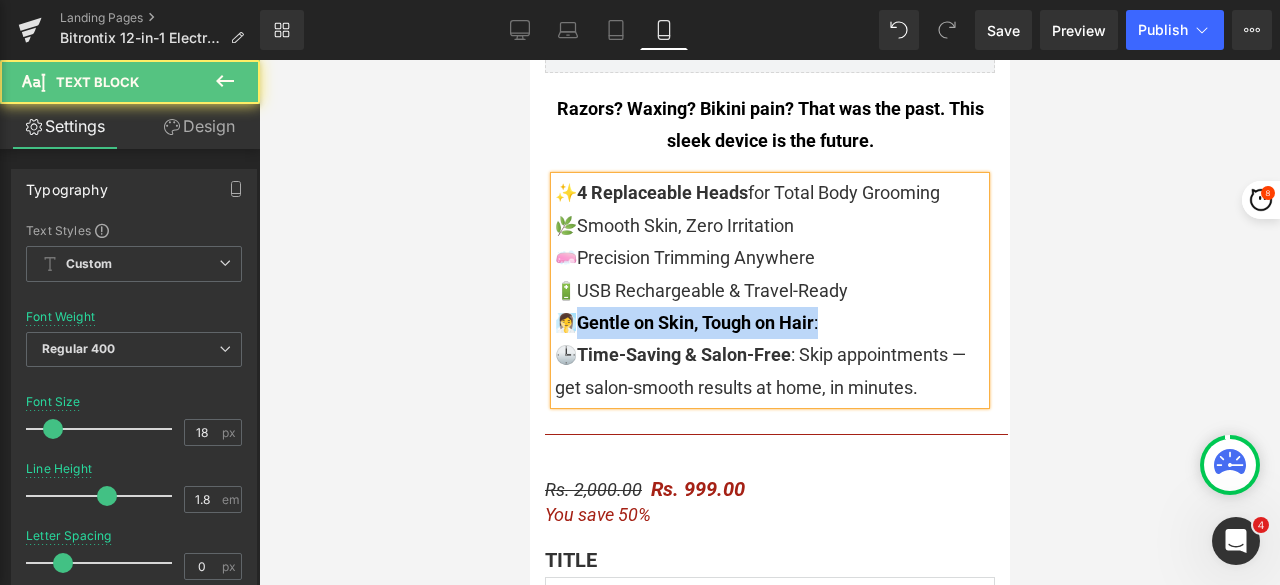 drag, startPoint x: 823, startPoint y: 325, endPoint x: 577, endPoint y: 323, distance: 246.00813 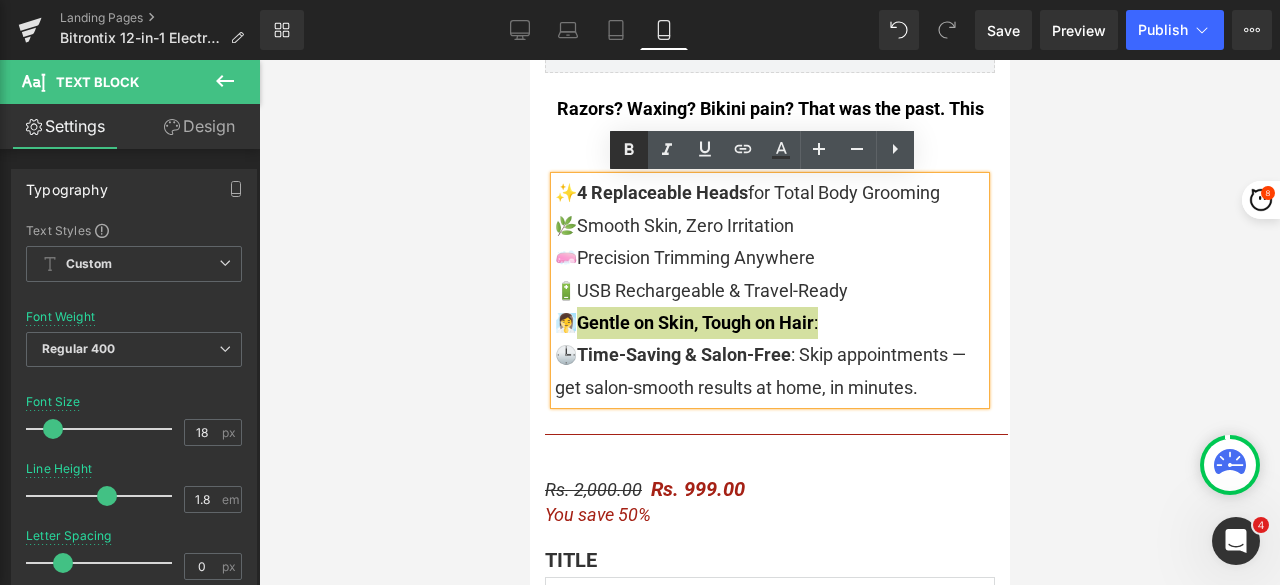 drag, startPoint x: 627, startPoint y: 149, endPoint x: 139, endPoint y: 143, distance: 488.0369 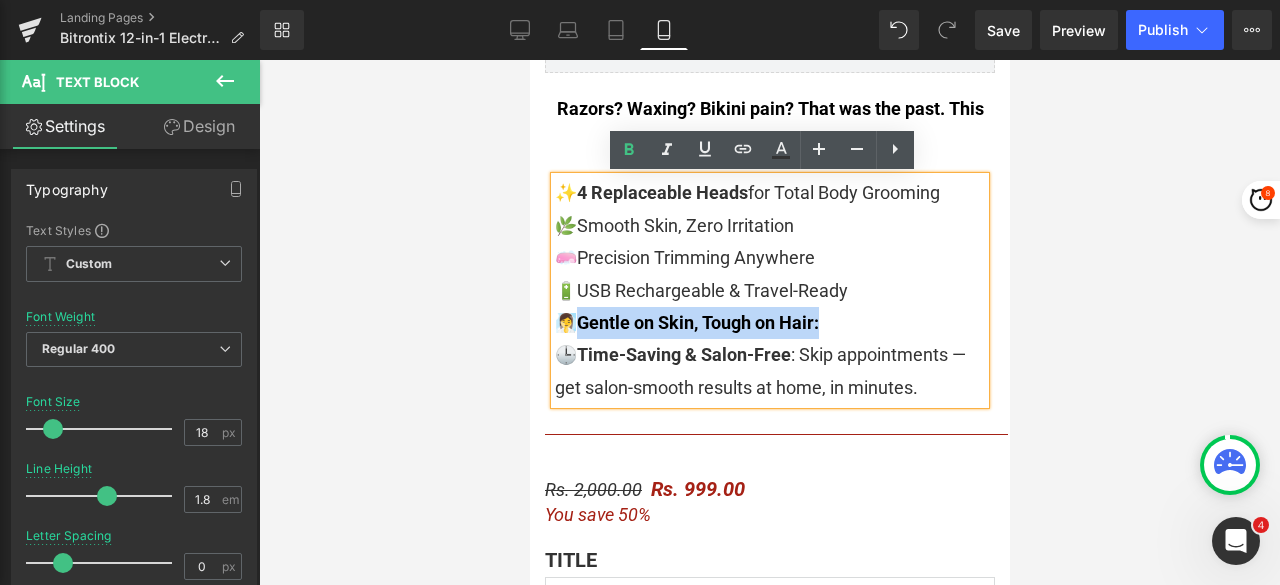 drag, startPoint x: 826, startPoint y: 324, endPoint x: 578, endPoint y: 317, distance: 248.09877 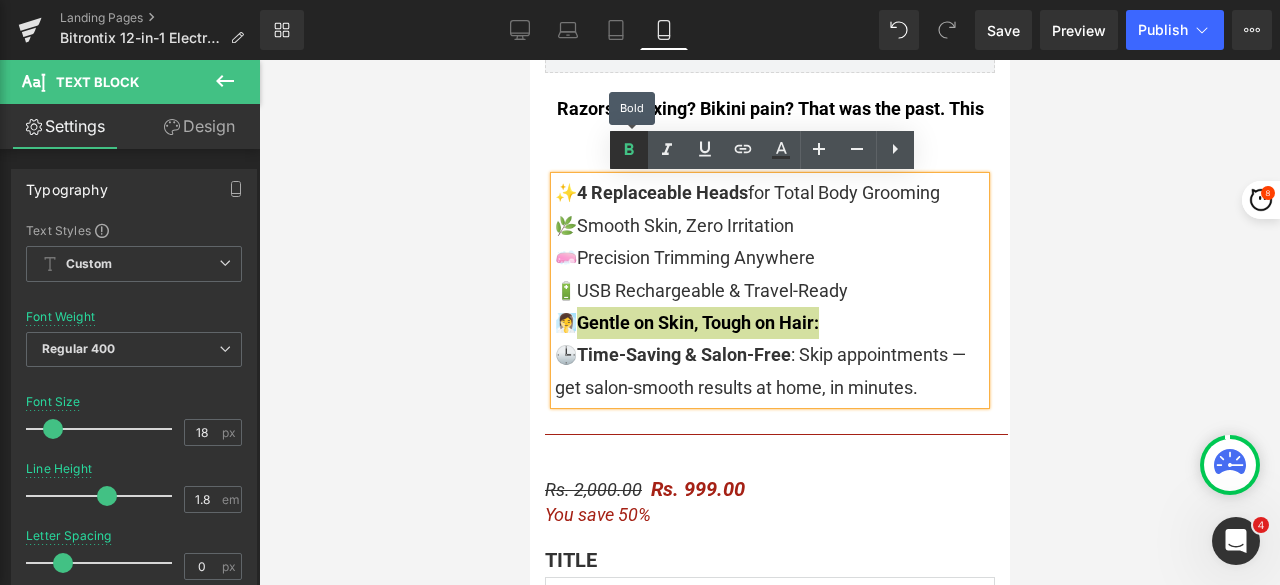 click at bounding box center [629, 150] 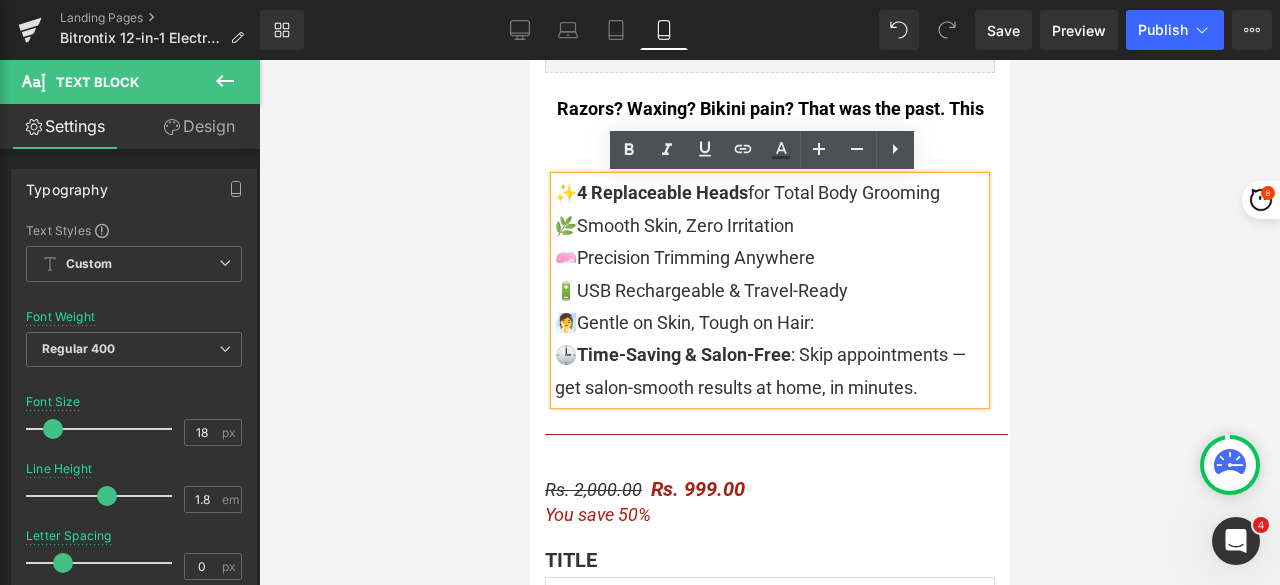 click on "🧖‍♀️  Gentle on Skin, Tough on Hair :" at bounding box center (769, 323) 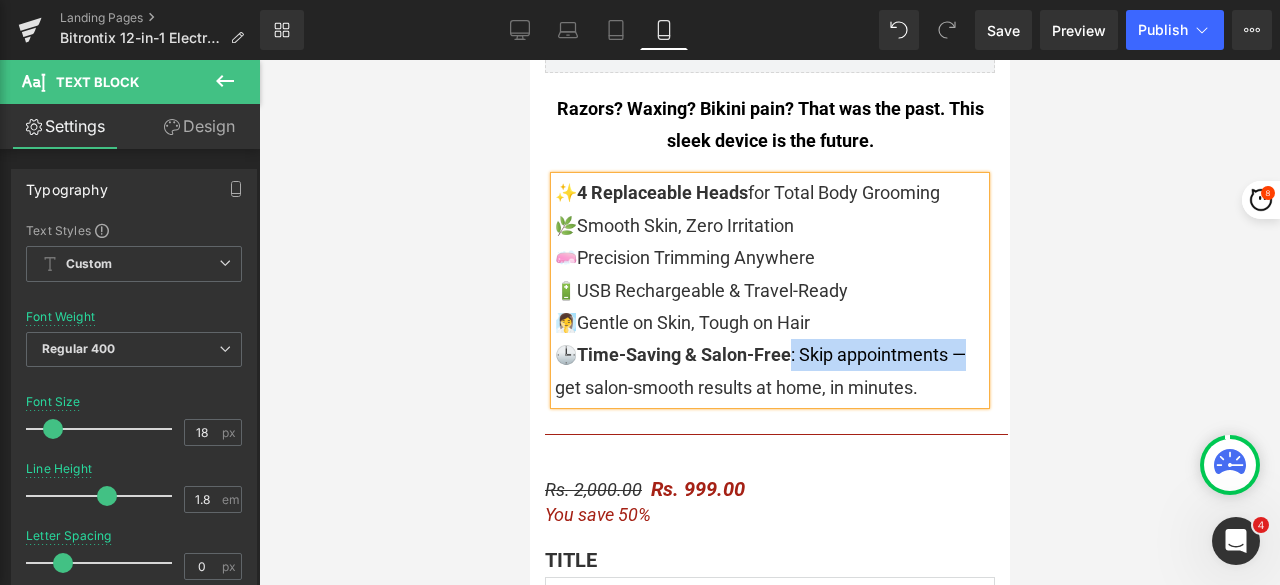 drag, startPoint x: 967, startPoint y: 357, endPoint x: 788, endPoint y: 354, distance: 179.02513 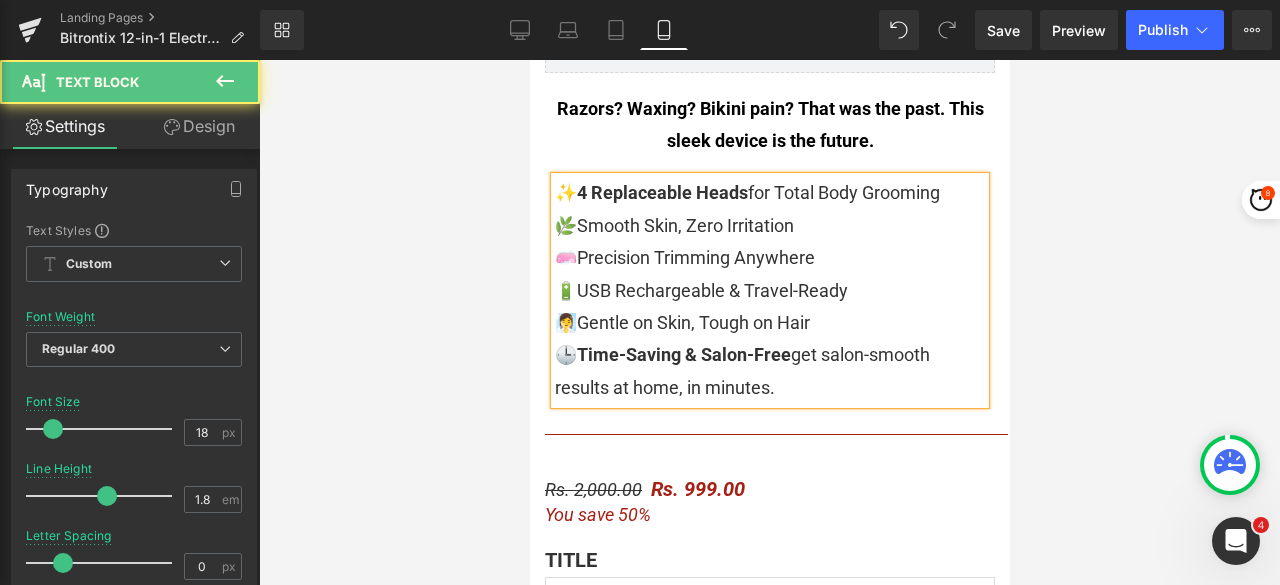 drag, startPoint x: 788, startPoint y: 352, endPoint x: 832, endPoint y: 385, distance: 55 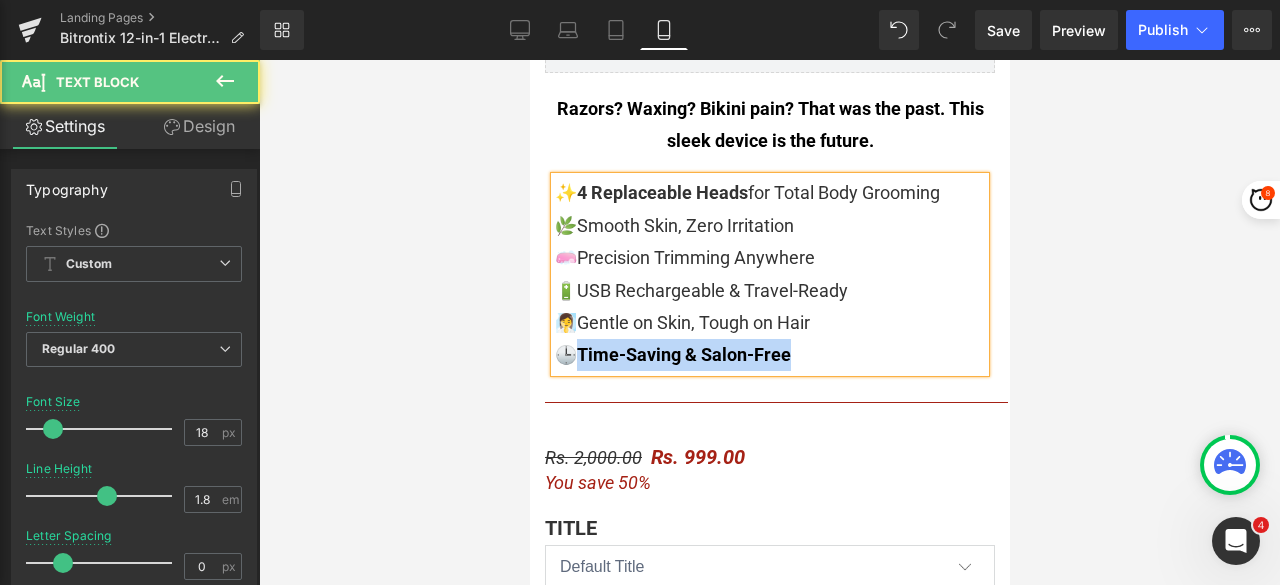 drag, startPoint x: 809, startPoint y: 355, endPoint x: 572, endPoint y: 355, distance: 237 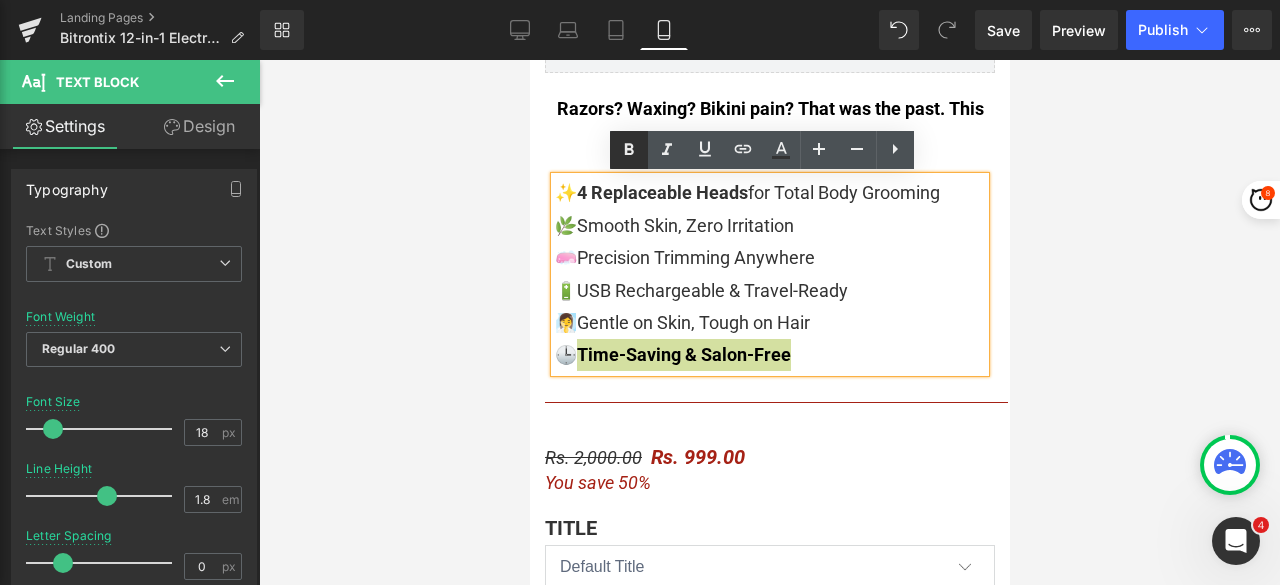 click 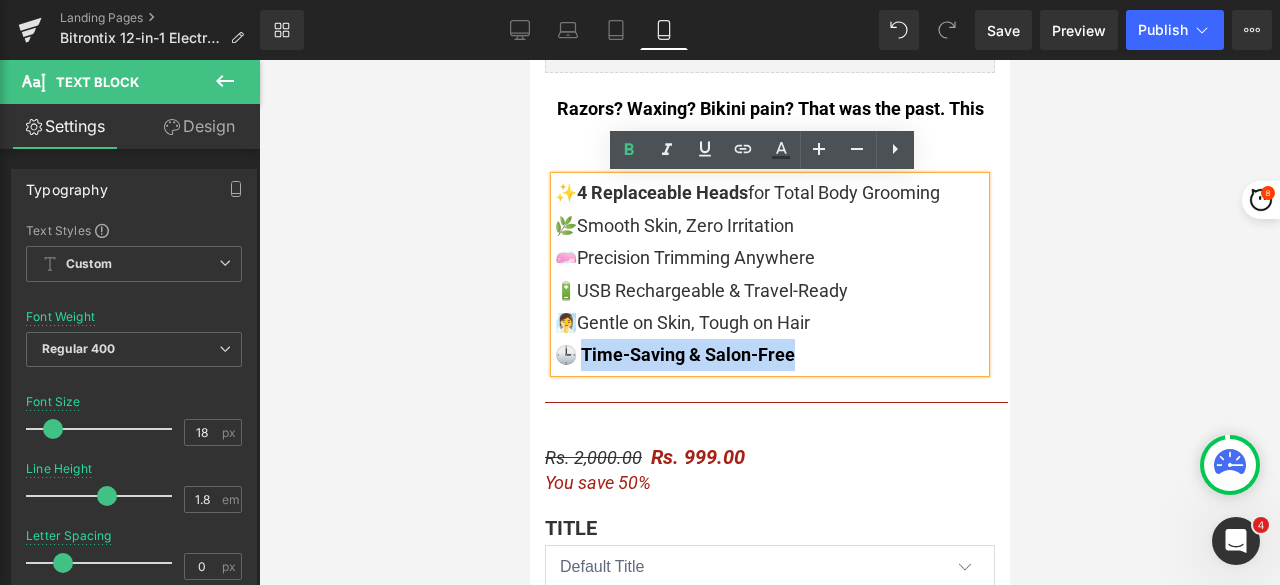 drag, startPoint x: 785, startPoint y: 349, endPoint x: 579, endPoint y: 352, distance: 206.02185 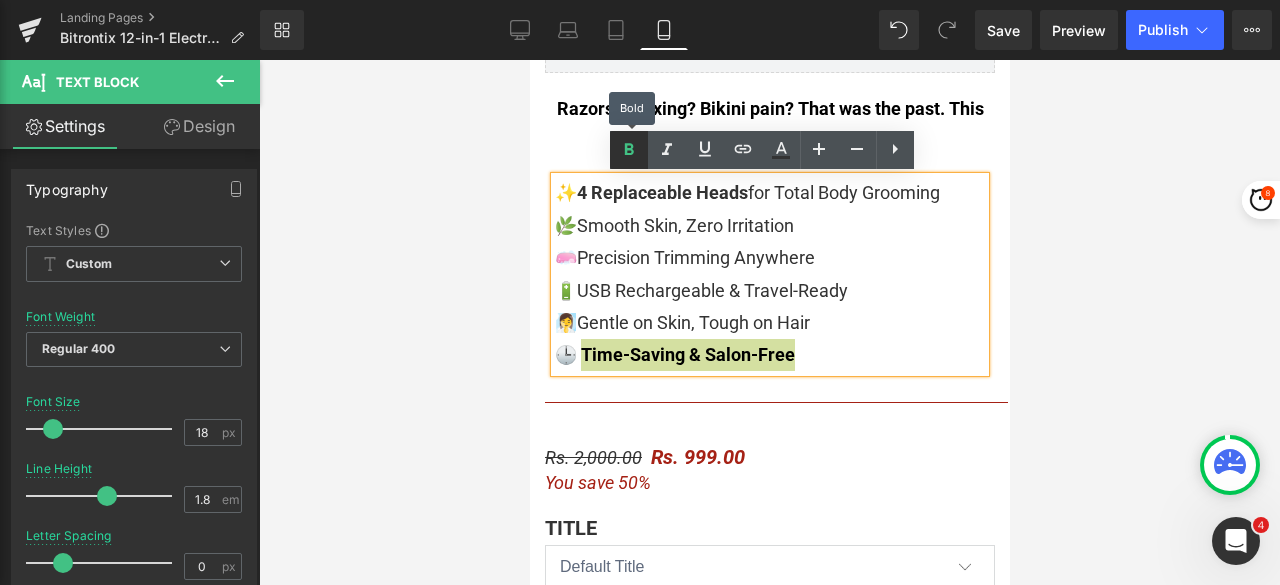 click 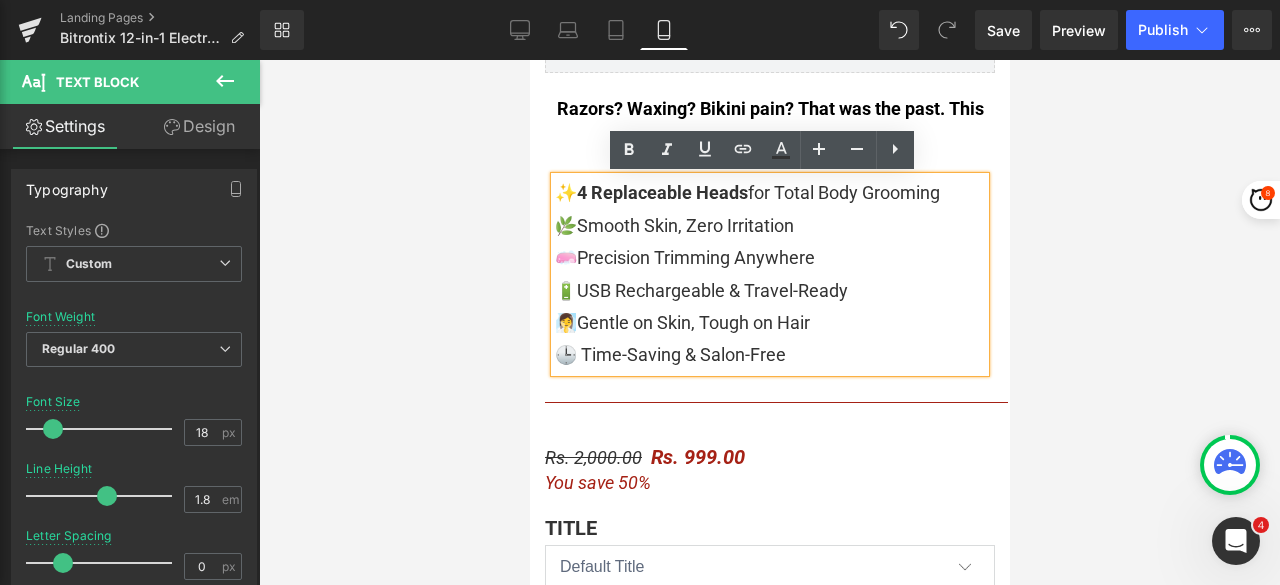 click at bounding box center (769, 322) 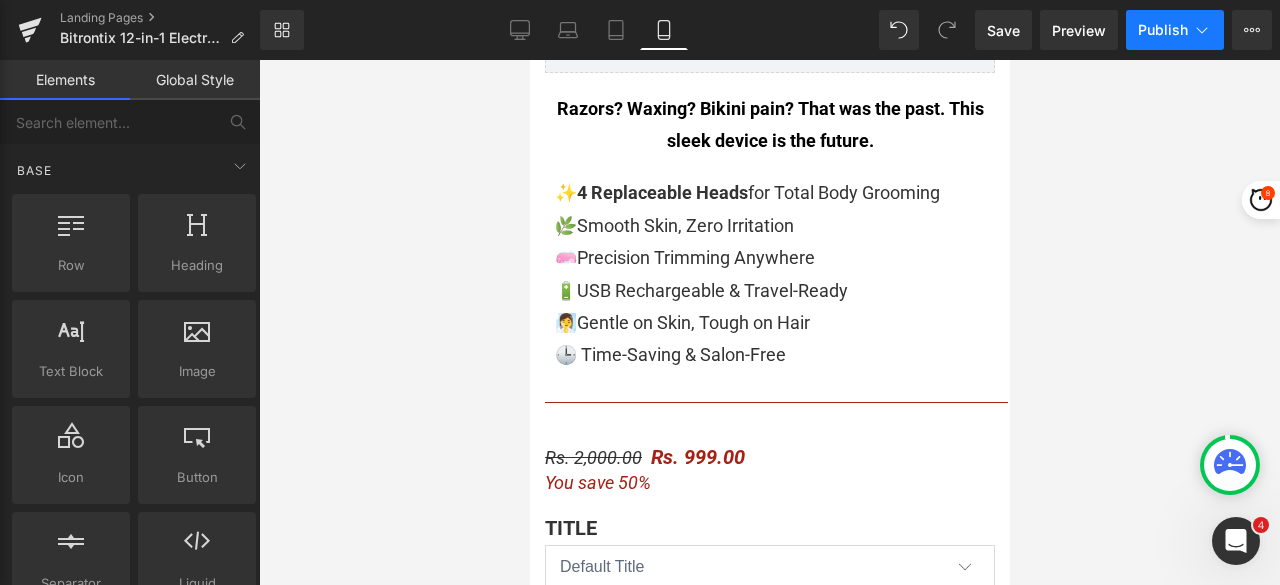 click on "Publish" at bounding box center (1163, 30) 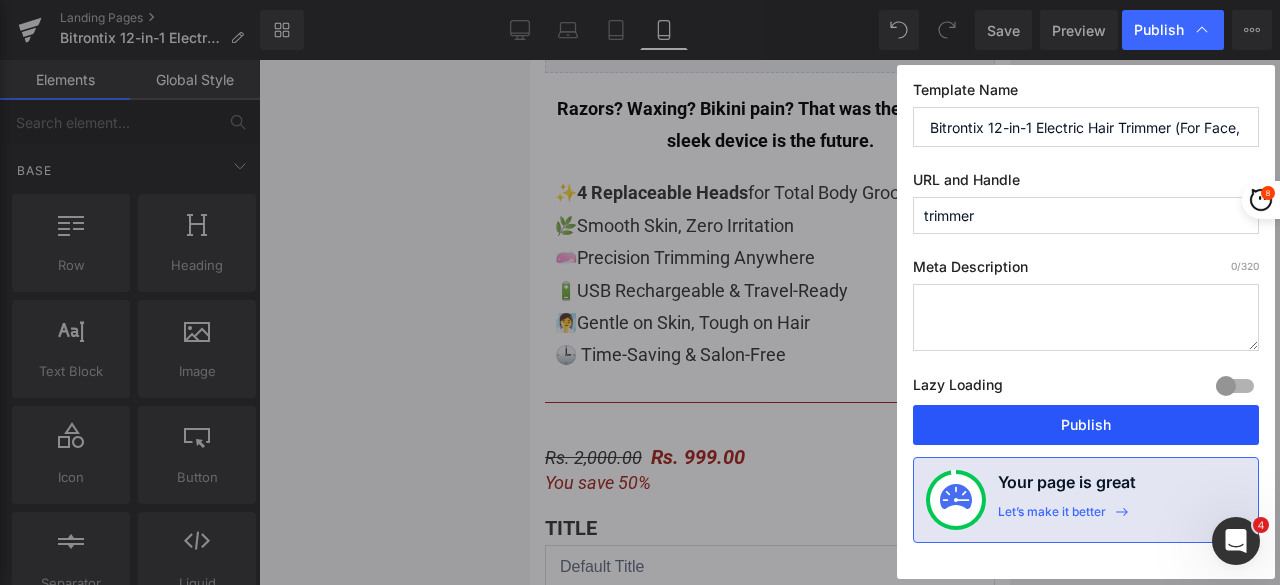 click on "Publish" at bounding box center [1086, 425] 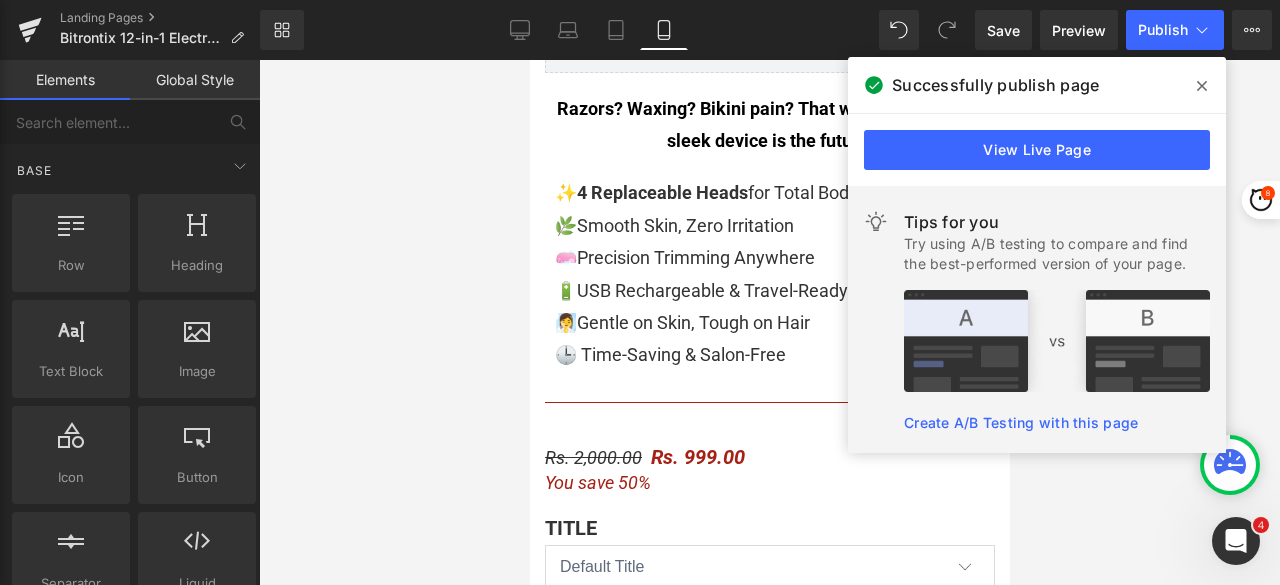click 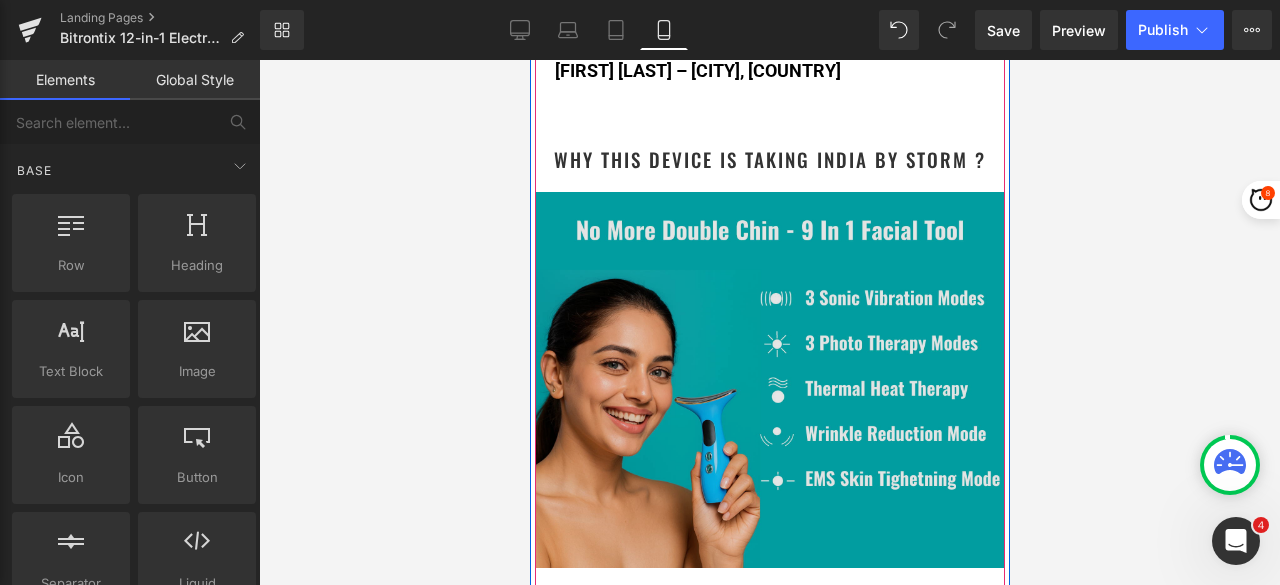 scroll, scrollTop: 2900, scrollLeft: 0, axis: vertical 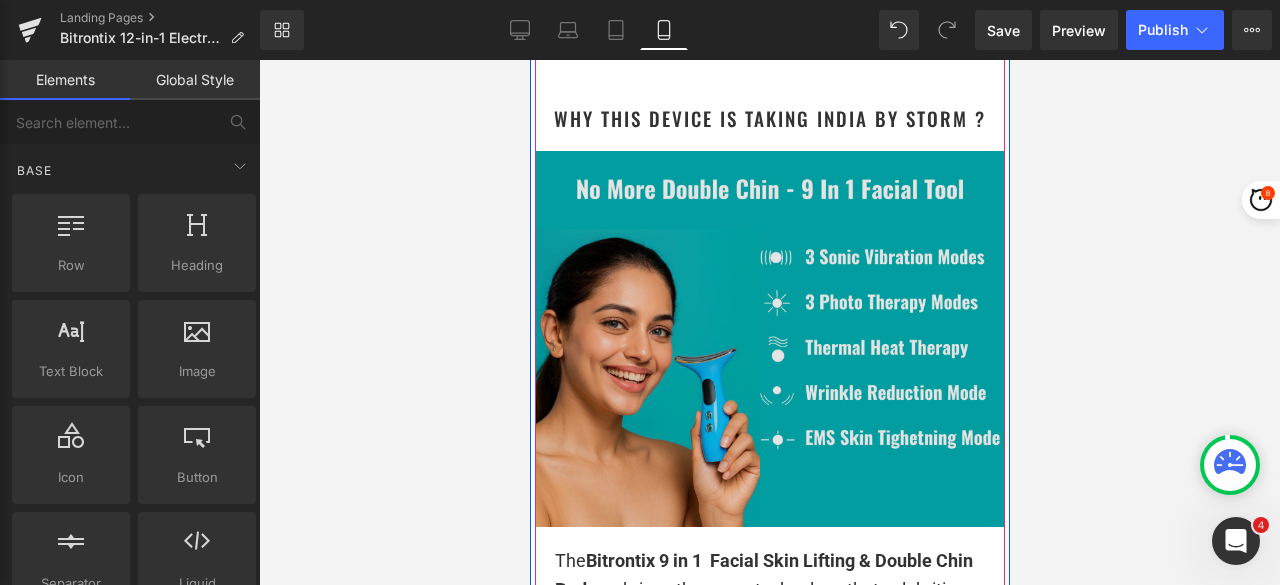 click at bounding box center [769, 339] 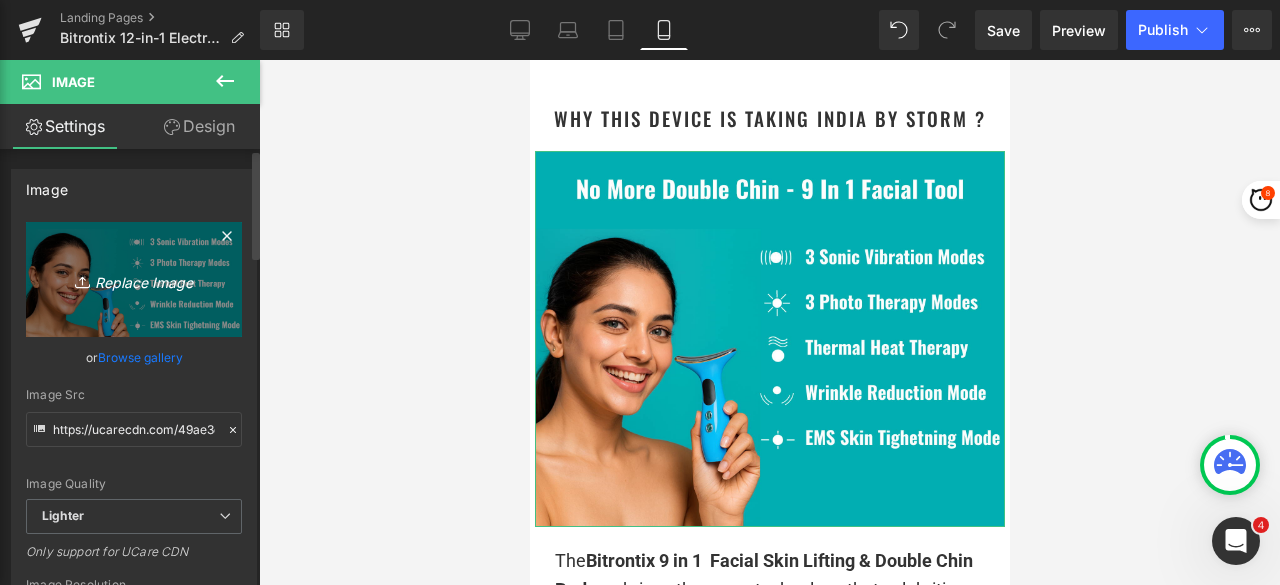 click on "Replace Image" at bounding box center [134, 279] 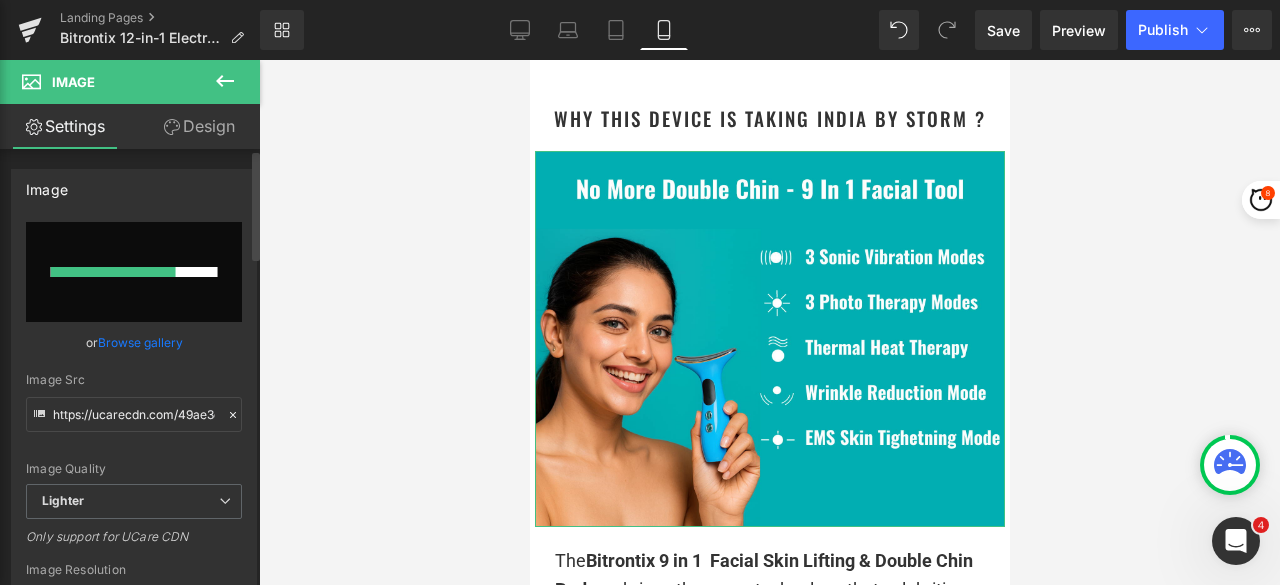 type 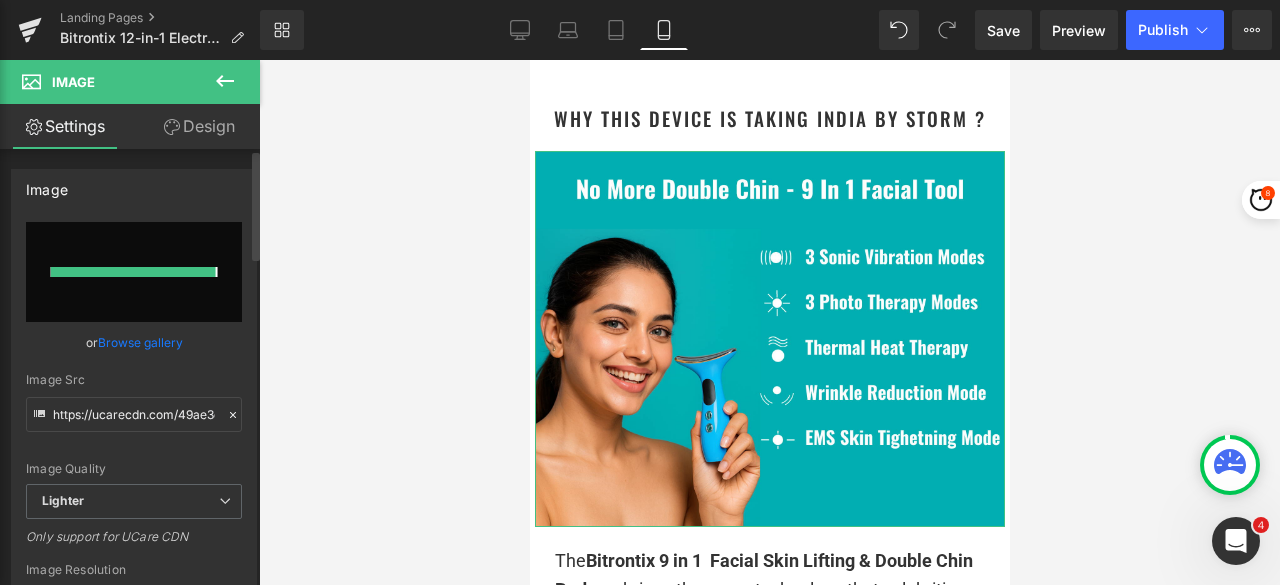 type on "https://ucarecdn.com/724ab89c-938f-4b41-ae84-12df0549c452/-/format/auto/-/preview/3000x3000/-/quality/lighter/Smooth,%20Pain-Free%20Grooming%20%E2%80%94%20Anytime,%20Anywhere.png" 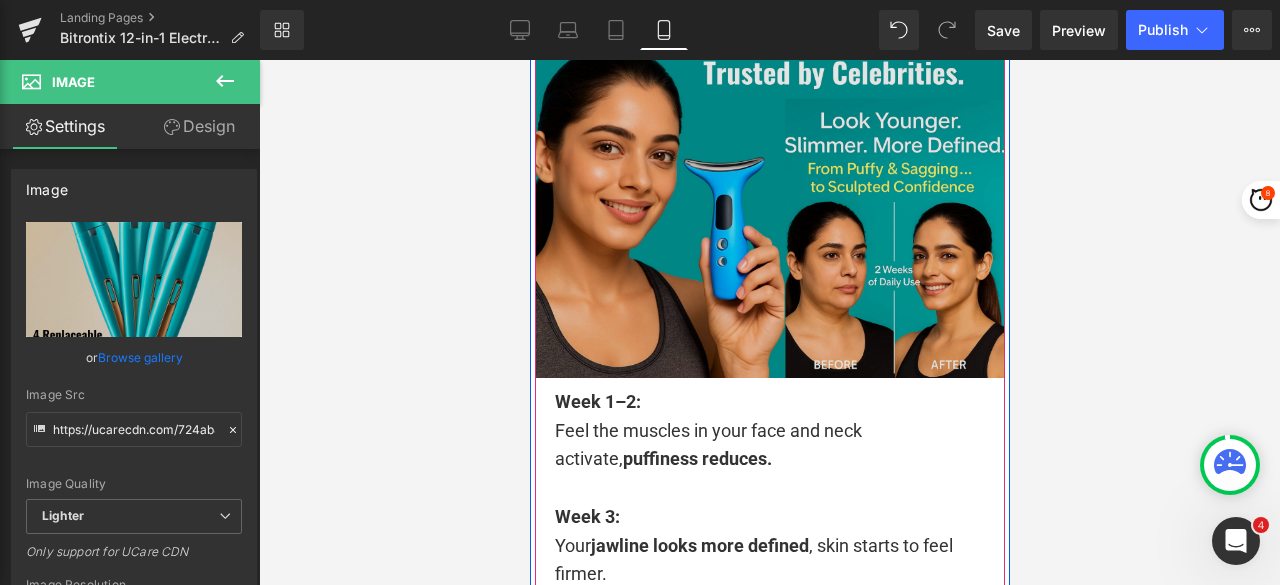 scroll, scrollTop: 4200, scrollLeft: 0, axis: vertical 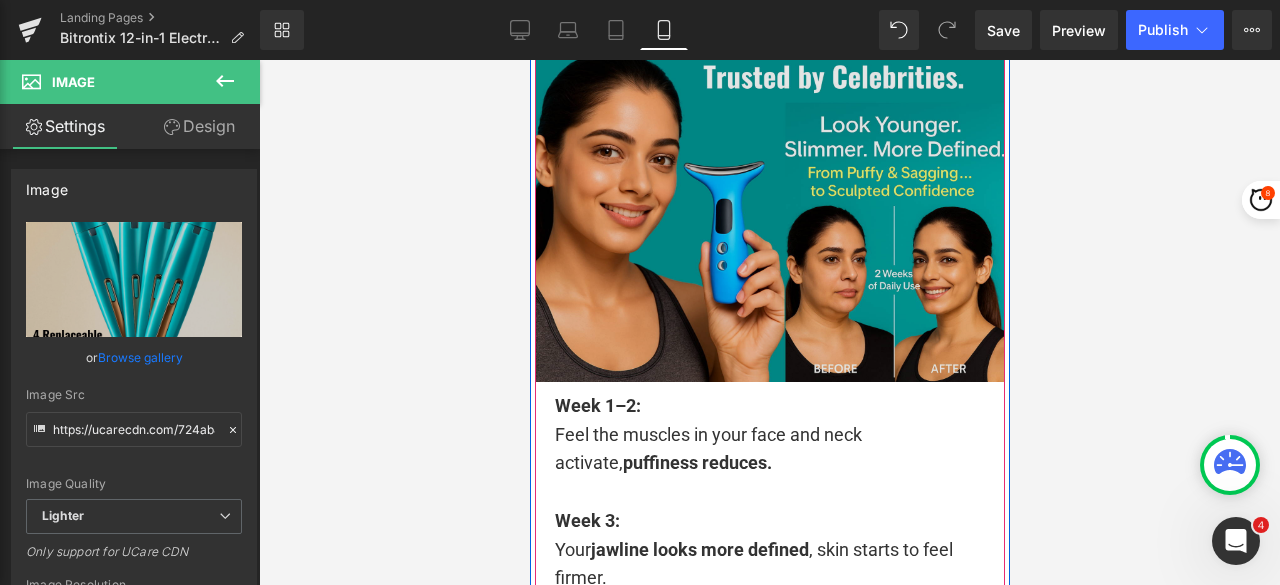 click at bounding box center (769, 194) 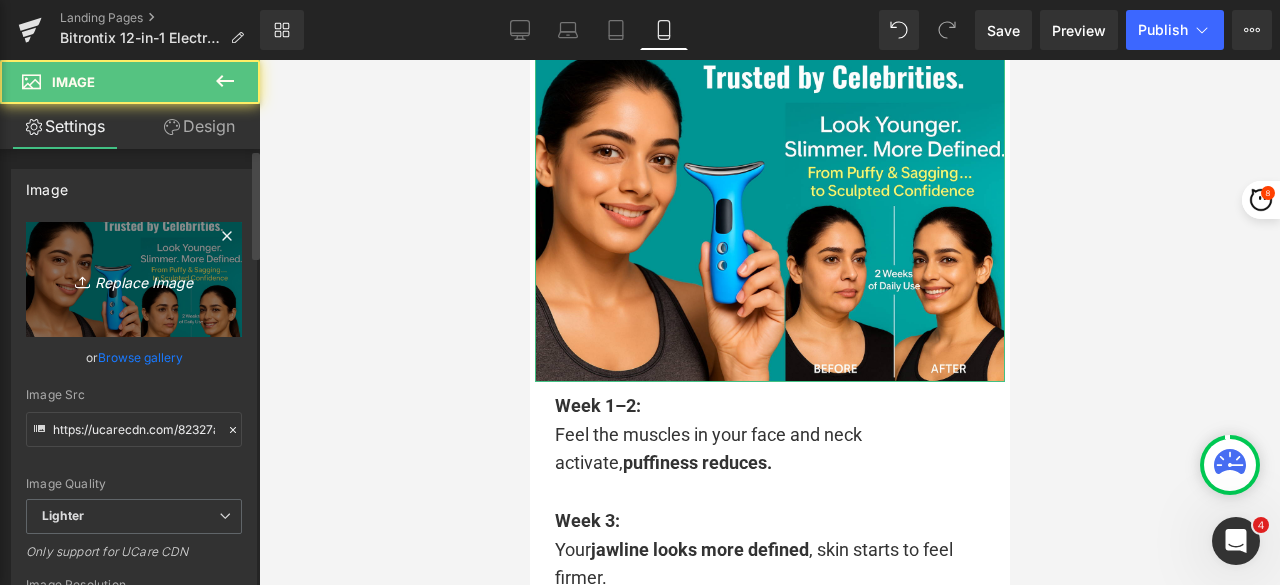 click on "Replace Image" at bounding box center (134, 279) 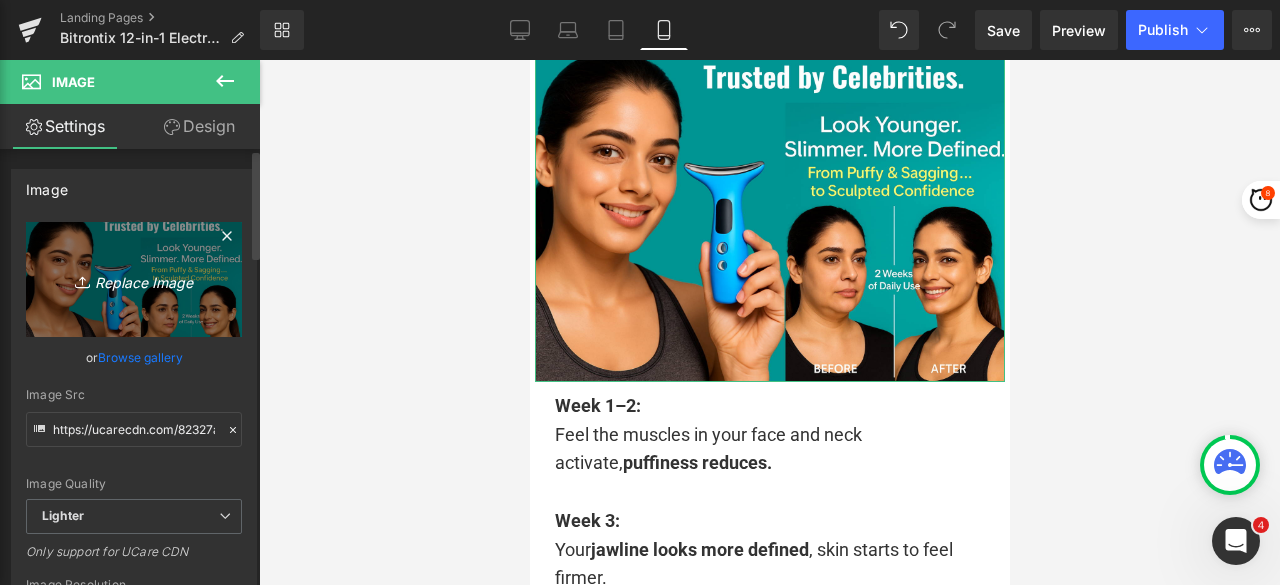type on "C:\fakepath\India’s First Luxury Trimmer Designed For Face & Full Body Grooming.png" 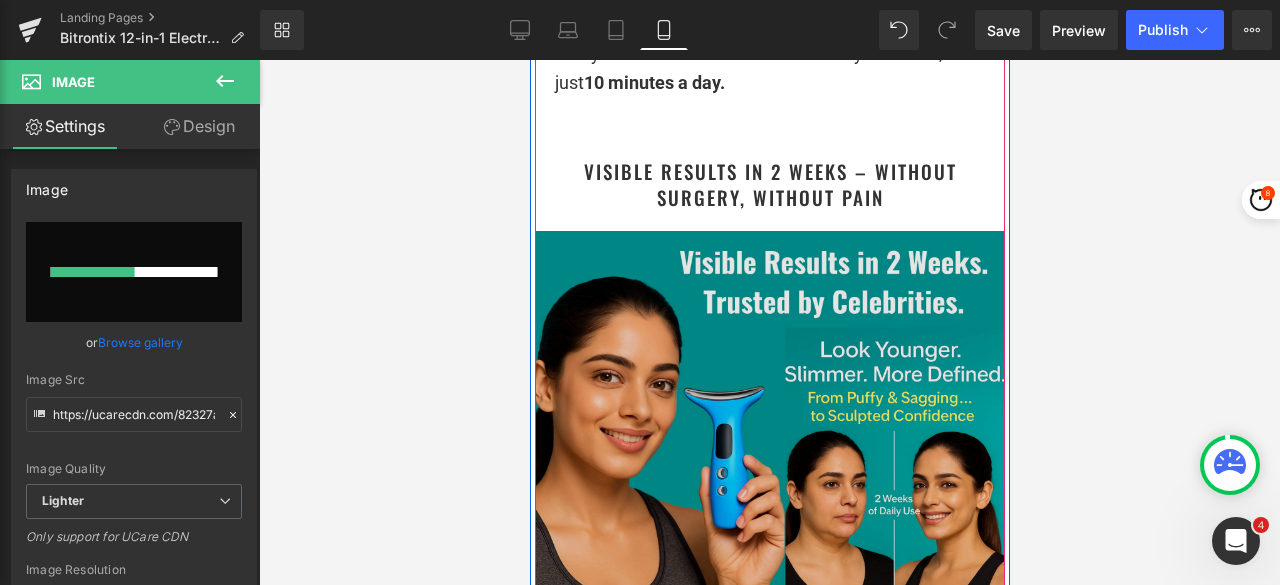 scroll, scrollTop: 4000, scrollLeft: 0, axis: vertical 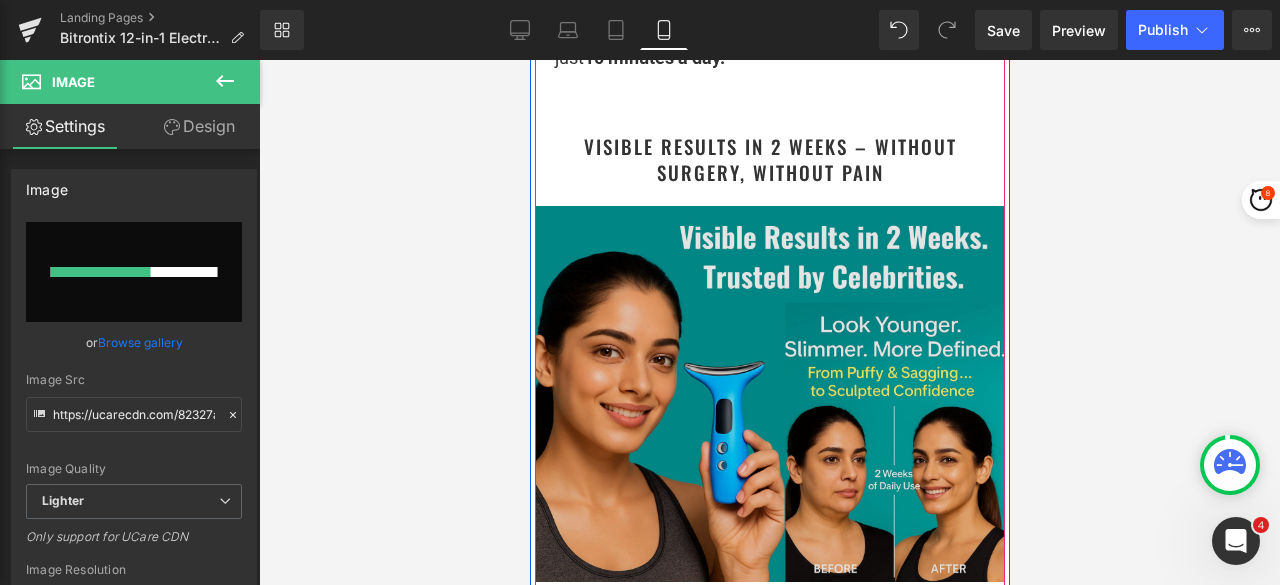 type 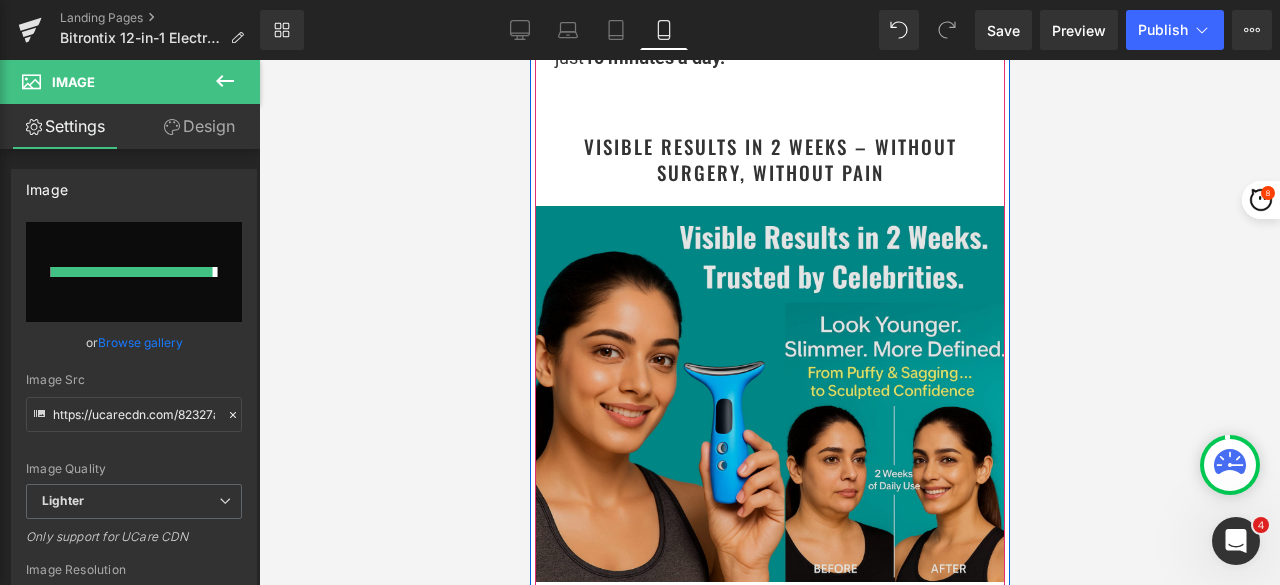 type on "https://ucarecdn.com/75f7b0d0-8402-4a8a-ab29-c2c99e8115d9/-/format/auto/-/preview/3000x3000/-/quality/lighter/India%E2%80%99s%20First%20Luxury%20Trimmer%20Designed%20For%20Face%20&%20Full%20Body%20Grooming.png" 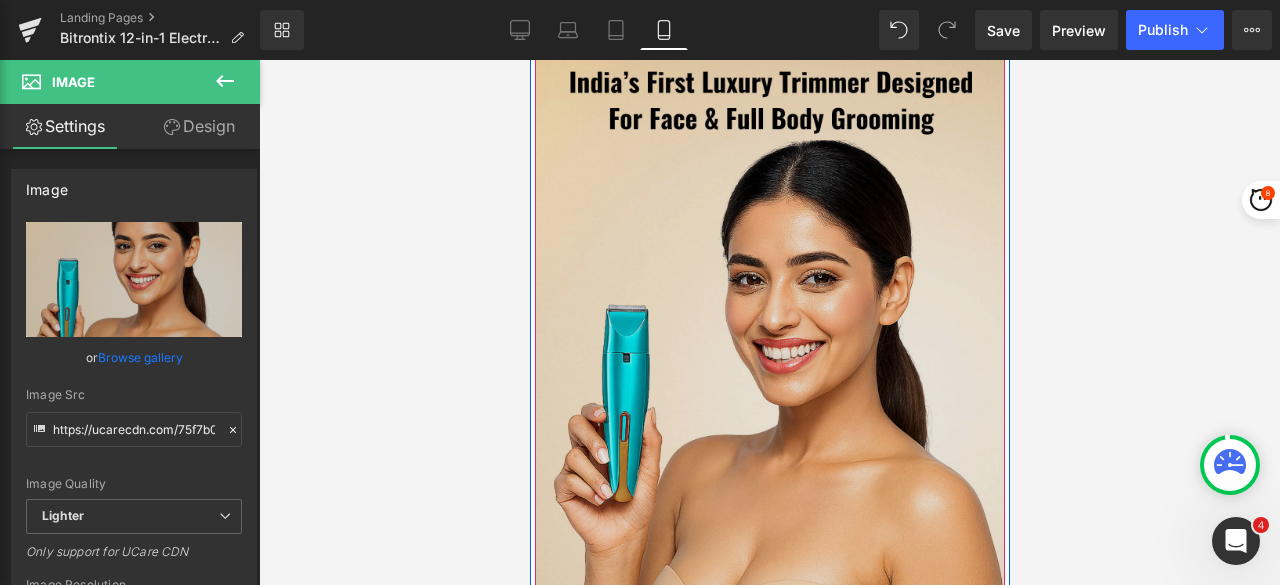 scroll, scrollTop: 4100, scrollLeft: 0, axis: vertical 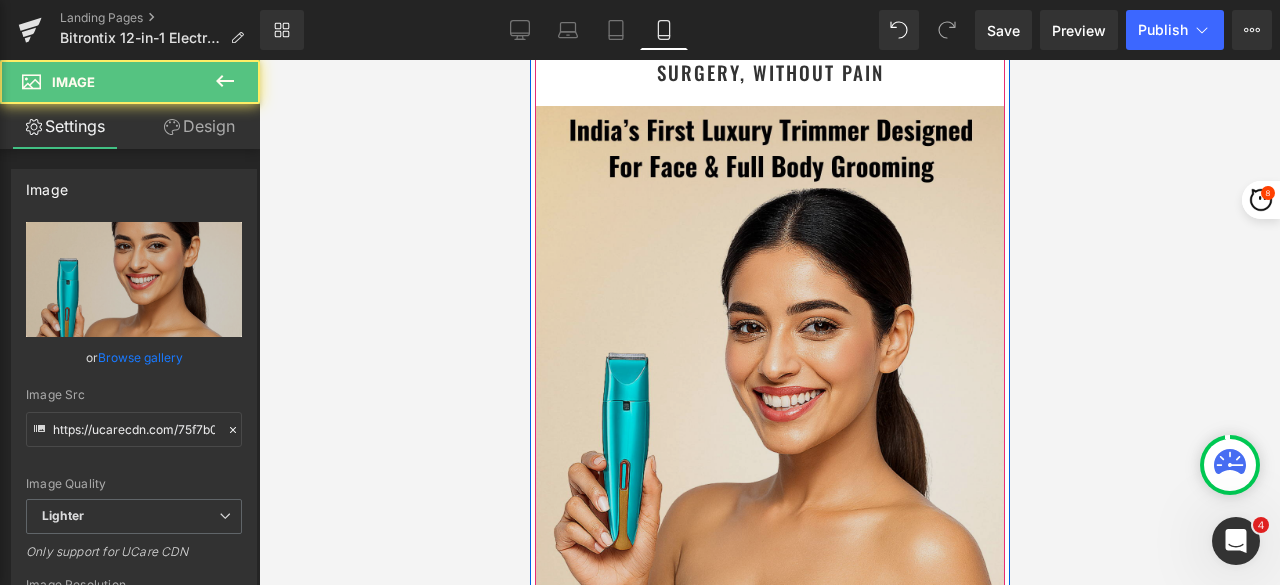 click at bounding box center (769, 400) 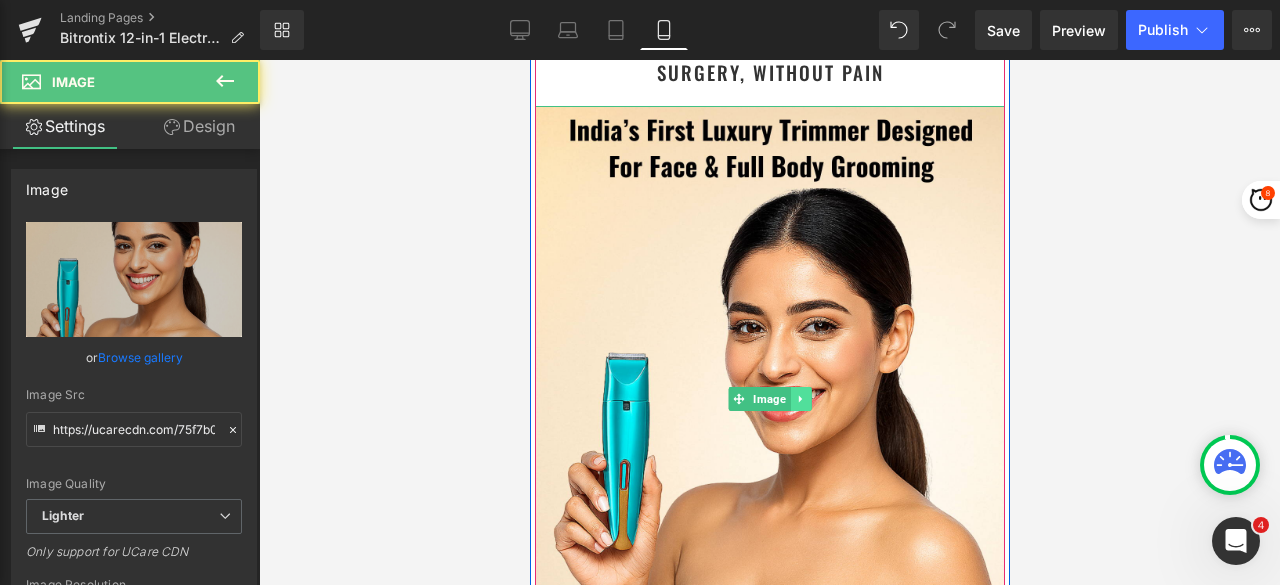 click at bounding box center (800, 399) 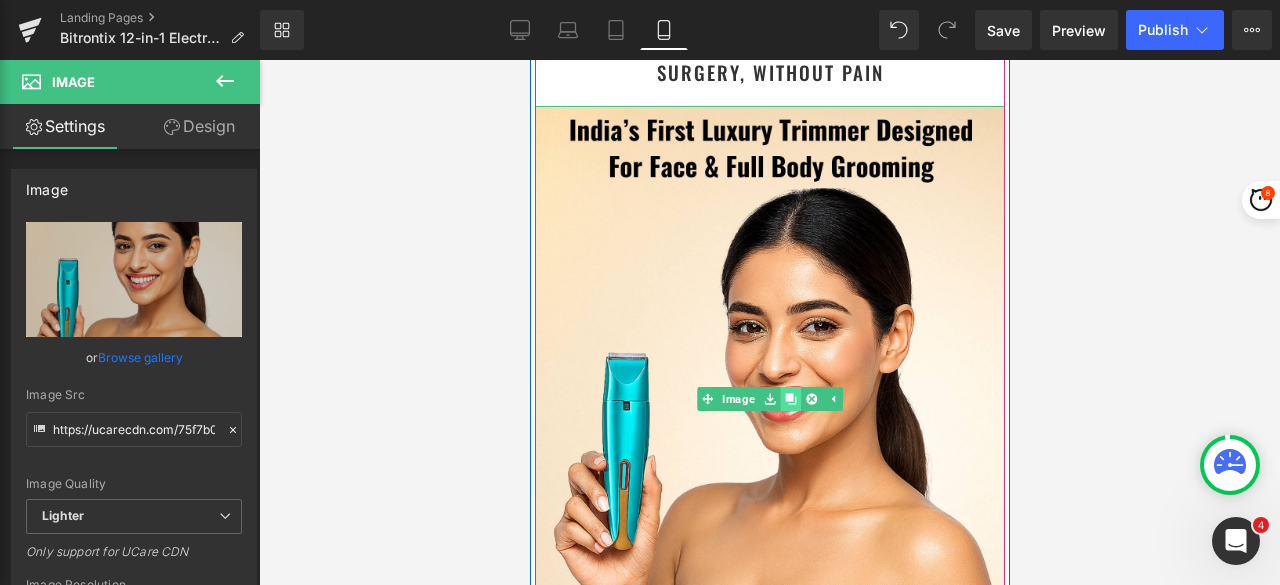 click 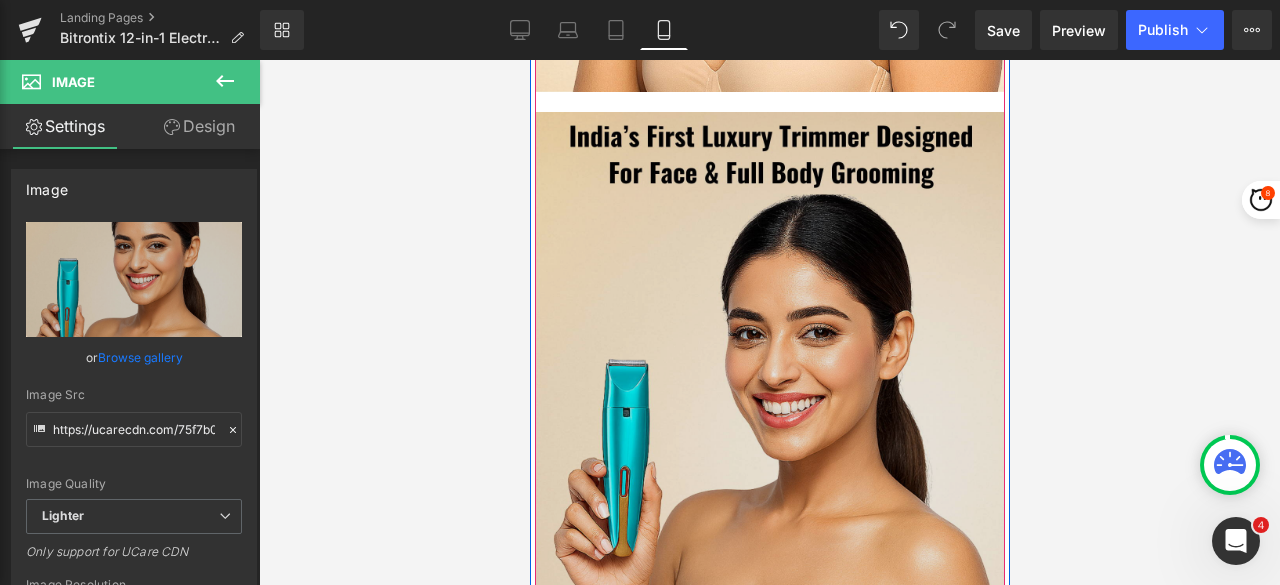 scroll, scrollTop: 4702, scrollLeft: 0, axis: vertical 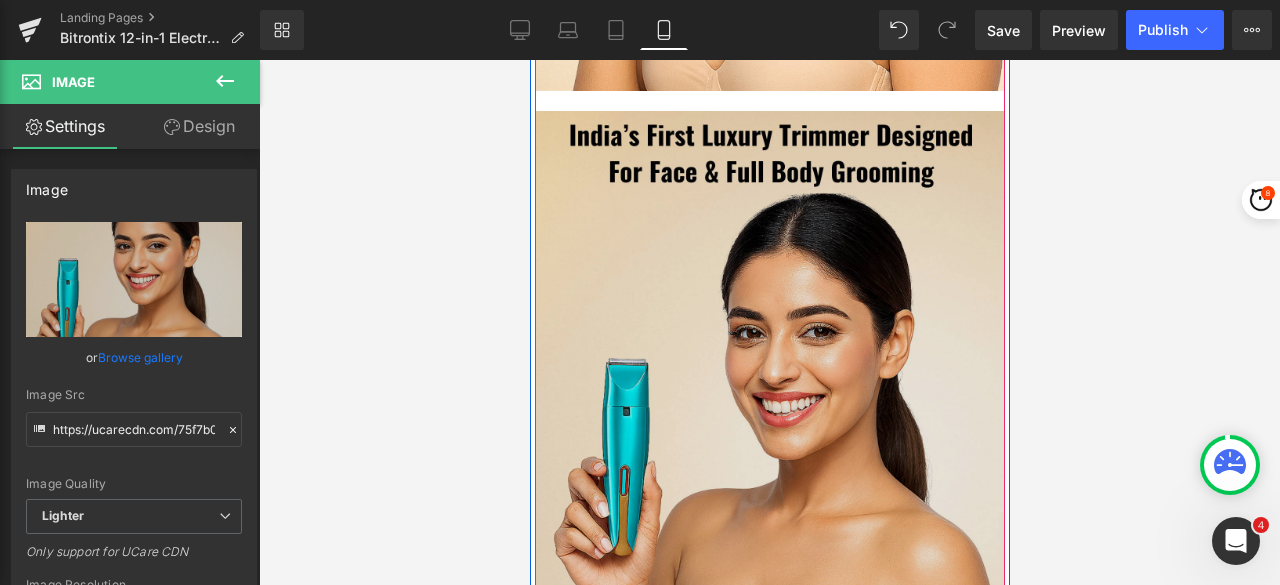 click at bounding box center [769, 405] 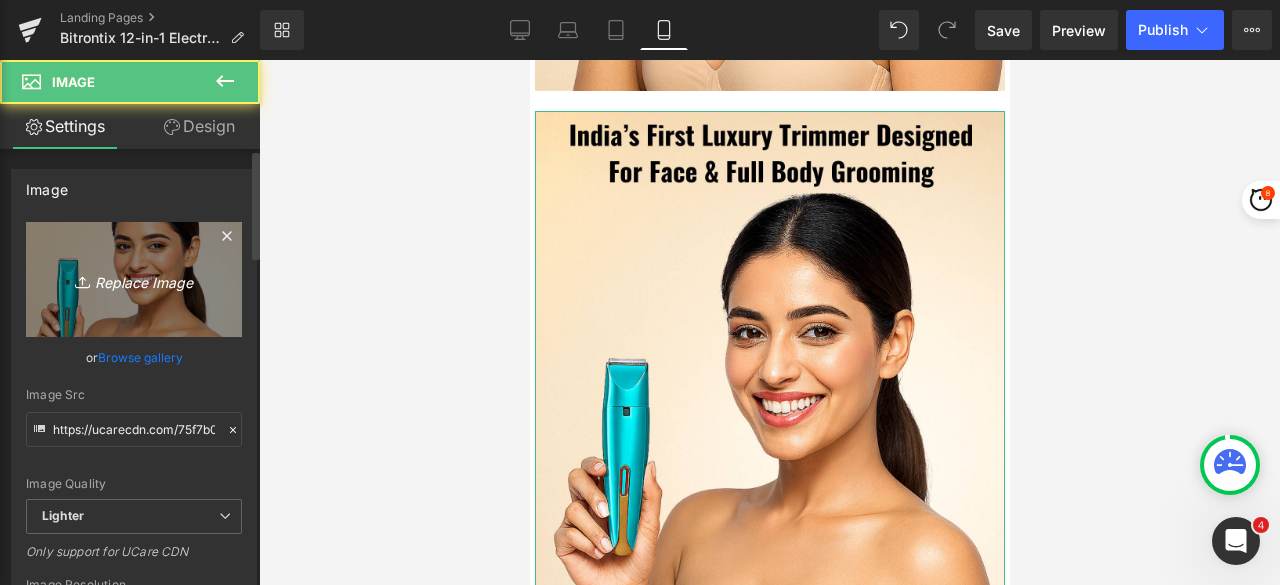 click on "Replace Image" at bounding box center [134, 279] 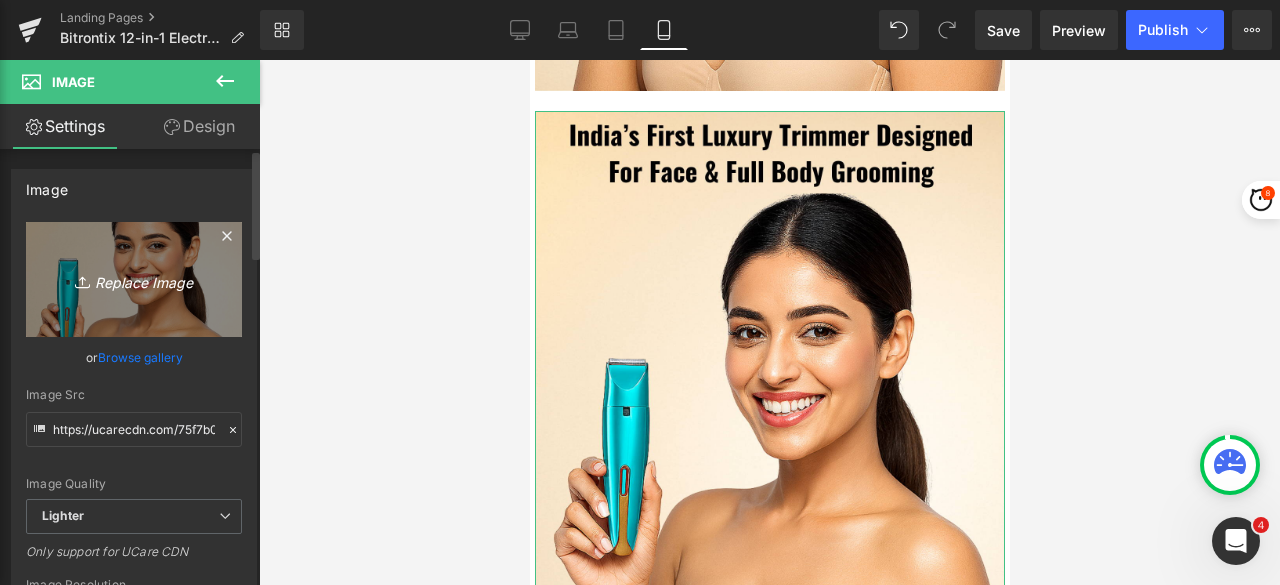 type on "C:\fakepath\Untitled design - 2025-08-04T210944.168.png" 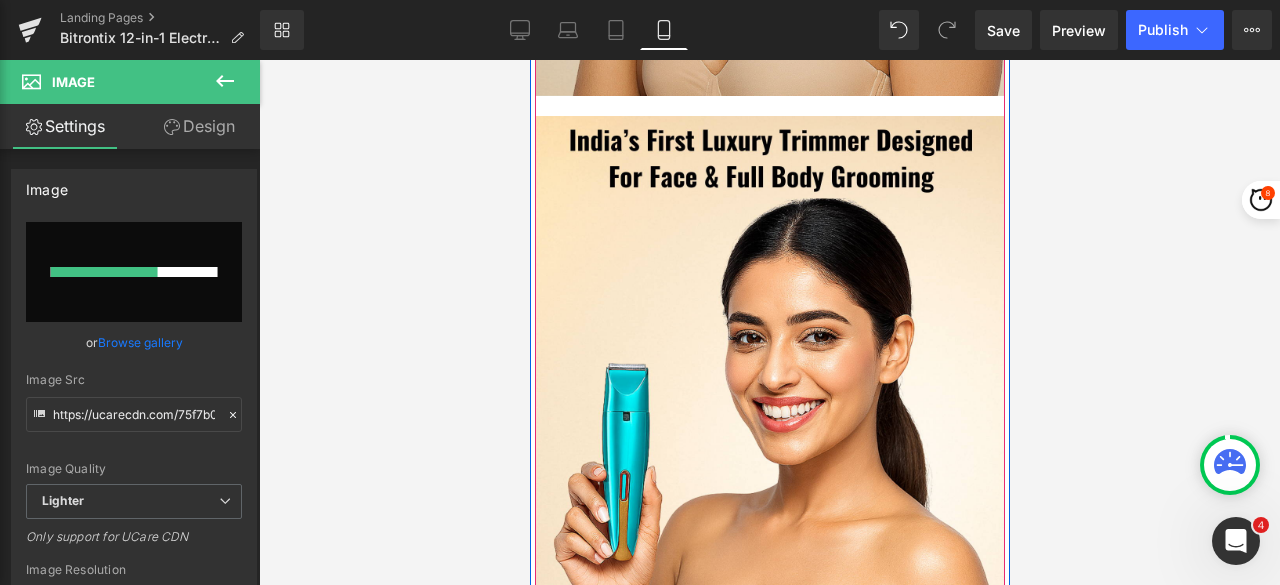 scroll, scrollTop: 4802, scrollLeft: 0, axis: vertical 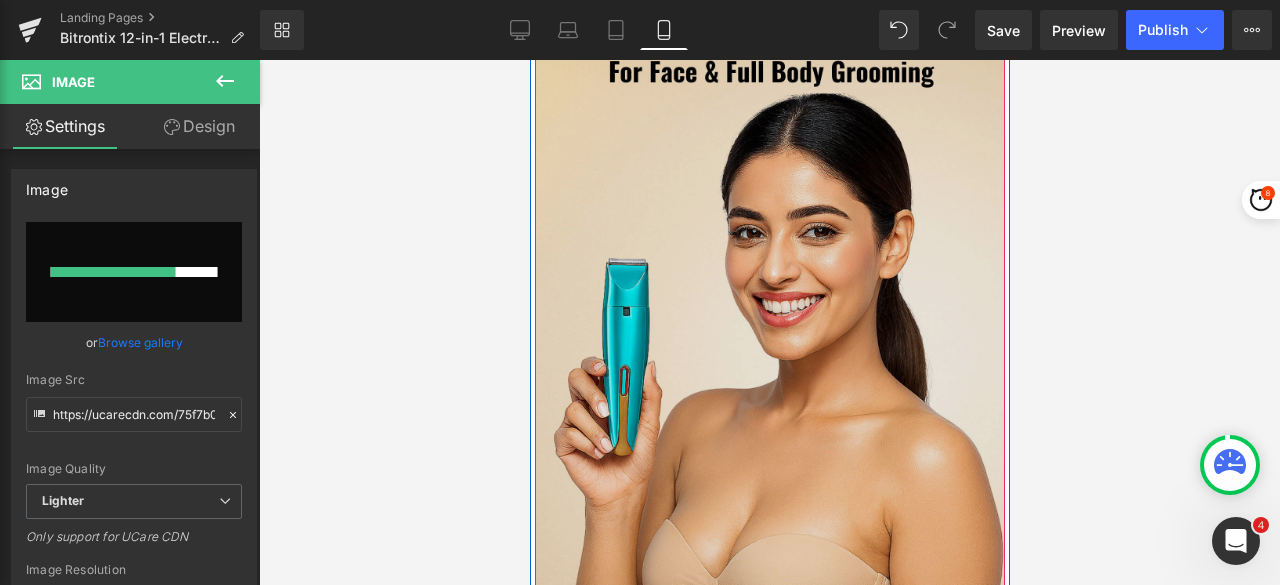 type 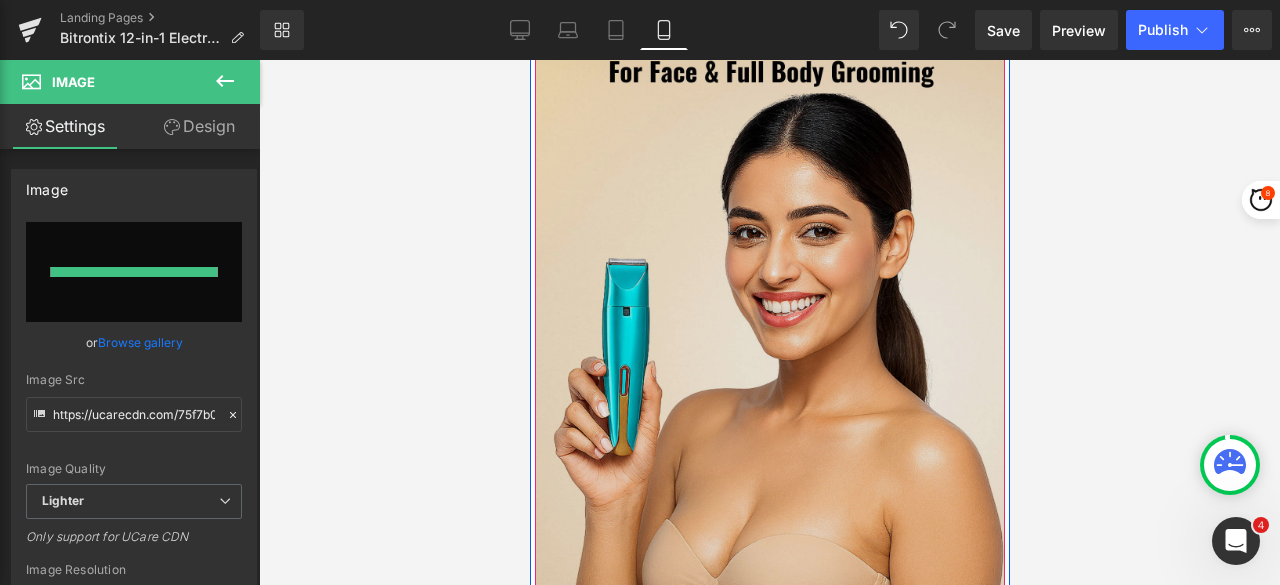 type on "https://ucarecdn.com/b8239cb9-ef2d-4091-ab36-8032f020a3d3/-/format/auto/-/preview/3000x3000/-/quality/lighter/Untitled%20design%20-%202025-08-04T210944.168.png" 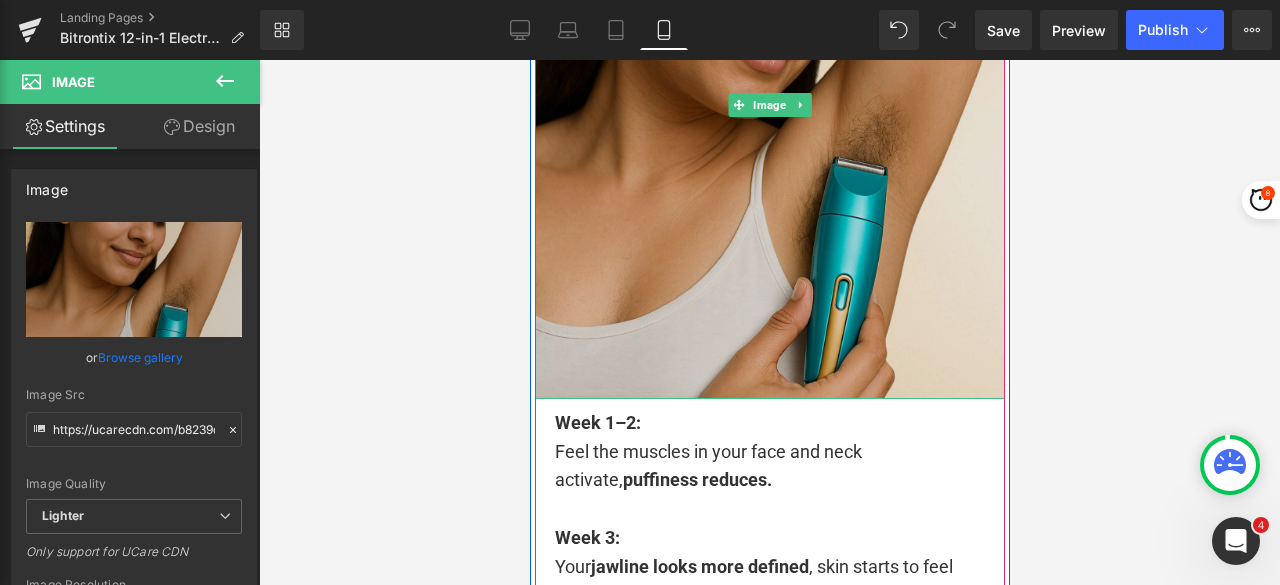 scroll, scrollTop: 4902, scrollLeft: 0, axis: vertical 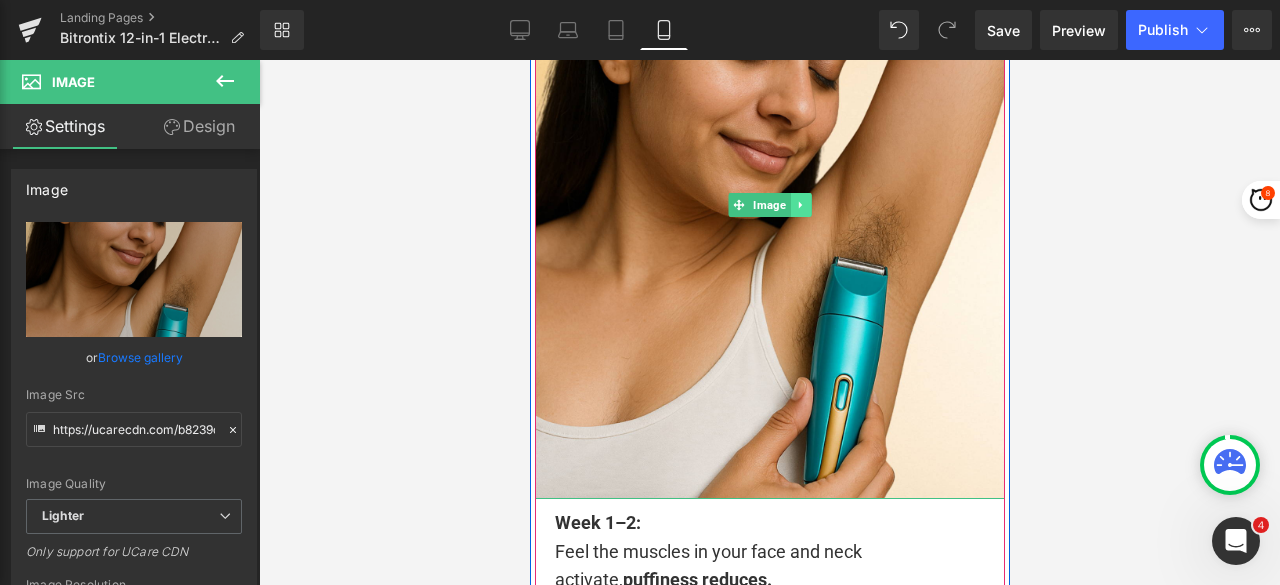 click 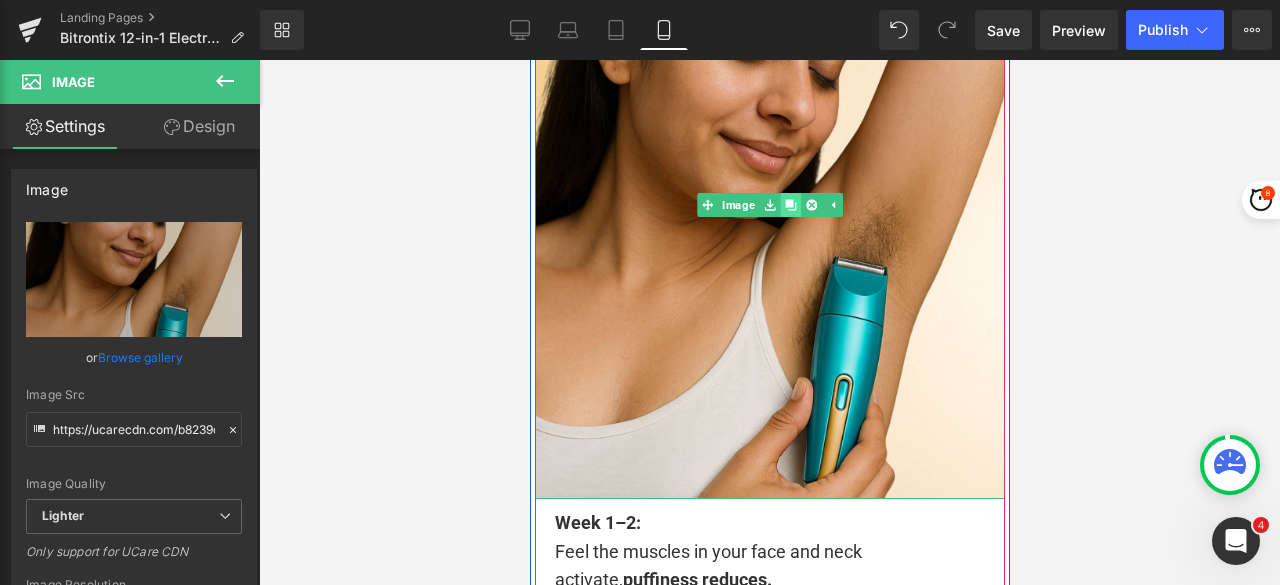 click at bounding box center (789, 205) 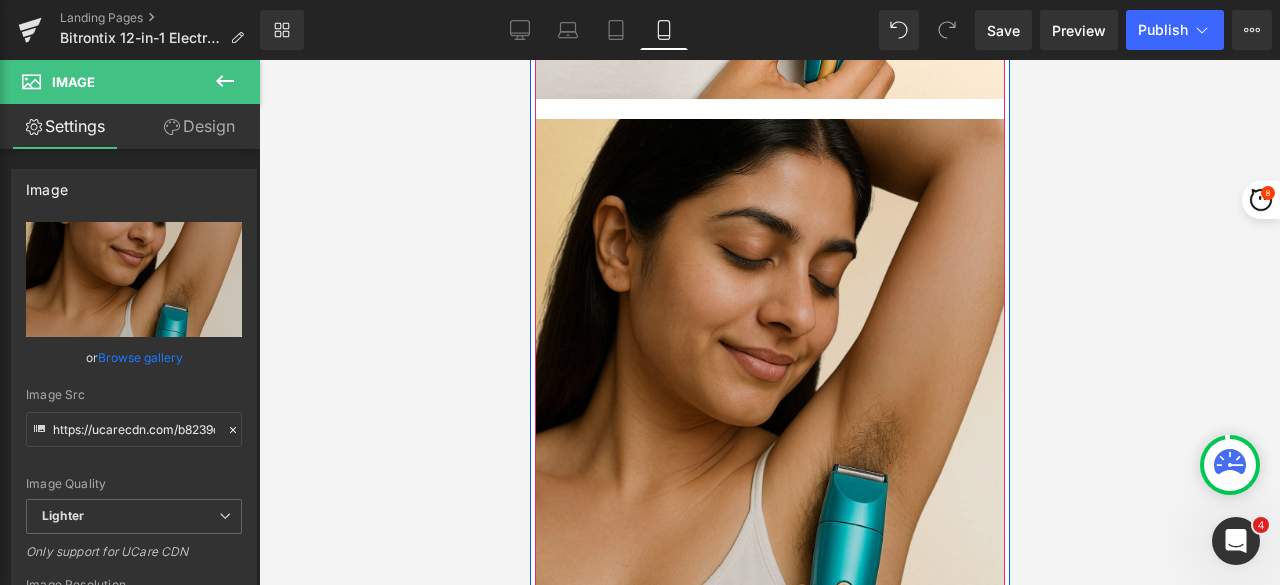 scroll, scrollTop: 5309, scrollLeft: 0, axis: vertical 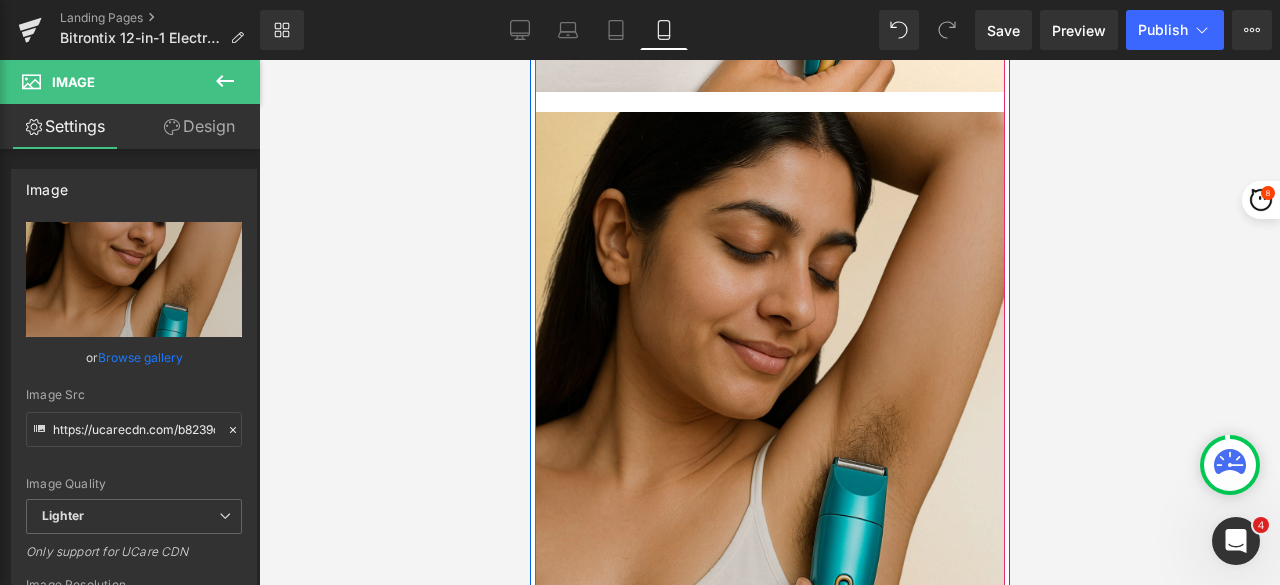 click at bounding box center [769, 406] 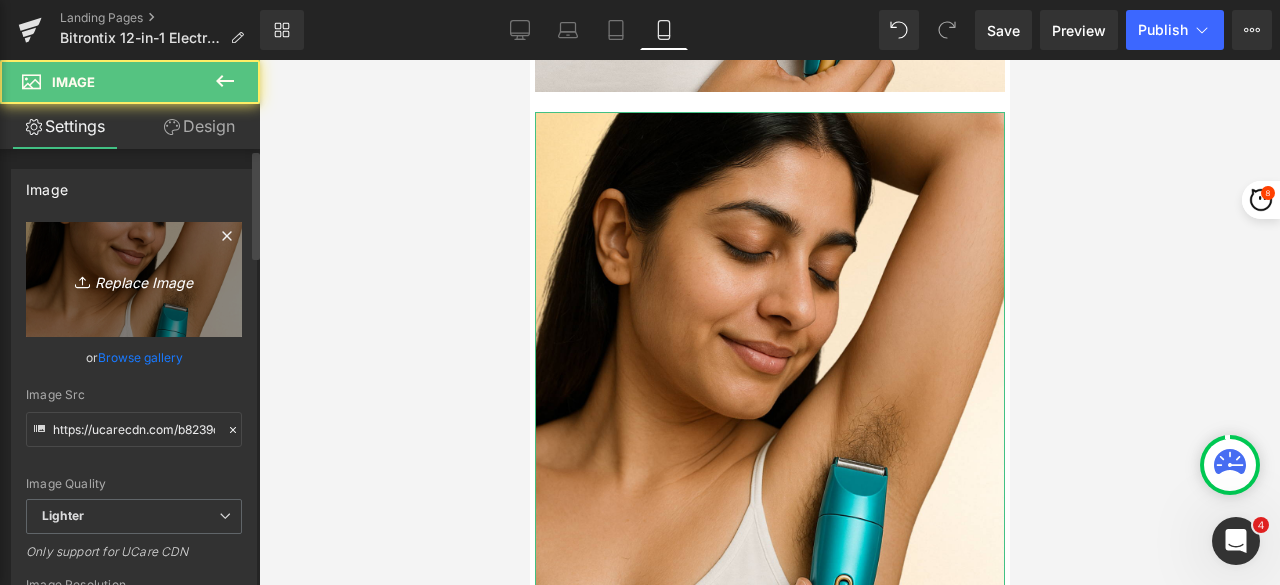click on "Replace Image" at bounding box center [134, 279] 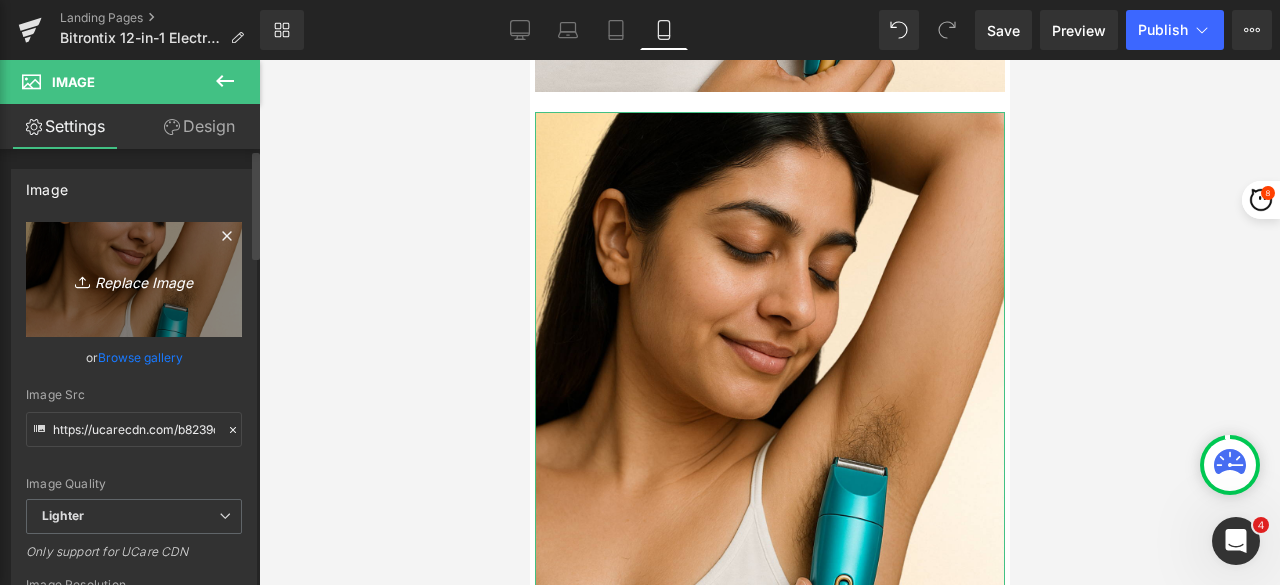 type on "C:\fakepath\Full Body Grooming For.png" 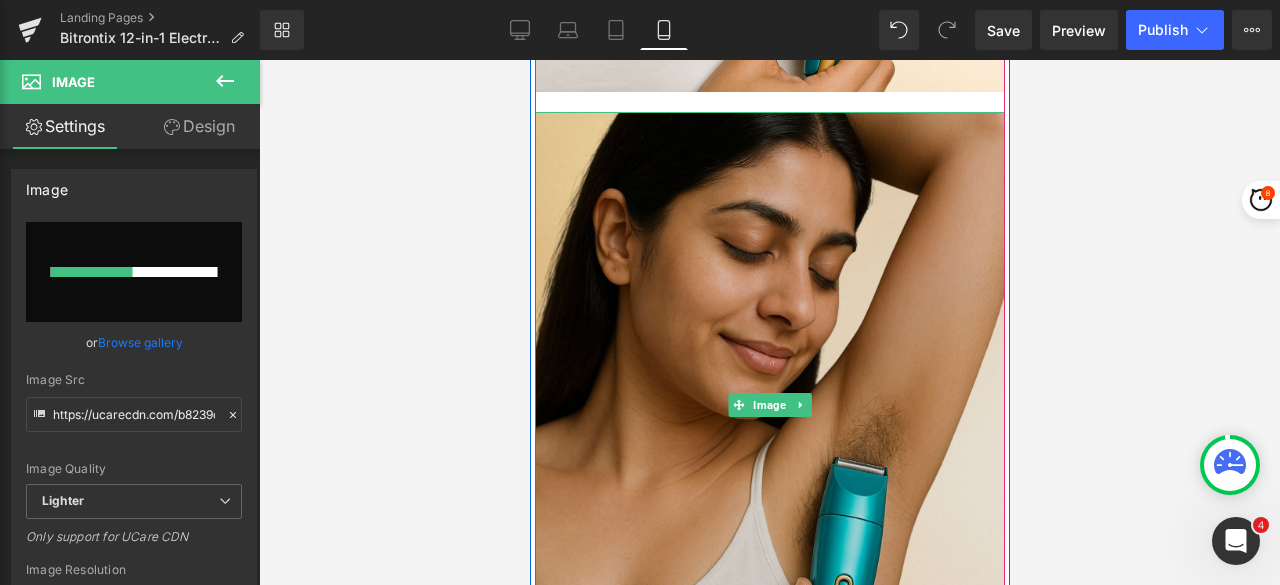 scroll, scrollTop: 5409, scrollLeft: 0, axis: vertical 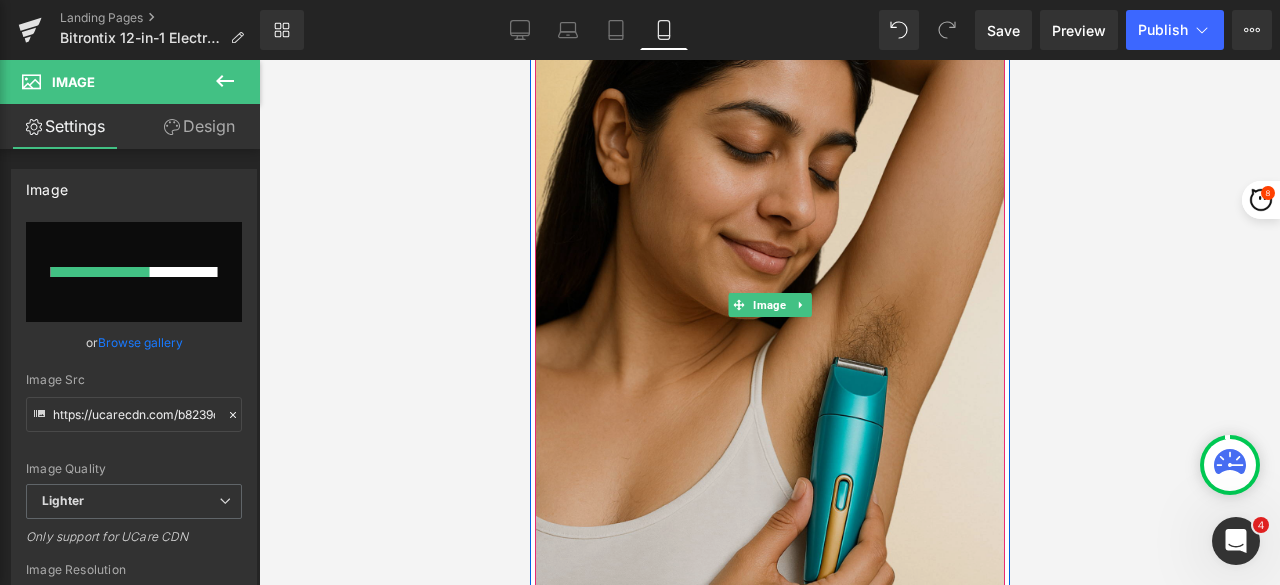 type 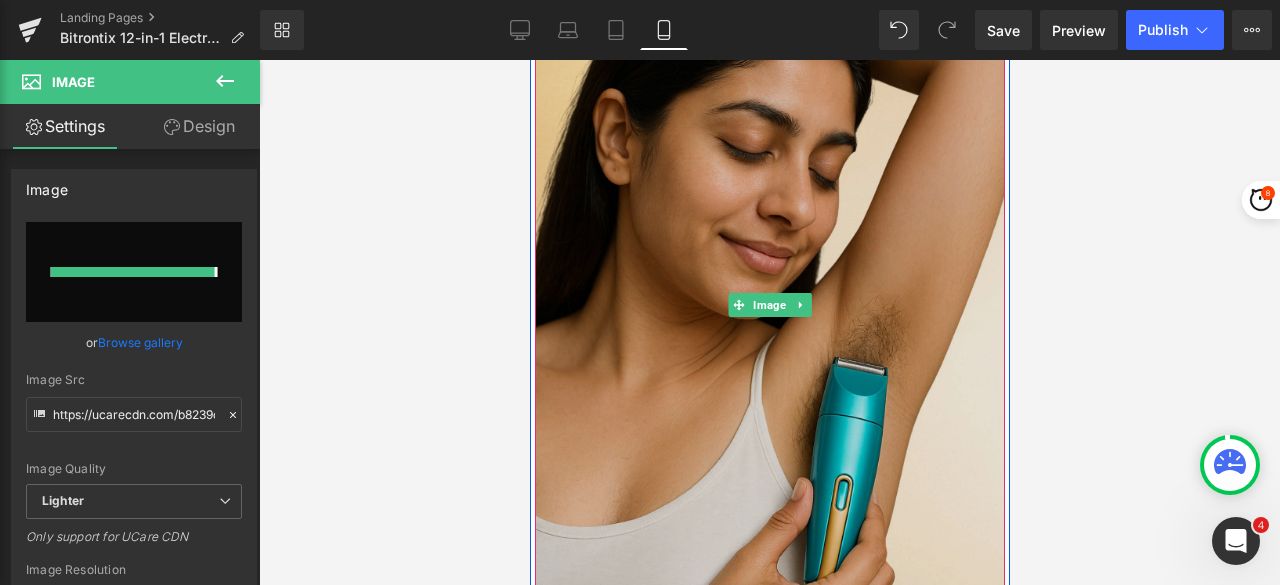 type on "https://ucarecdn.com/[UUID]/[FILENAME].png" 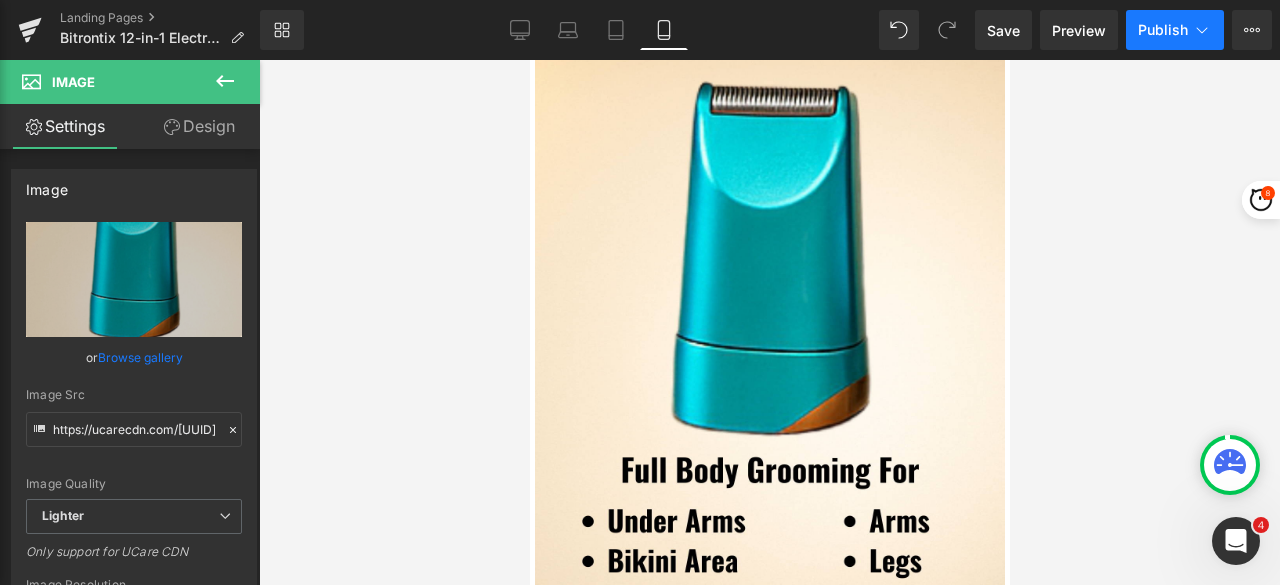 click on "Publish" at bounding box center (1163, 30) 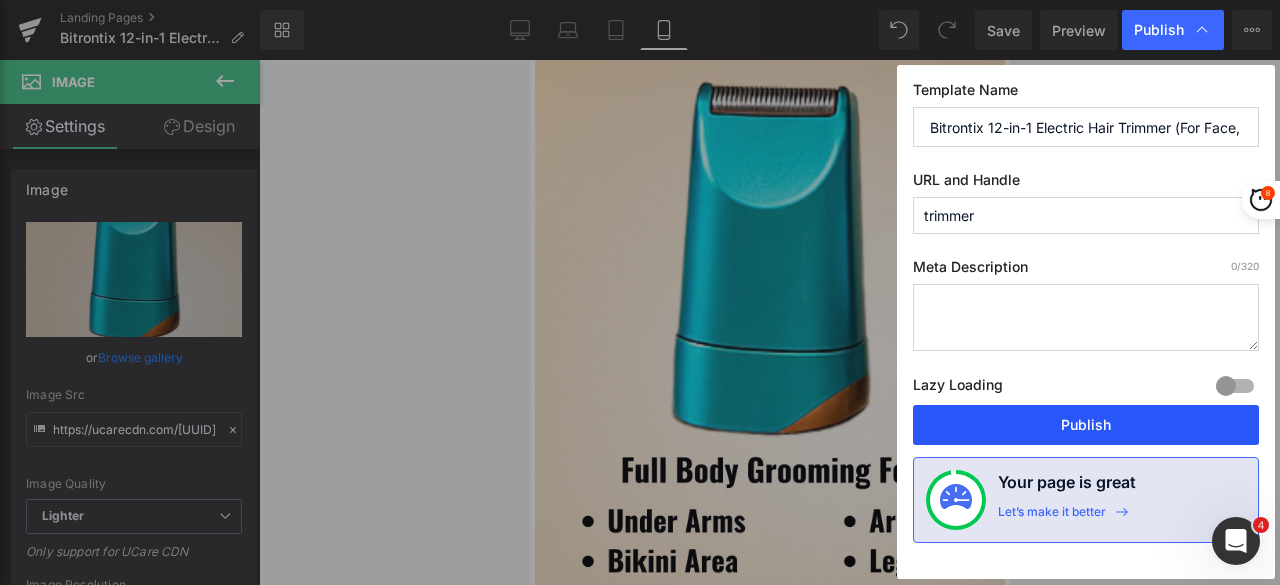 click on "Publish" at bounding box center [1086, 425] 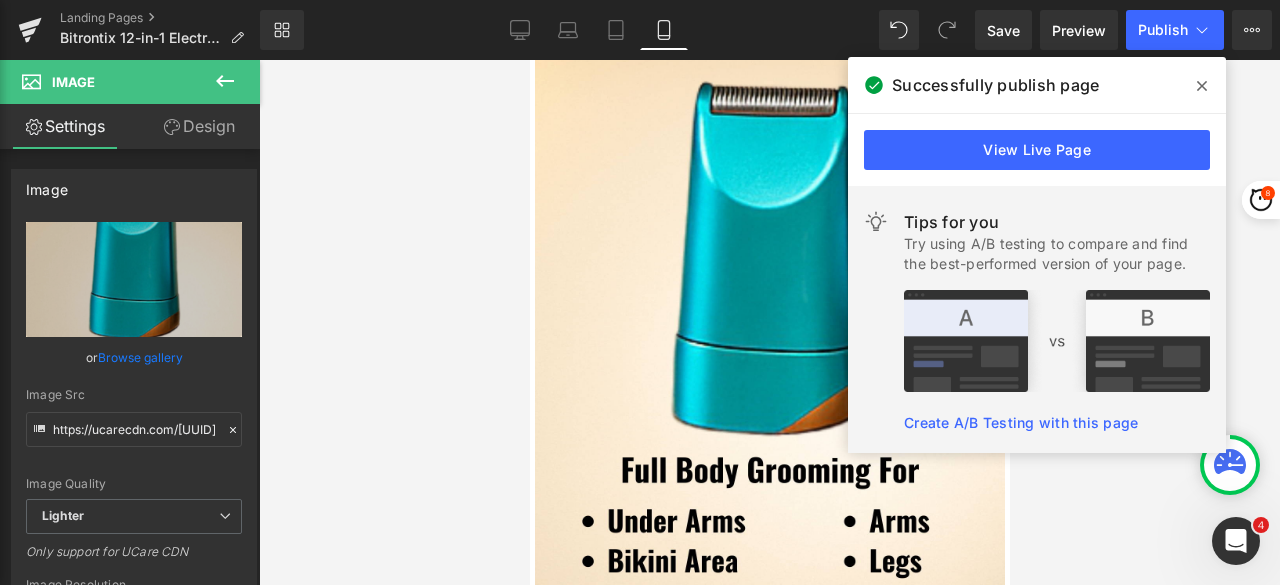 click 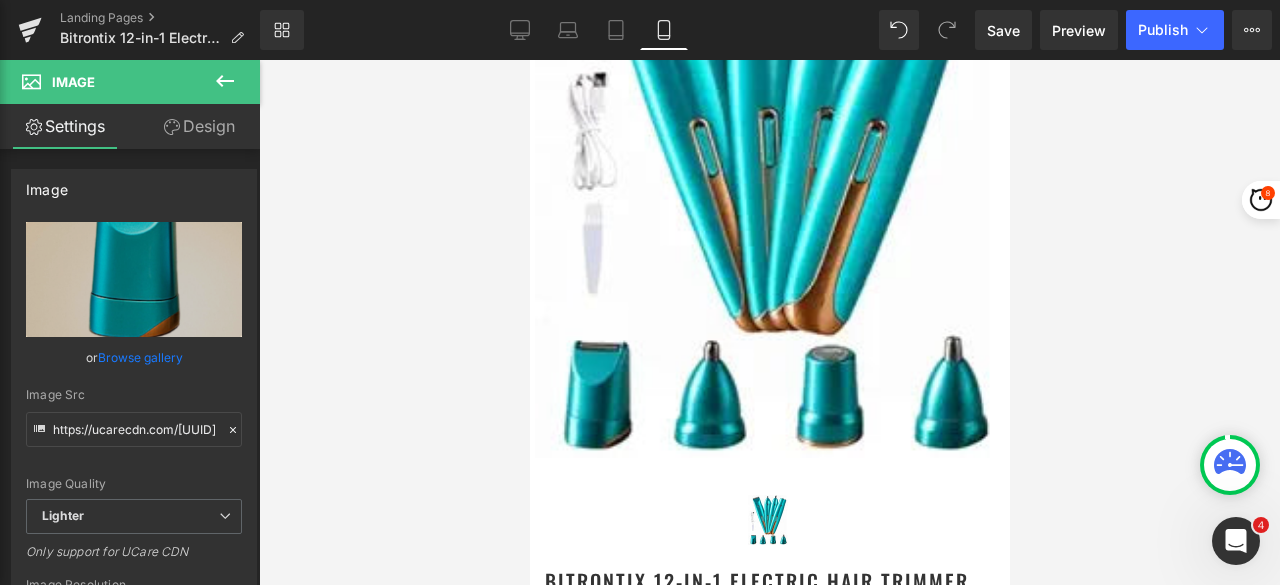 scroll, scrollTop: 0, scrollLeft: 0, axis: both 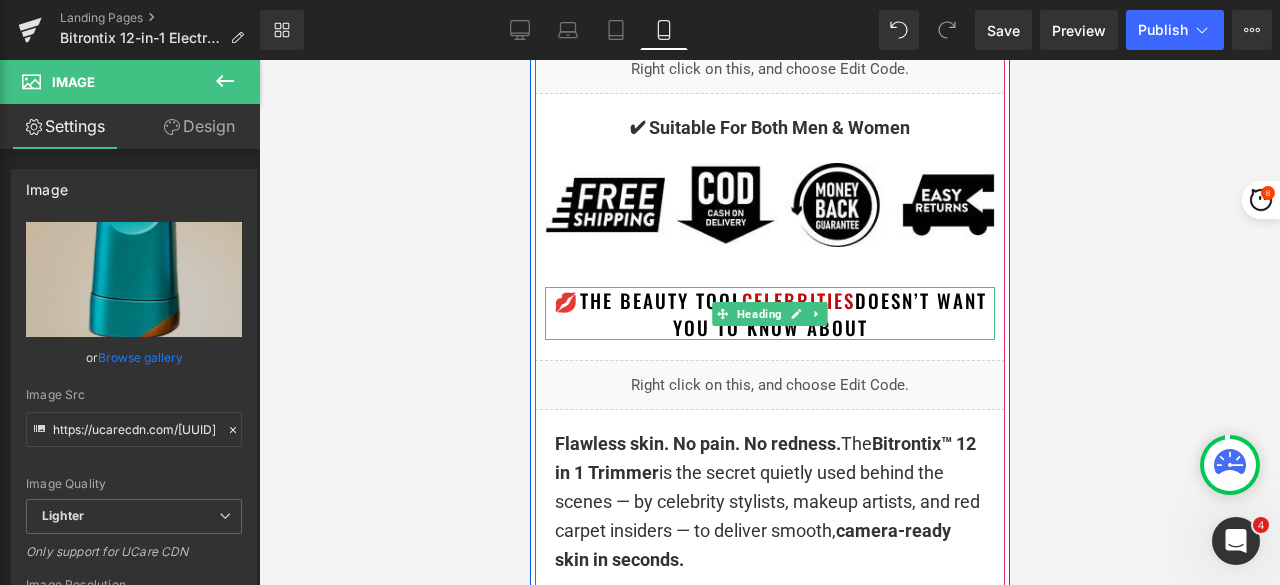 click on "The Beauty Tool" at bounding box center (660, 300) 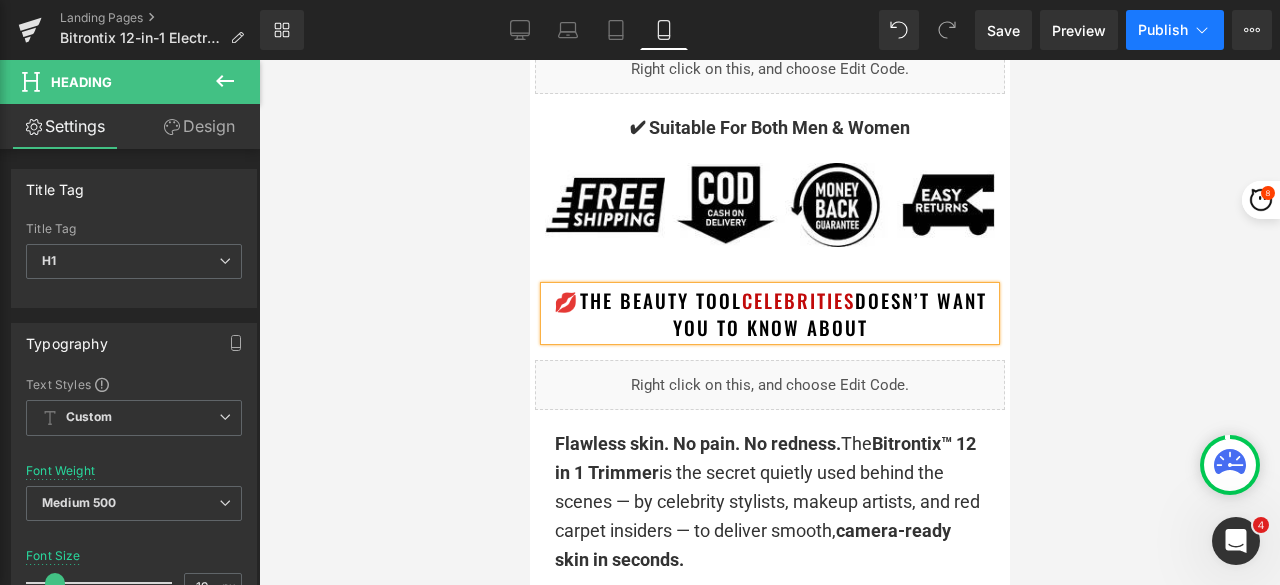 click on "Publish" at bounding box center [1175, 30] 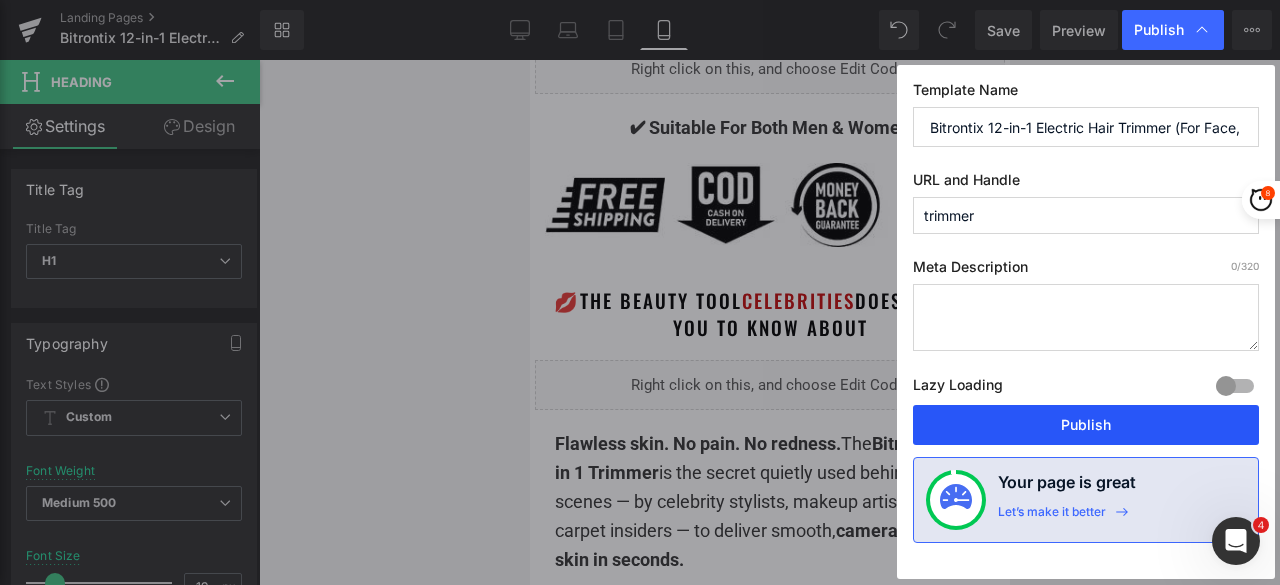 click on "Publish" at bounding box center [1086, 425] 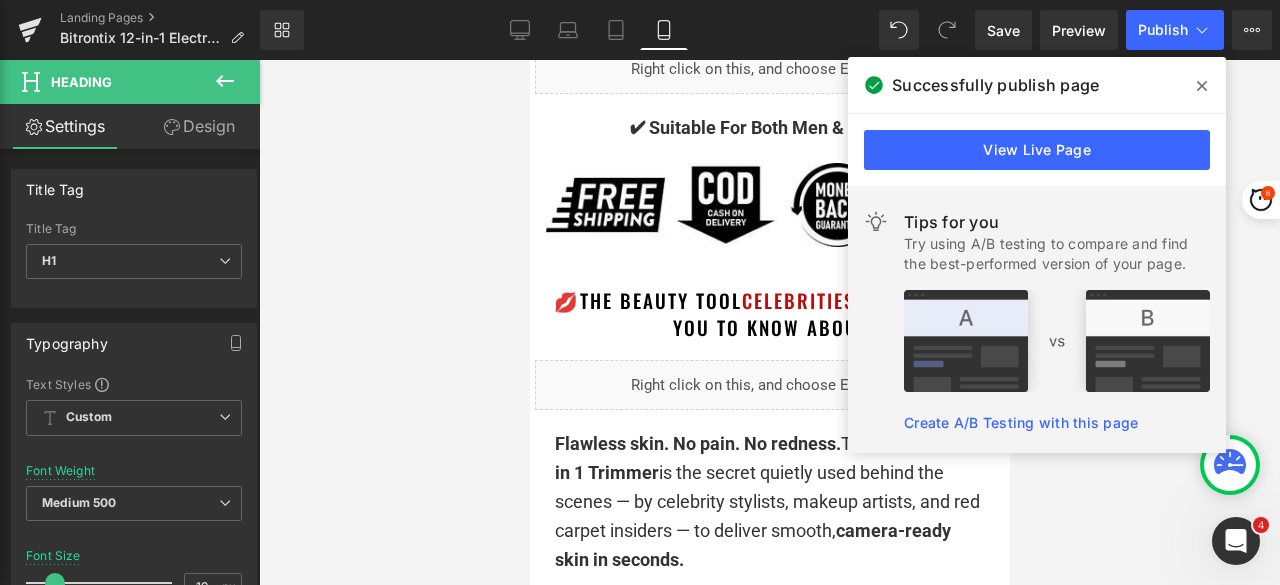 click 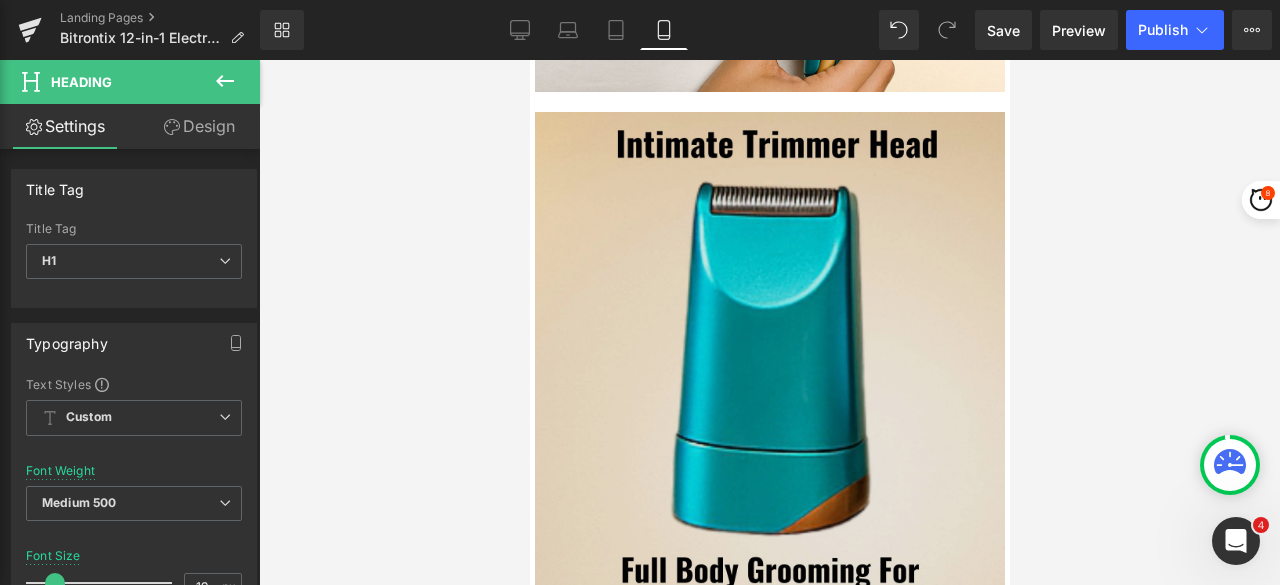 scroll, scrollTop: 5300, scrollLeft: 0, axis: vertical 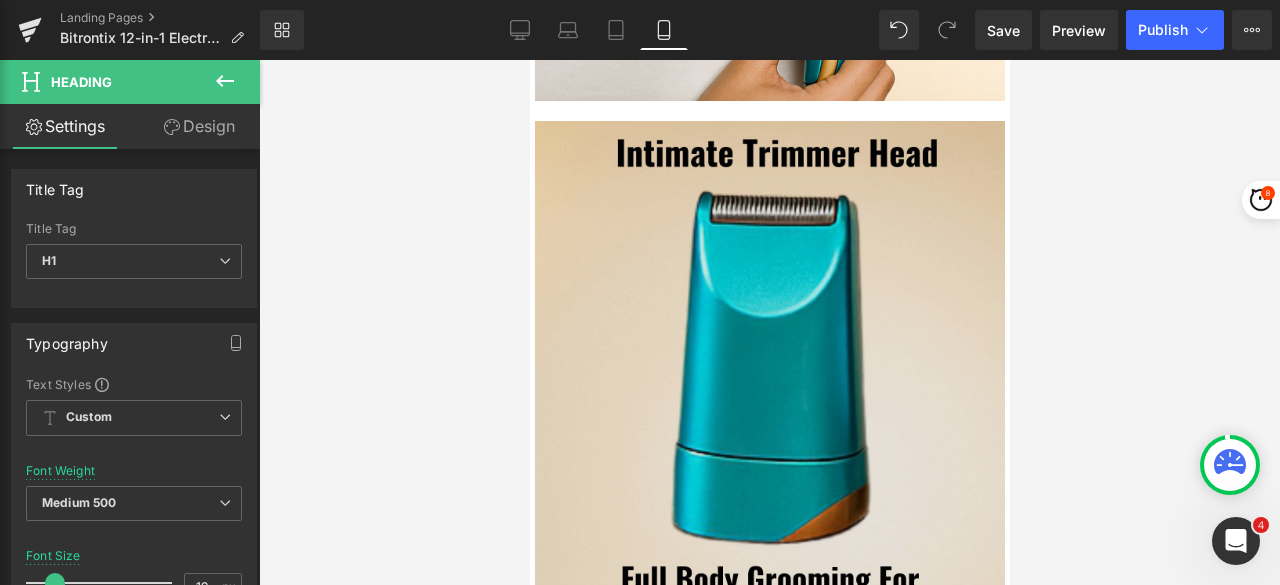 click at bounding box center [769, 415] 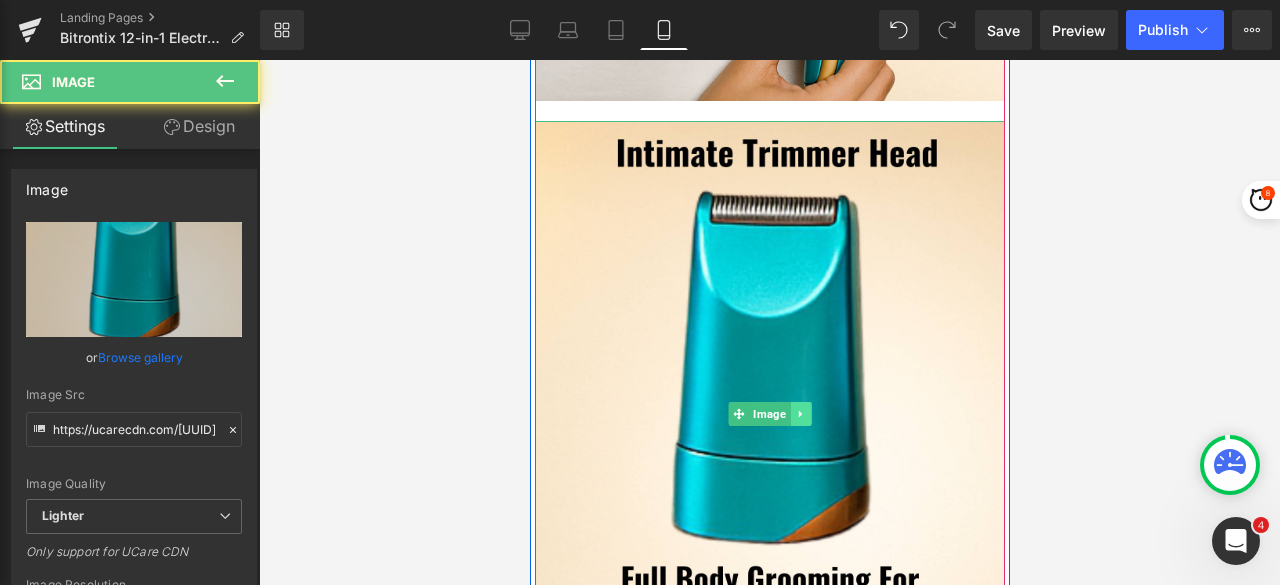 click at bounding box center (800, 414) 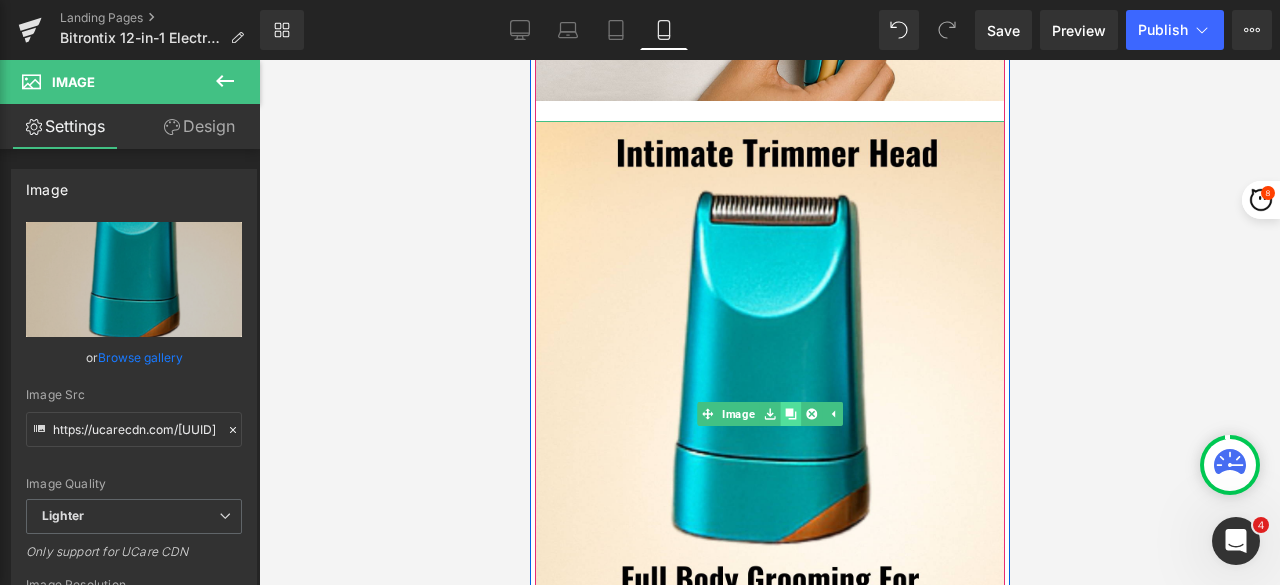 click 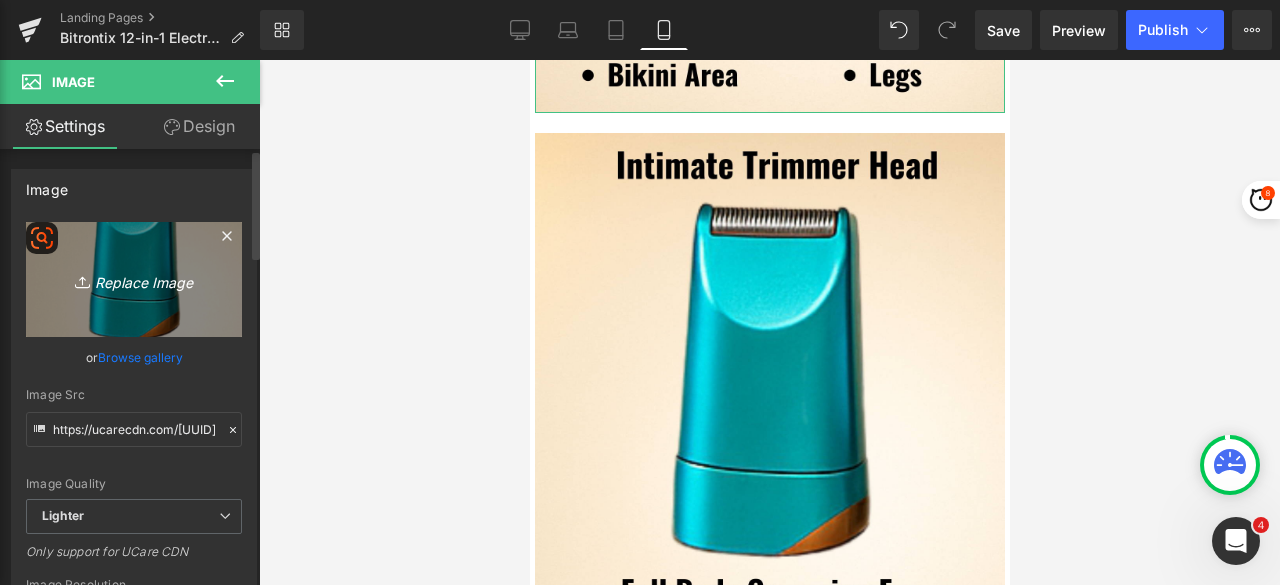 scroll, scrollTop: 5916, scrollLeft: 0, axis: vertical 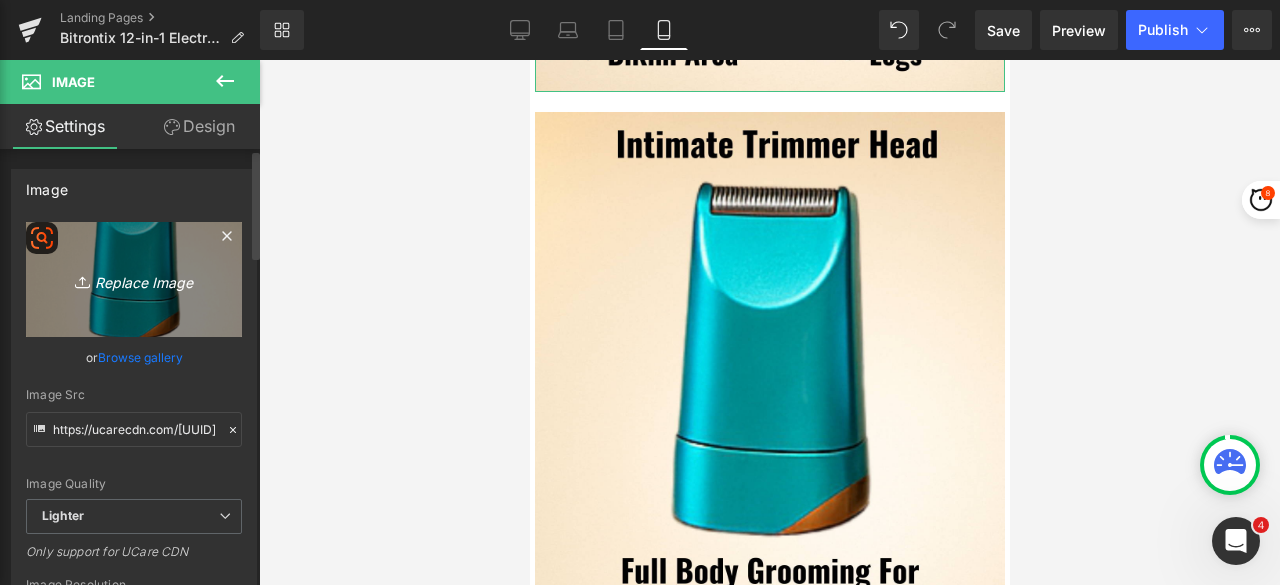 click on "Replace Image" at bounding box center [134, 279] 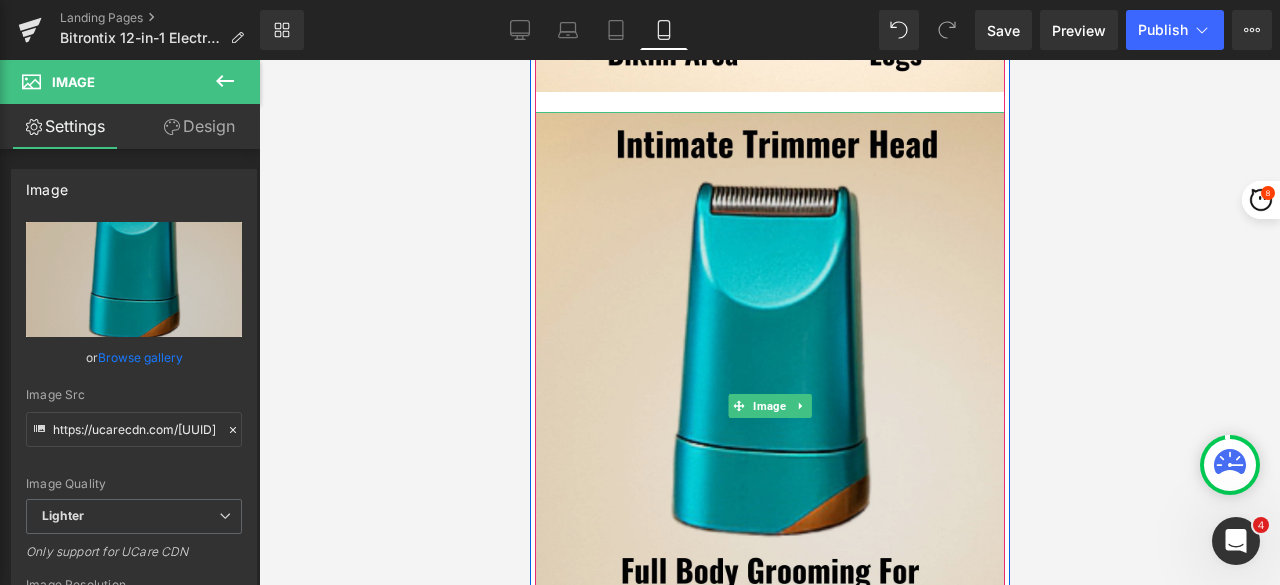 click at bounding box center (769, 406) 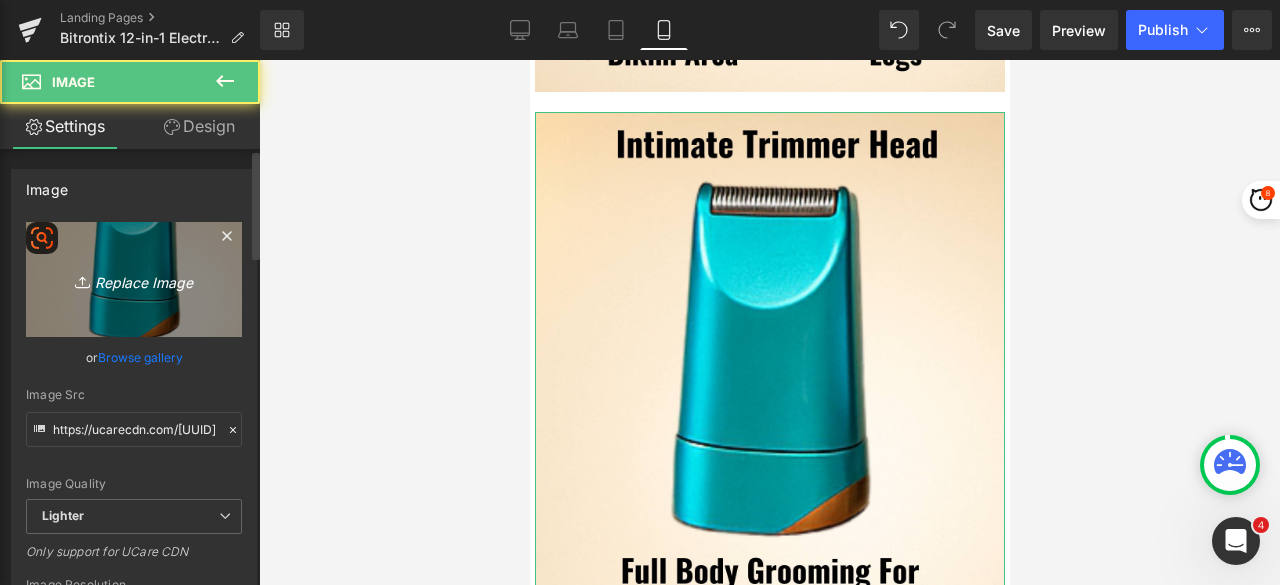 click on "Replace Image" at bounding box center [134, 279] 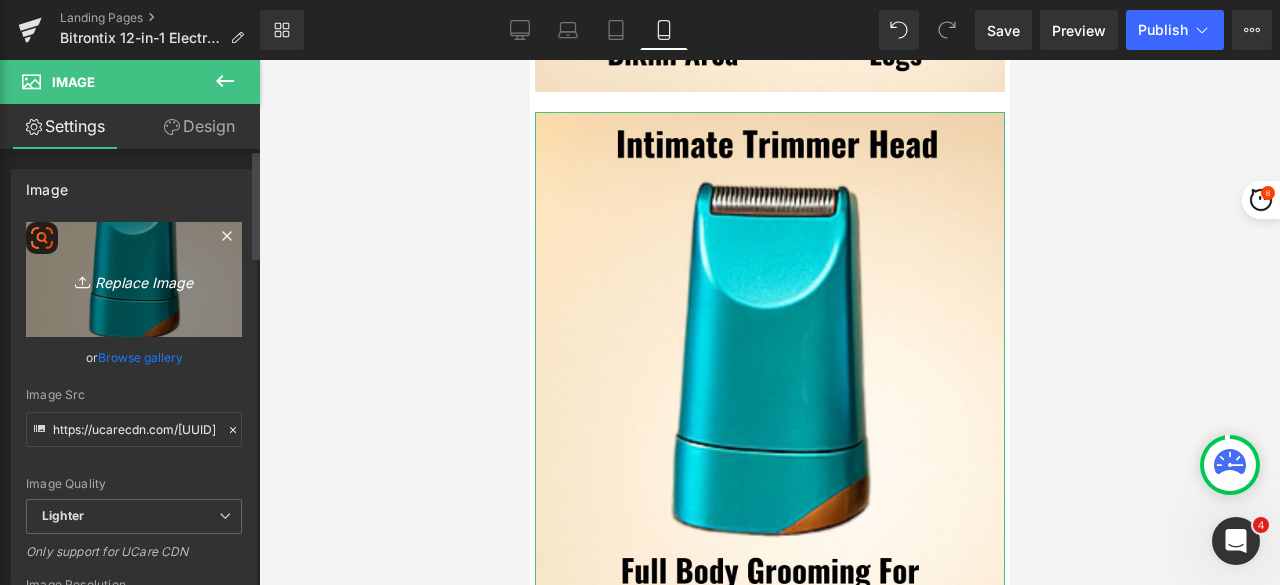 type on "C:\fakepath\[FILENAME].png" 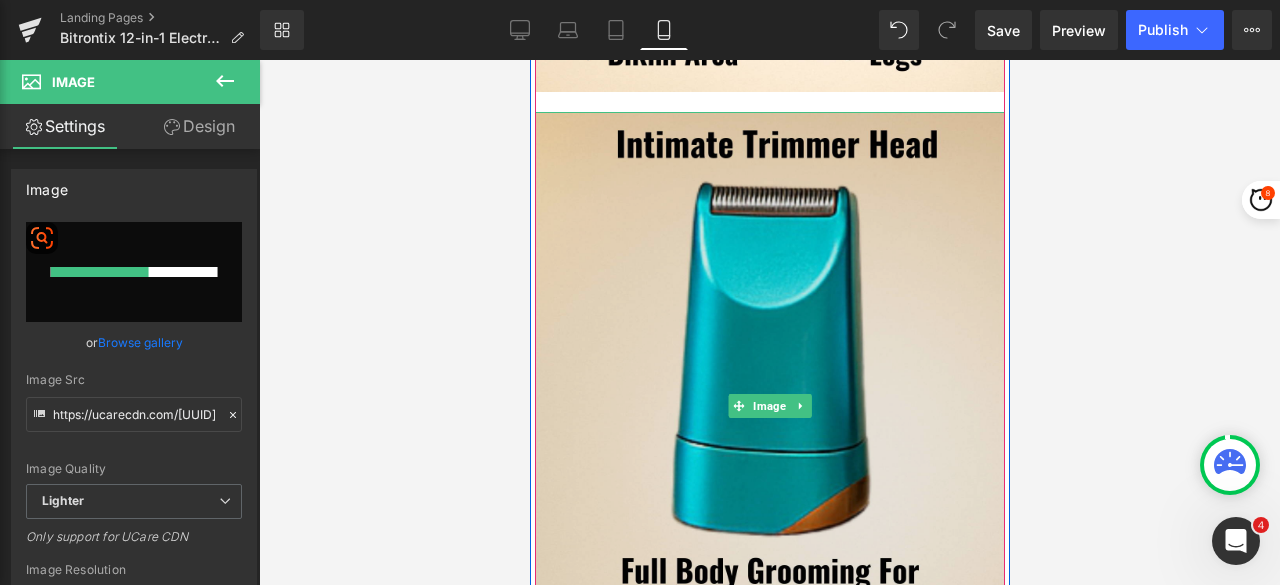 type 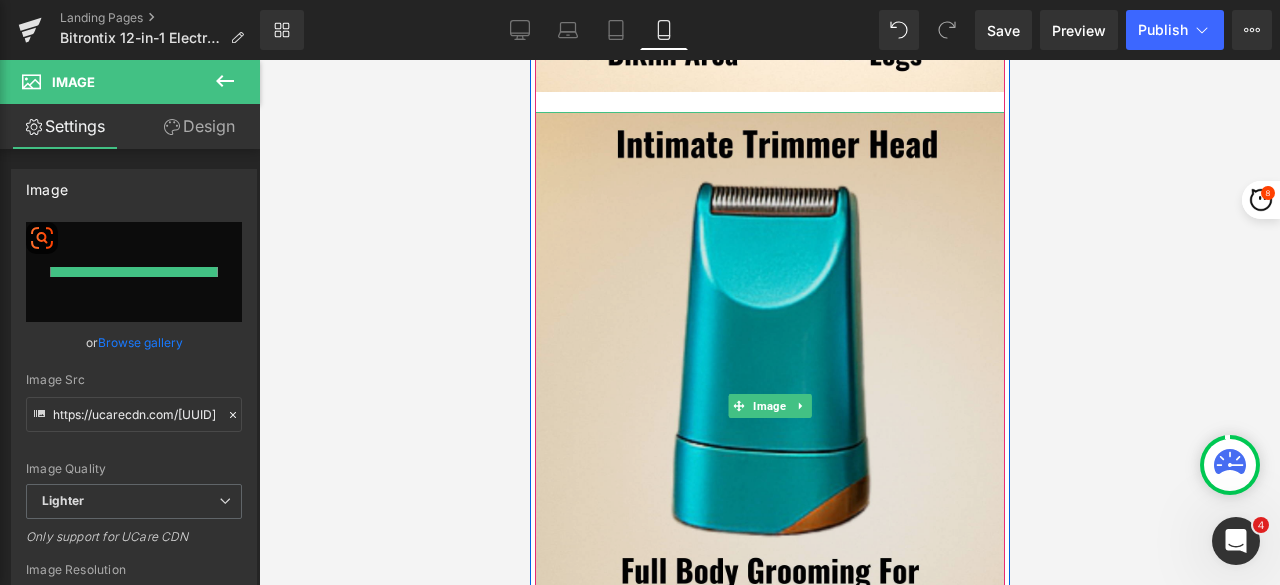 type on "https://ucarecdn.com/[UUID]/[FILENAME].png" 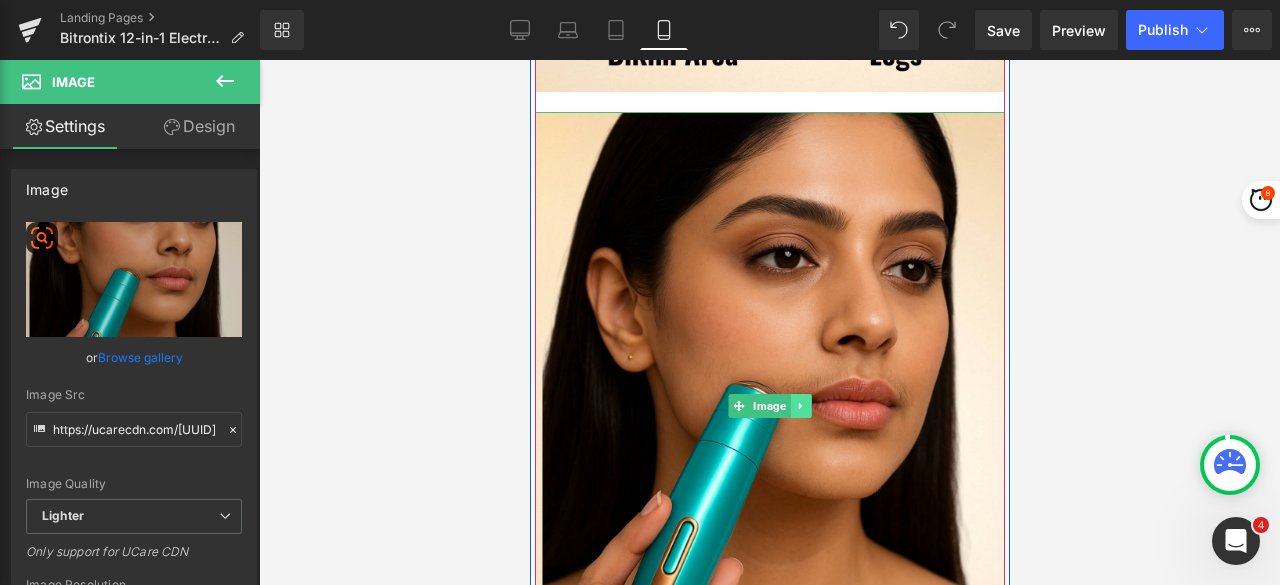 click 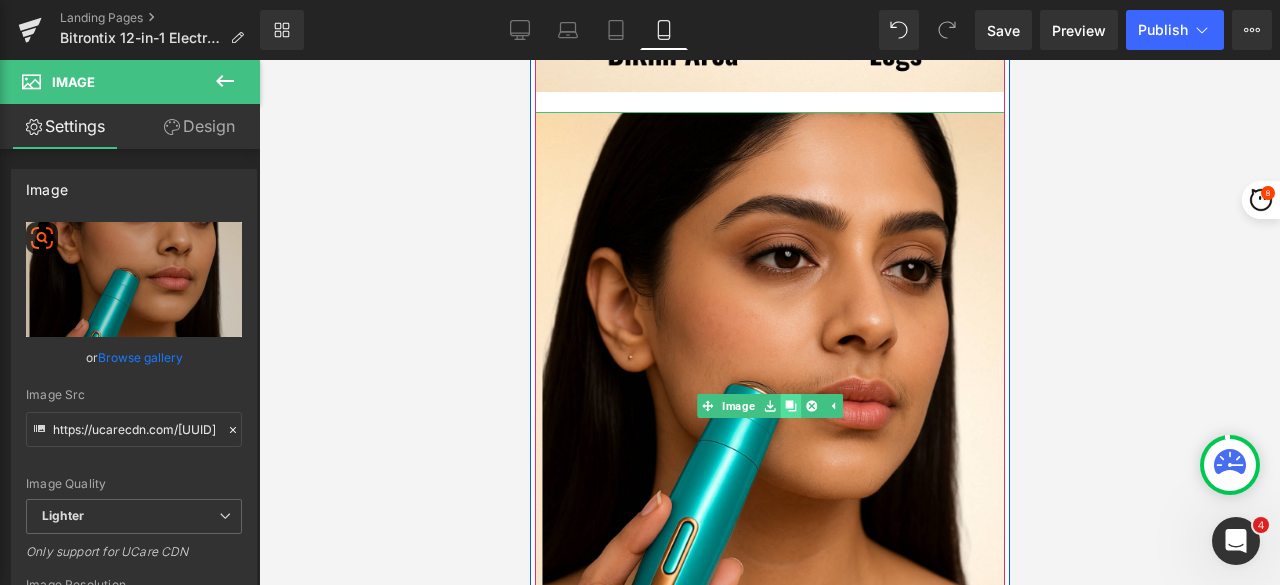 click 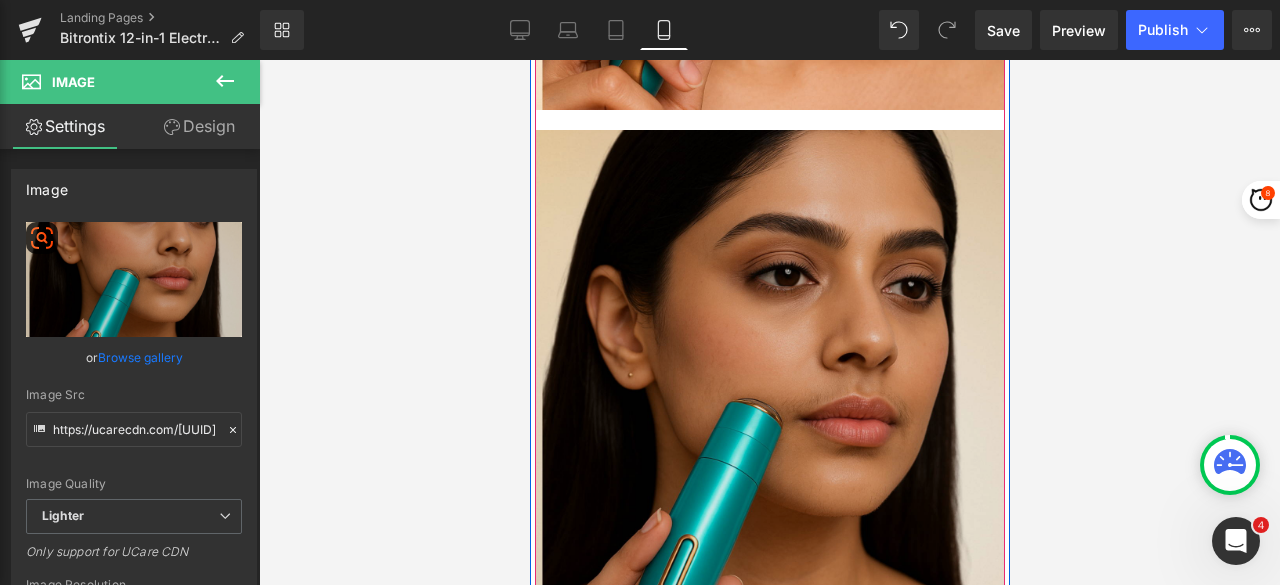 scroll, scrollTop: 6524, scrollLeft: 0, axis: vertical 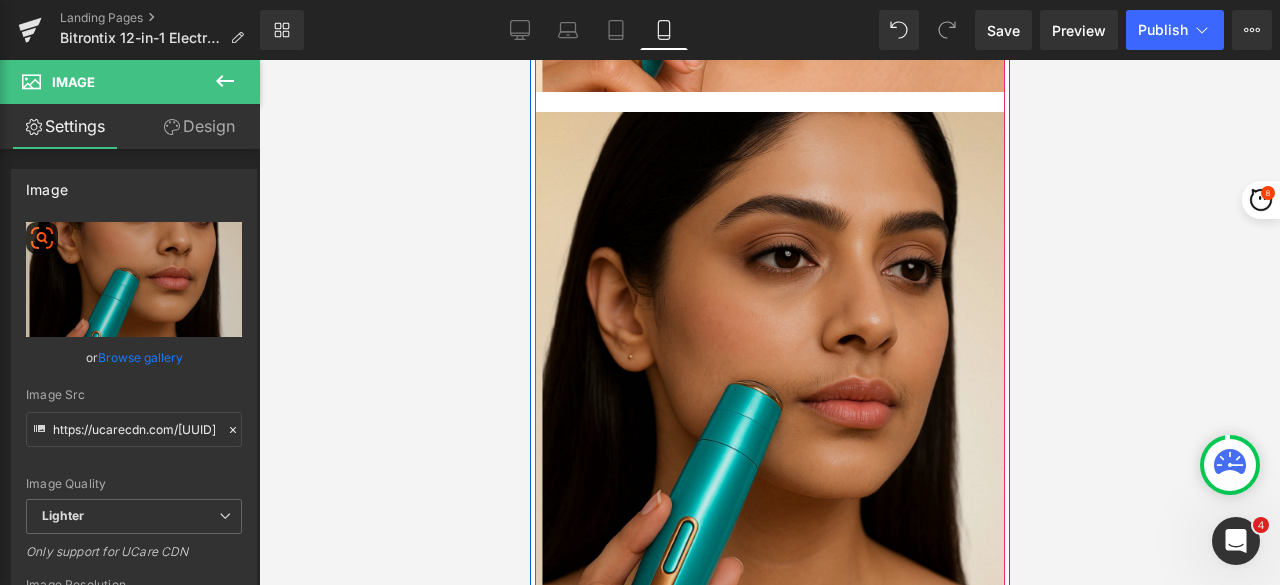 click at bounding box center (769, 406) 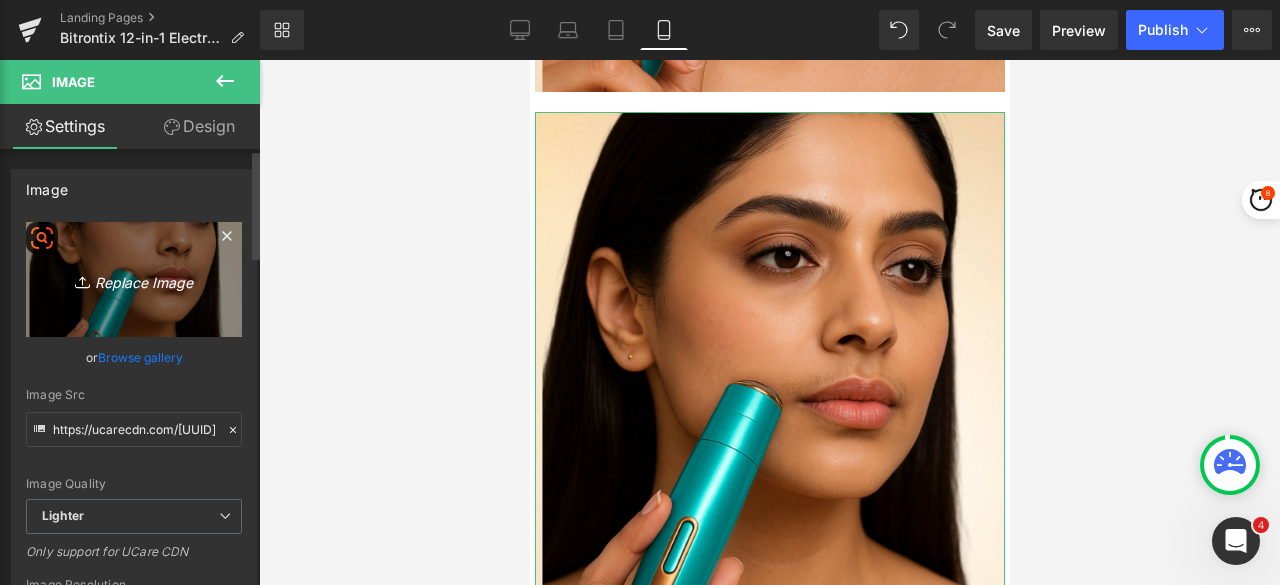 click on "Replace Image" at bounding box center [134, 279] 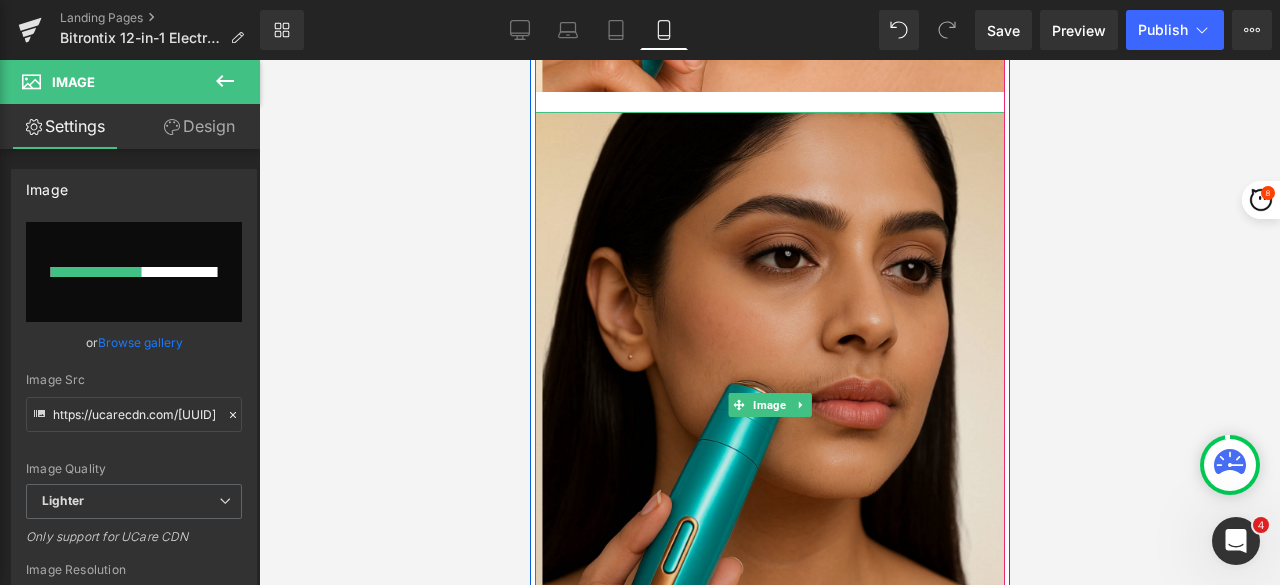 type 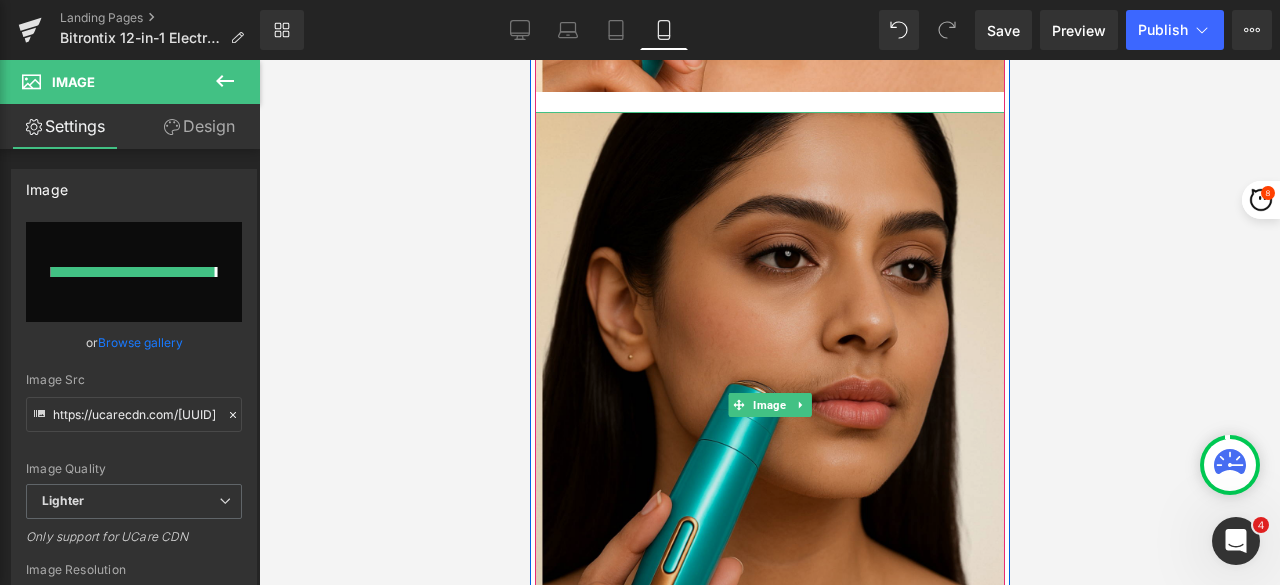 type on "https://ucarecdn.com/1cb8f6eb-81a5-4c69-9efd-dafbabe72ed9/-/format/auto/-/preview/3000x3000/-/quality/lighter/Untitled%20design%20-%202025-08-04T211317.585.png" 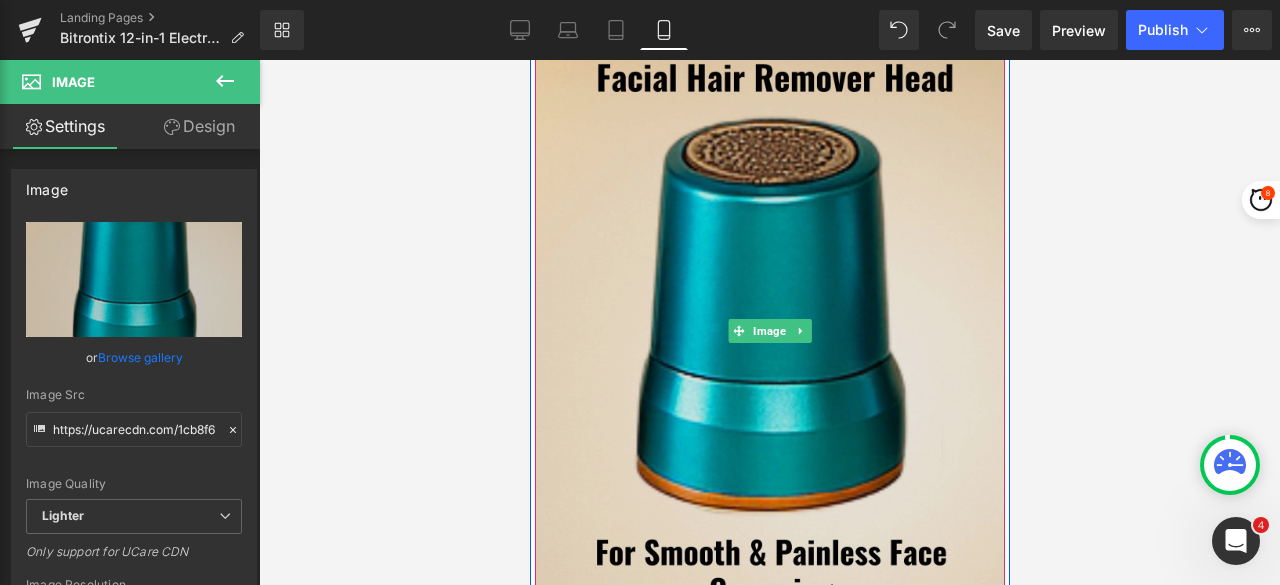 scroll, scrollTop: 6624, scrollLeft: 0, axis: vertical 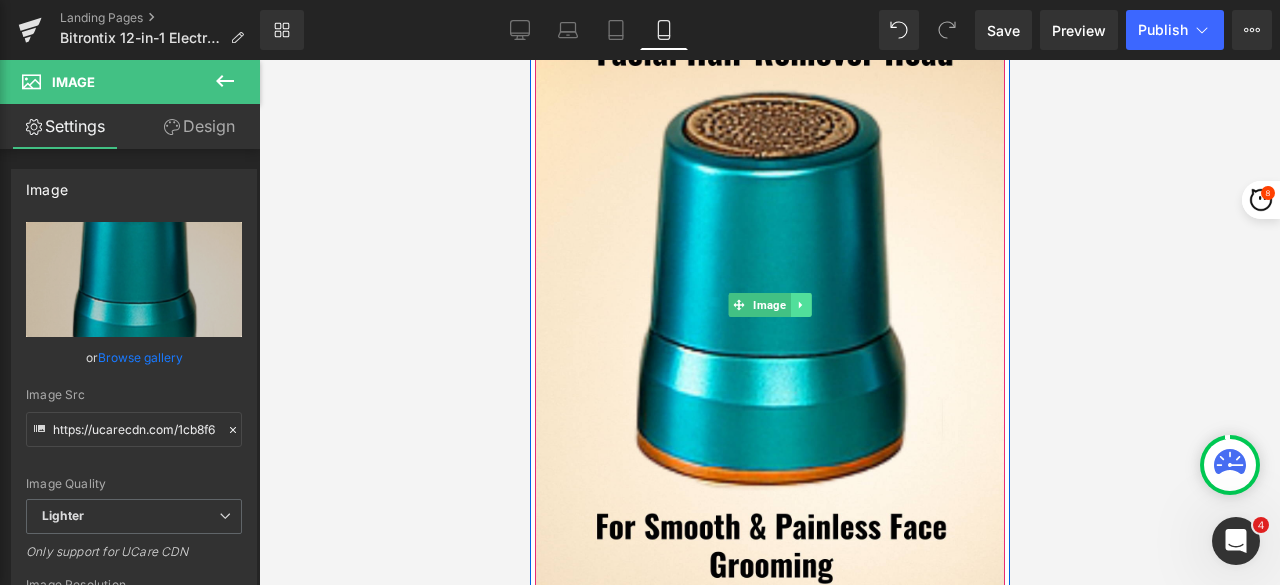 click at bounding box center [800, 305] 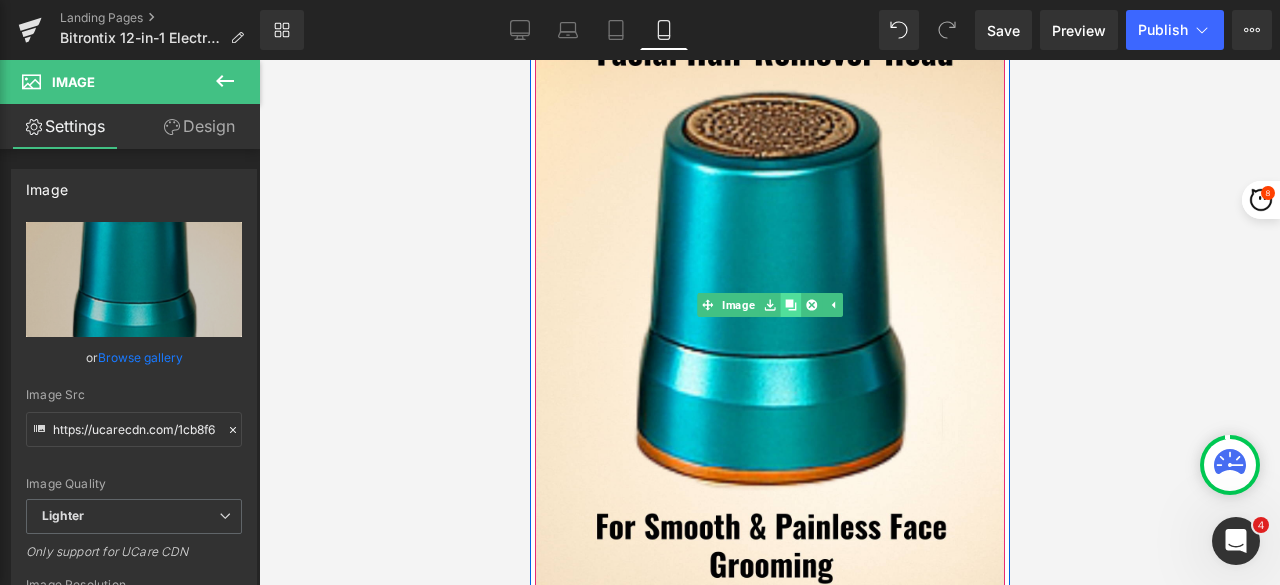 click at bounding box center (789, 305) 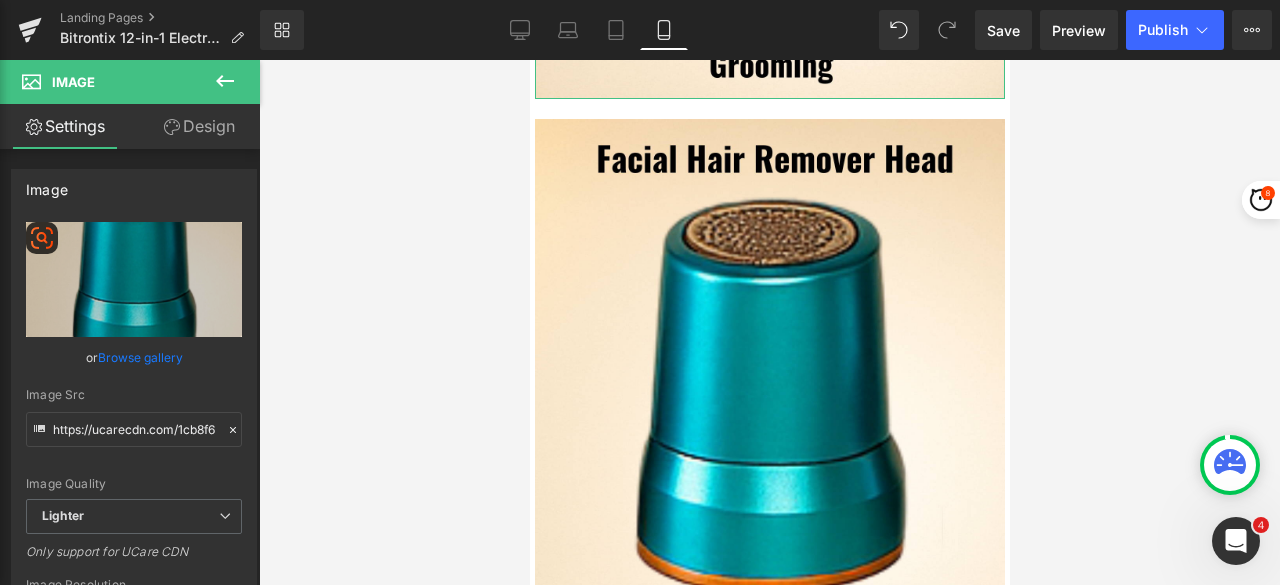 scroll, scrollTop: 7132, scrollLeft: 0, axis: vertical 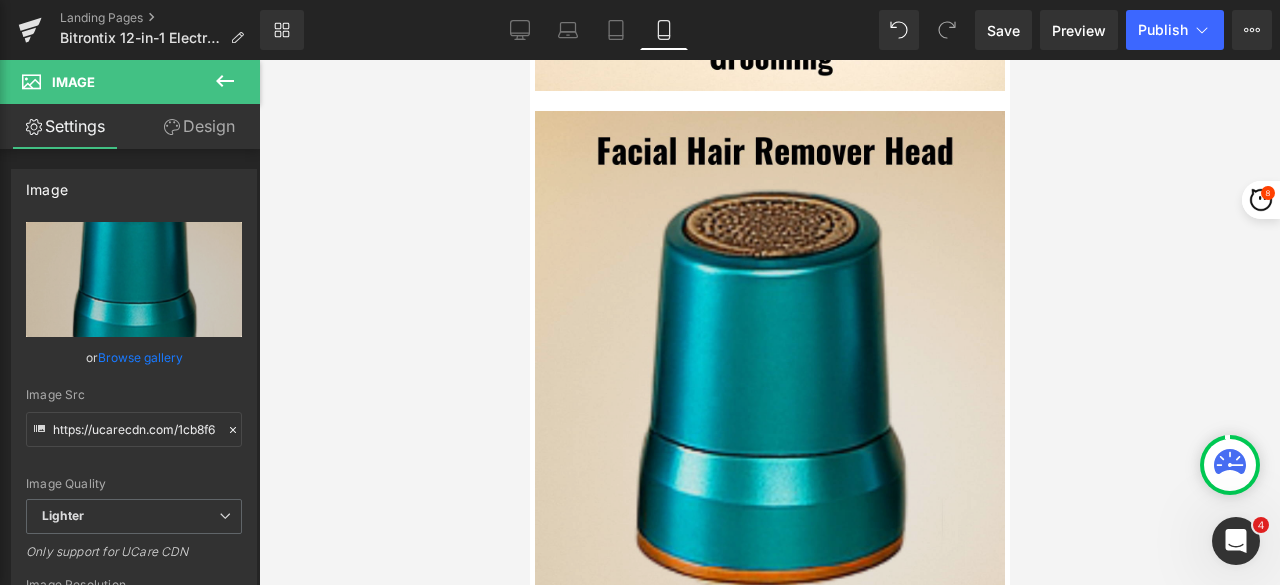 click at bounding box center (769, 405) 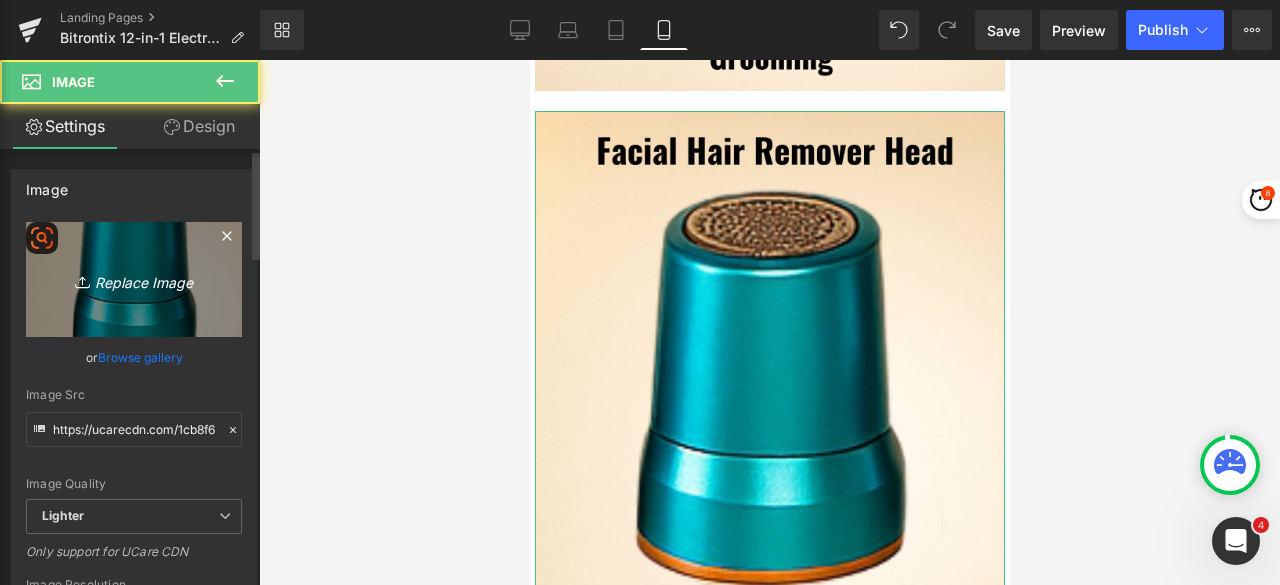 click on "Replace Image" at bounding box center [134, 279] 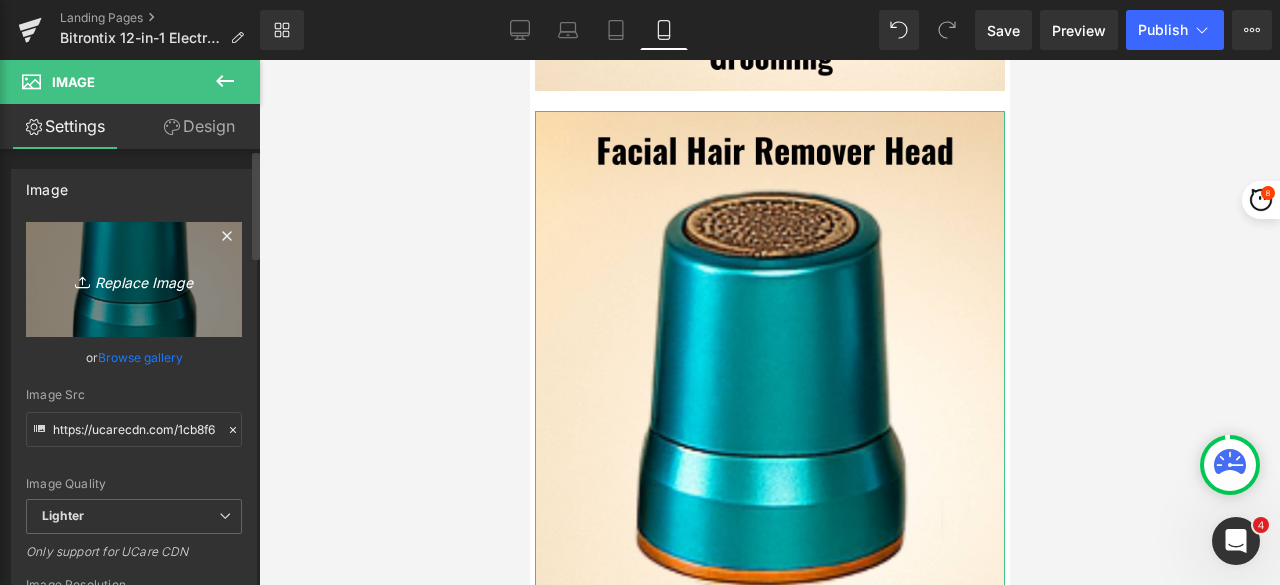 type on "C:\fakepath\Untitled design - 2025-08-04T211317.585.png" 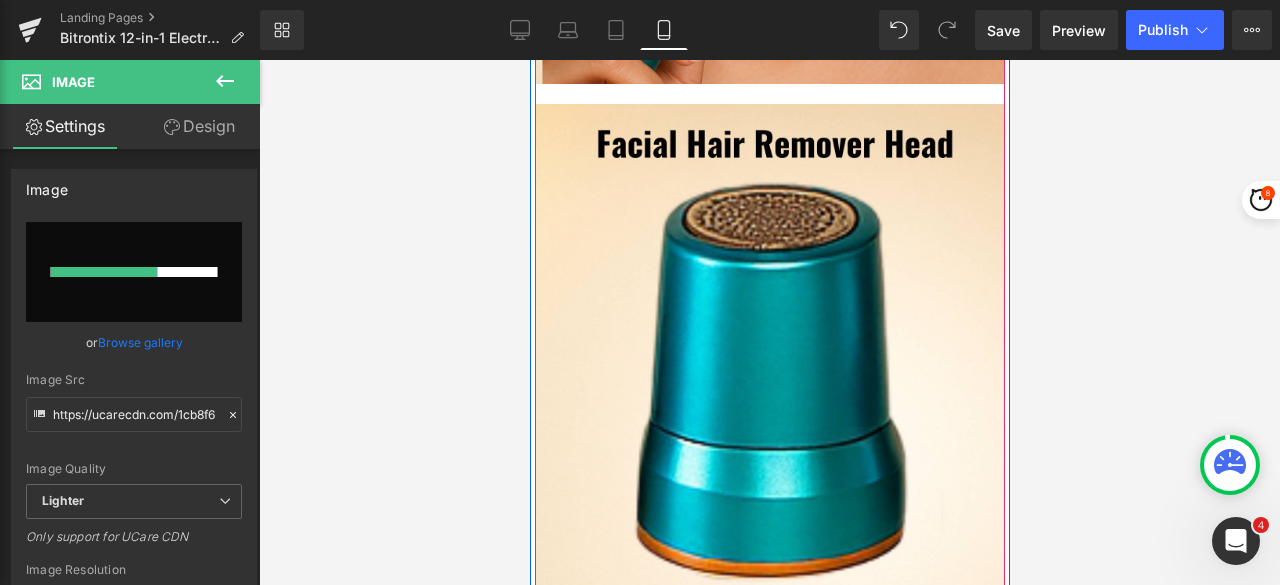type 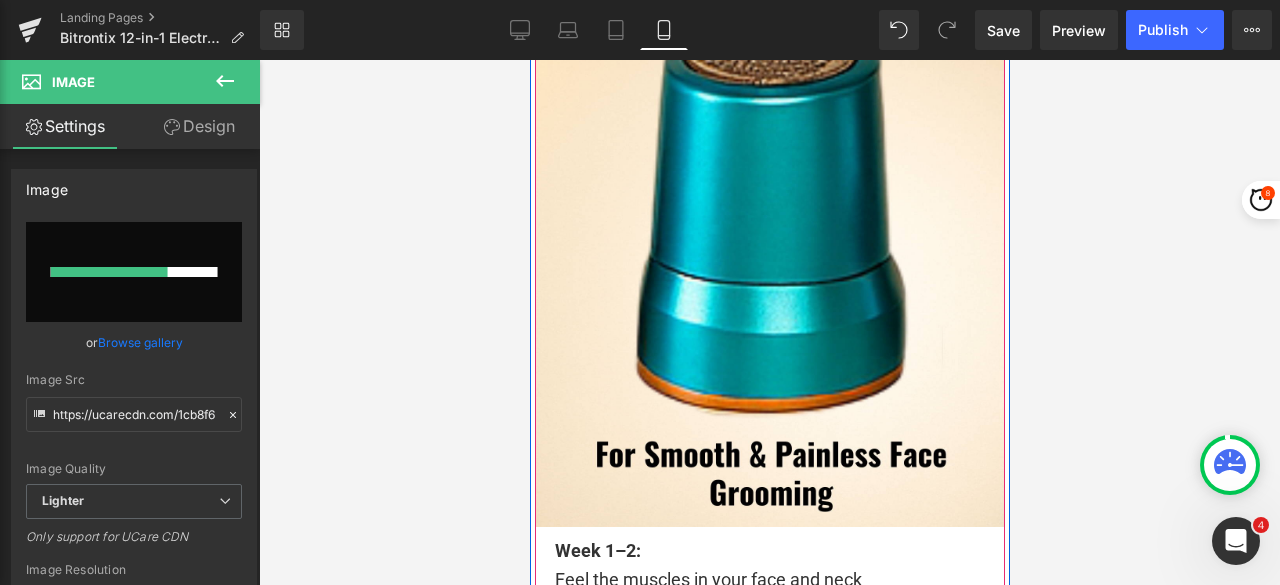 scroll, scrollTop: 7132, scrollLeft: 0, axis: vertical 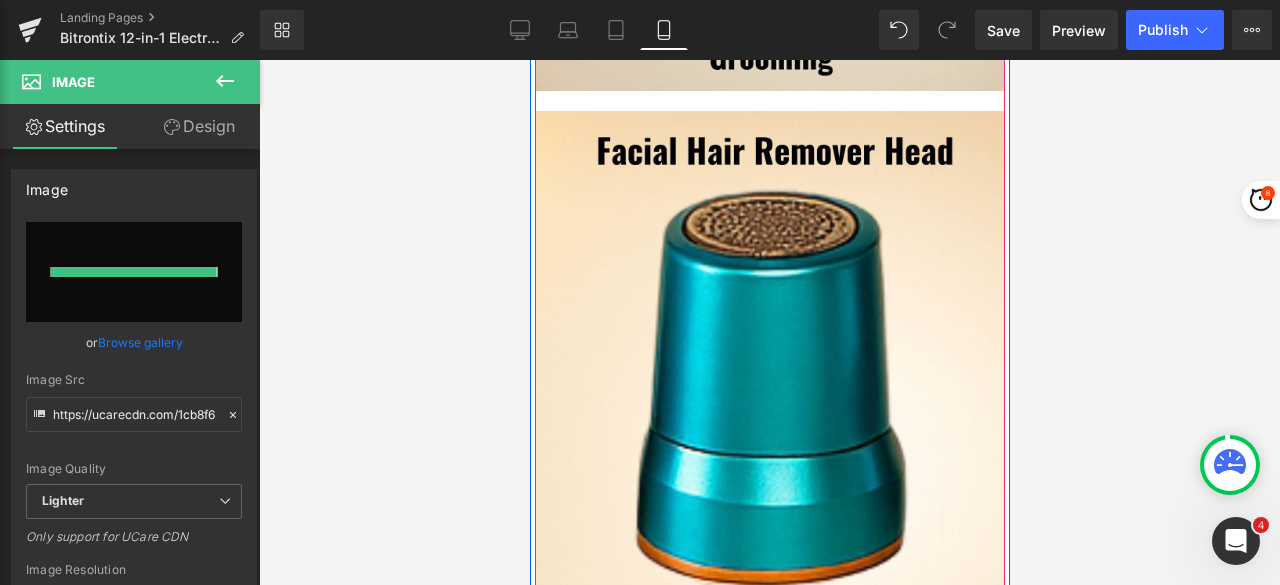 type on "https://ucarecdn.com/09803153-70c8-48e5-8f28-46f0c0f7a178/-/format/auto/-/preview/3000x3000/-/quality/lighter/Untitled%20design%20-%202025-08-04T211317.585.png" 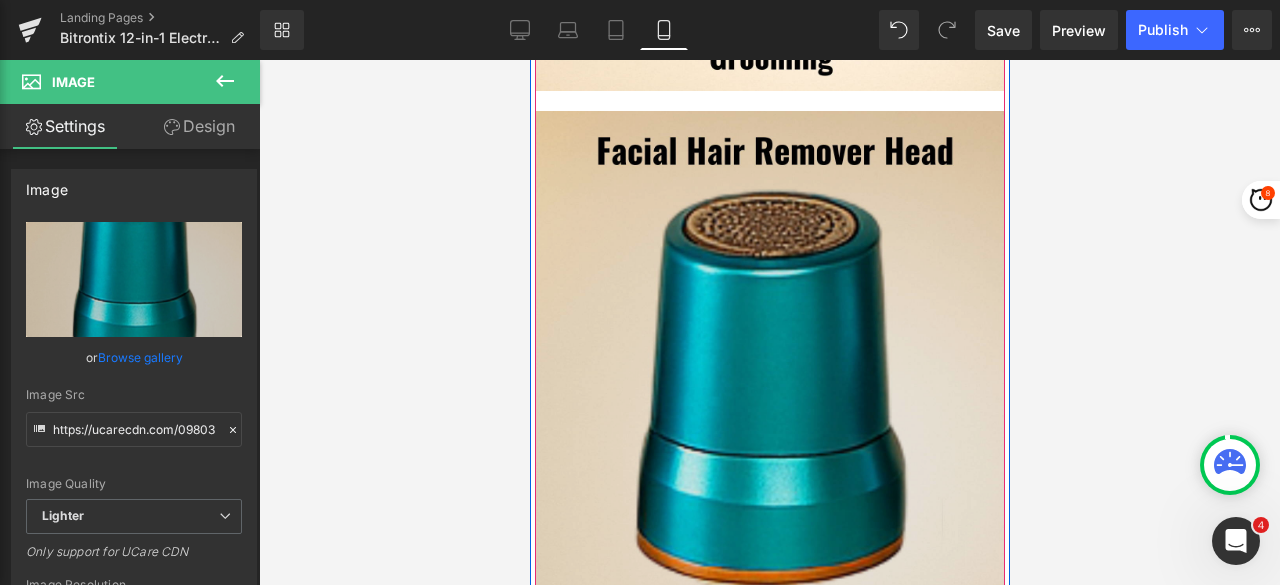 click at bounding box center [769, 405] 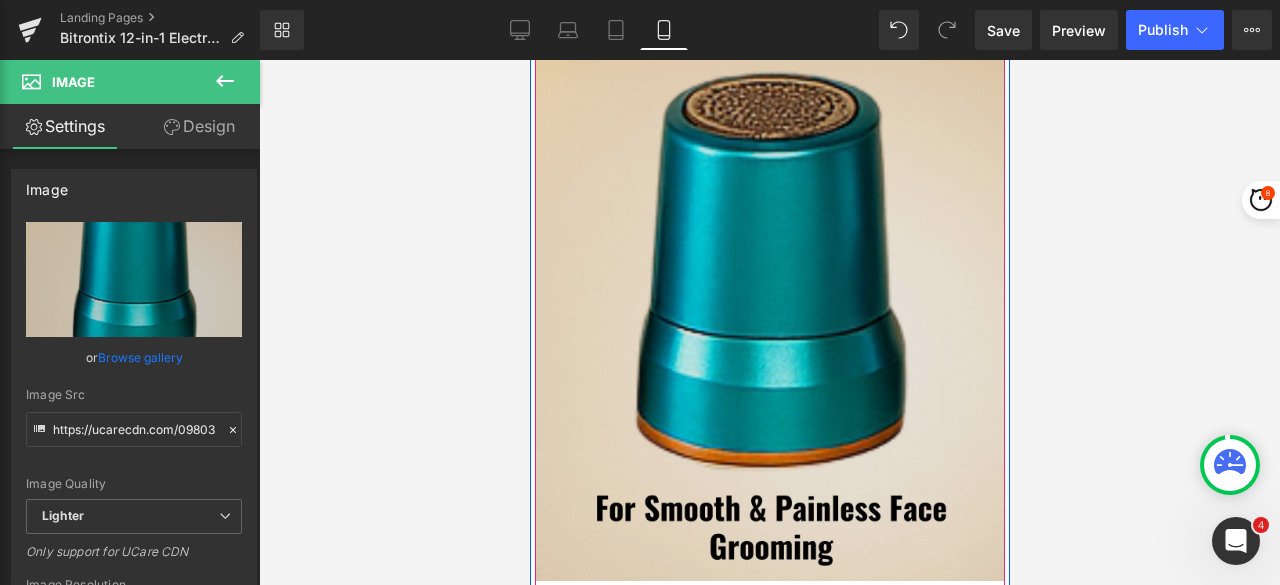 scroll, scrollTop: 7232, scrollLeft: 0, axis: vertical 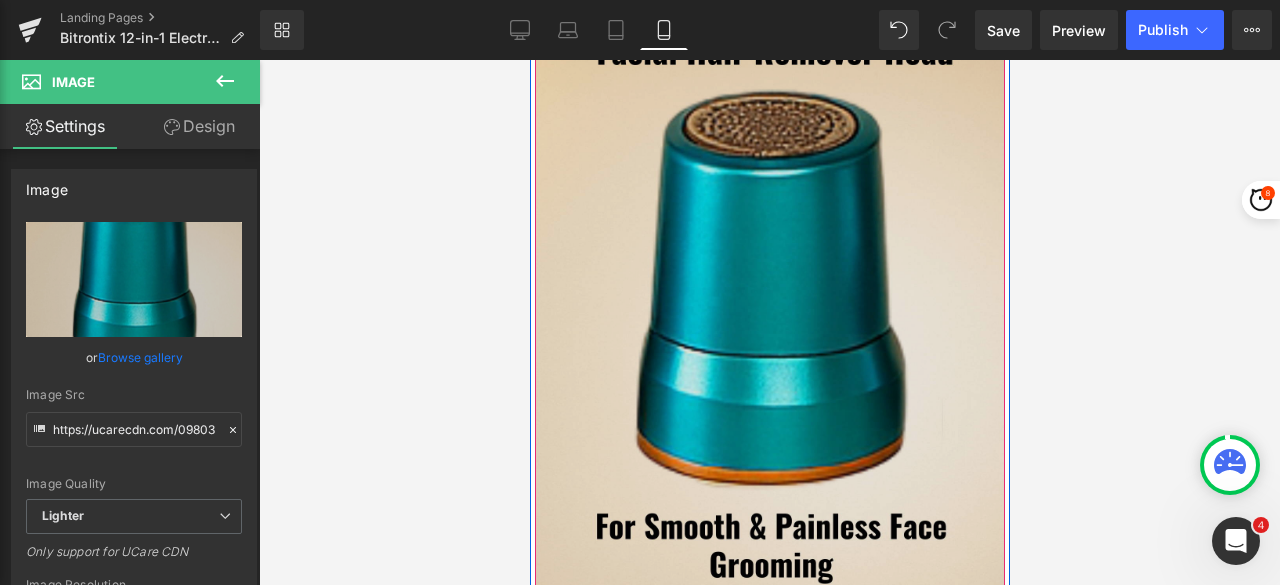 click at bounding box center [769, 305] 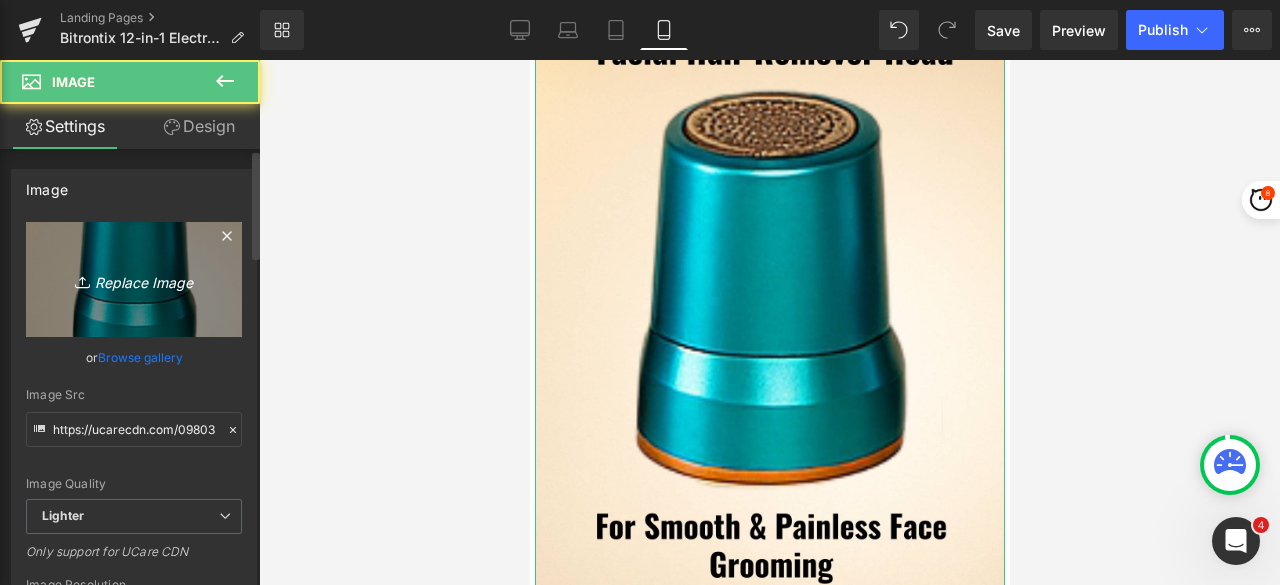 click on "Replace Image" at bounding box center (134, 279) 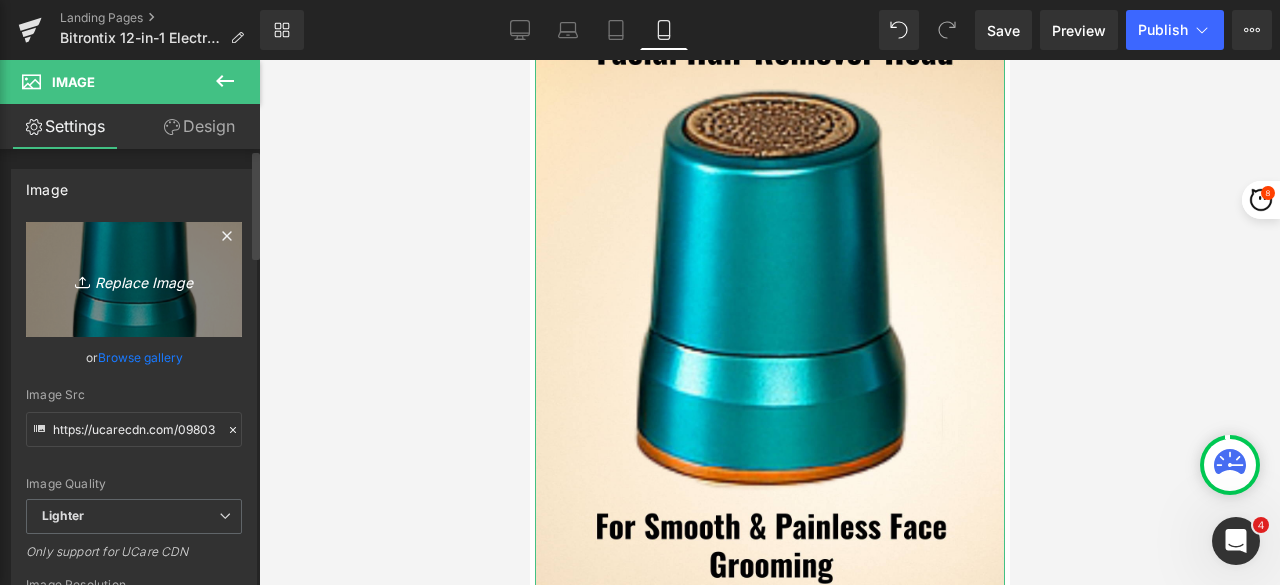 type on "C:\fakepath\Untitled design - 2025-08-04T211512.957.png" 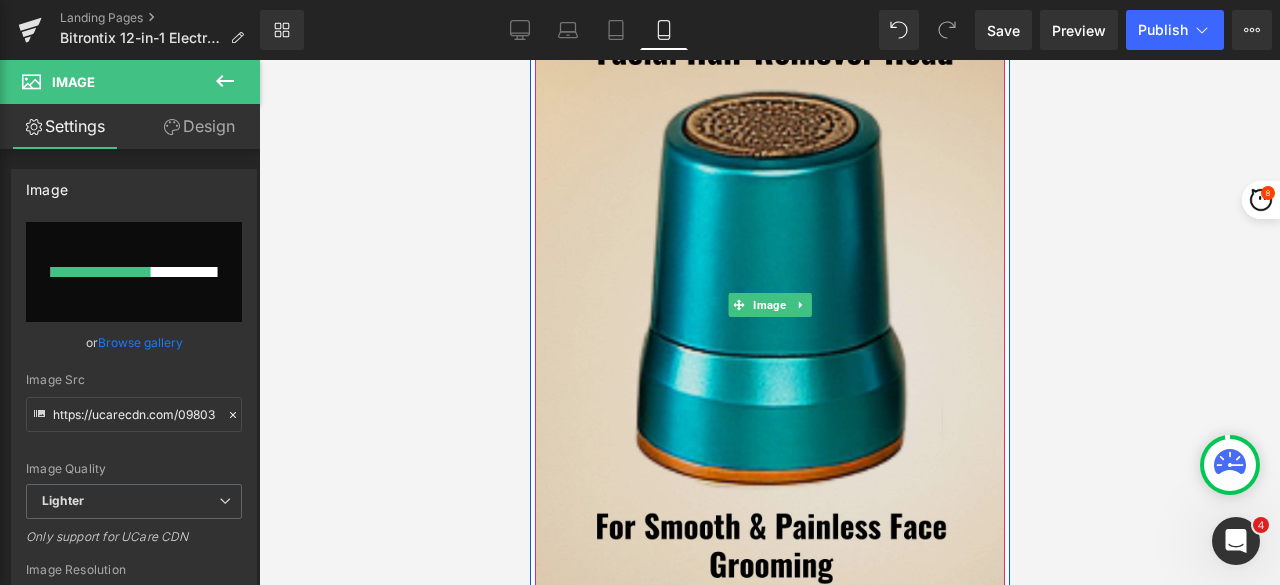 type 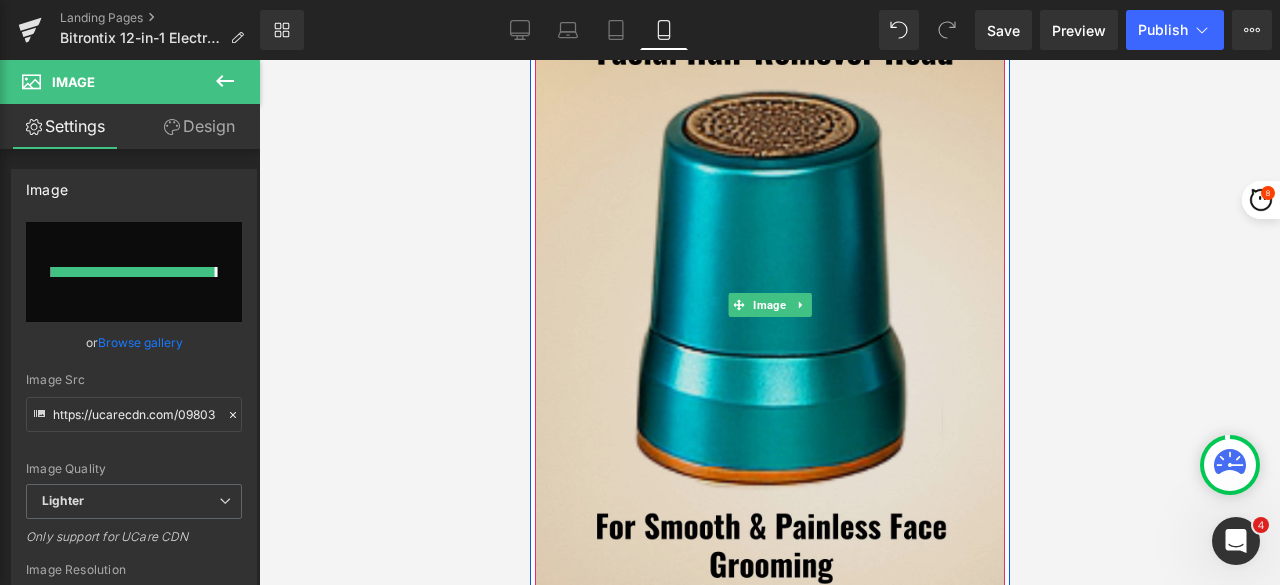 type on "https://ucarecdn.com/cf7b8030-9abe-4f5d-83e4-b90d45ee508b/-/format/auto/-/preview/3000x3000/-/quality/lighter/Untitled%20design%20-%202025-08-04T211512.957.png" 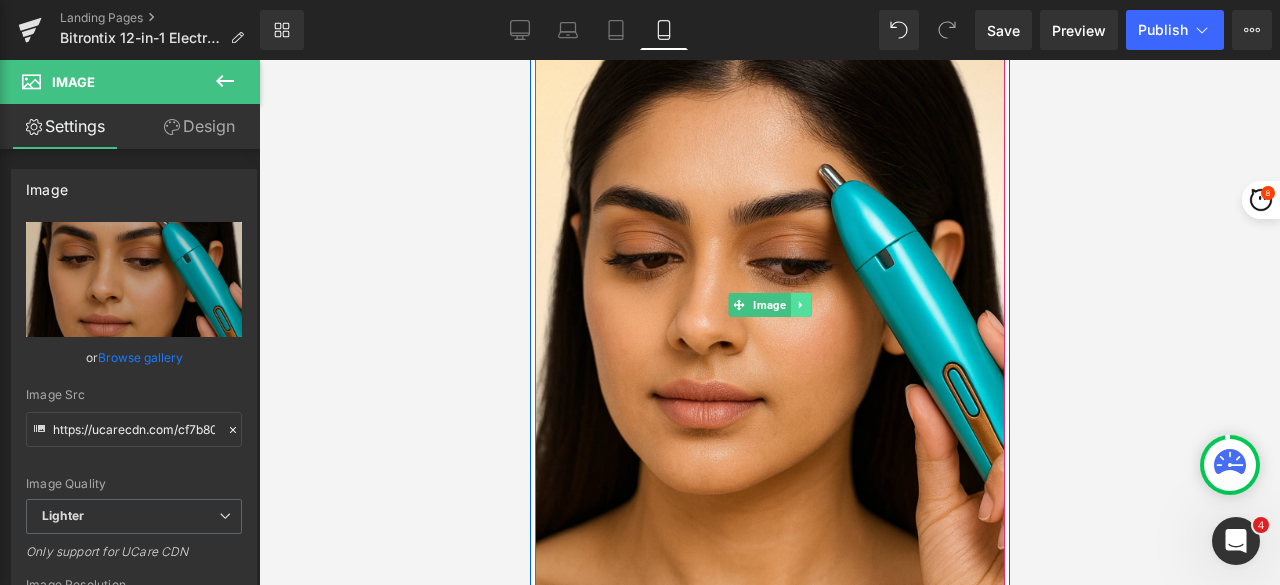 click 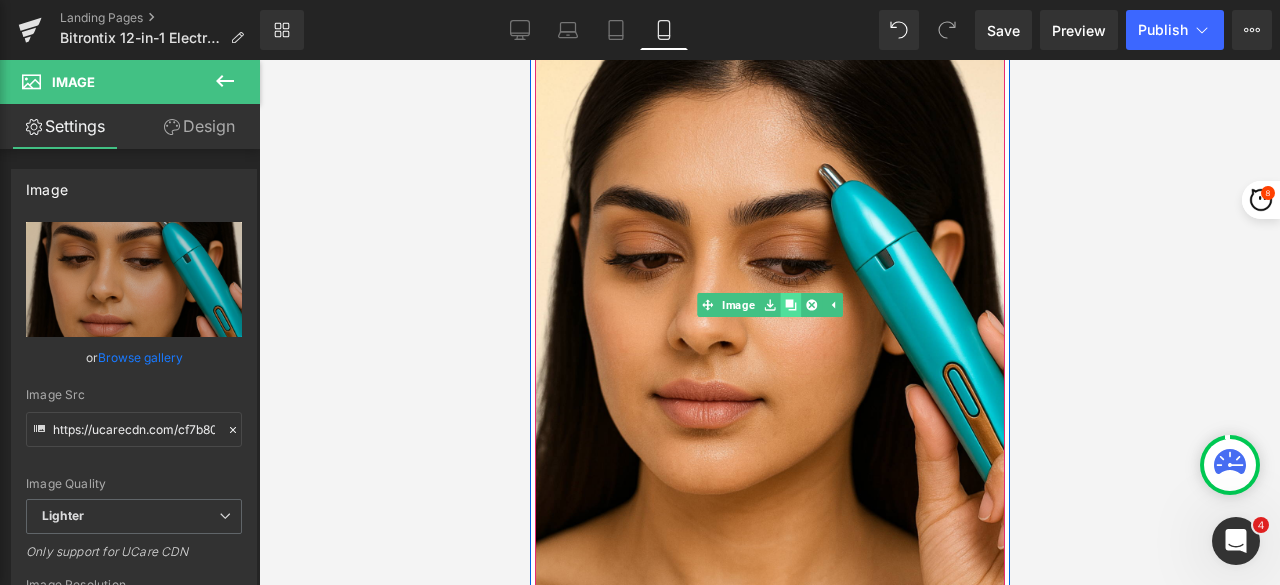 click 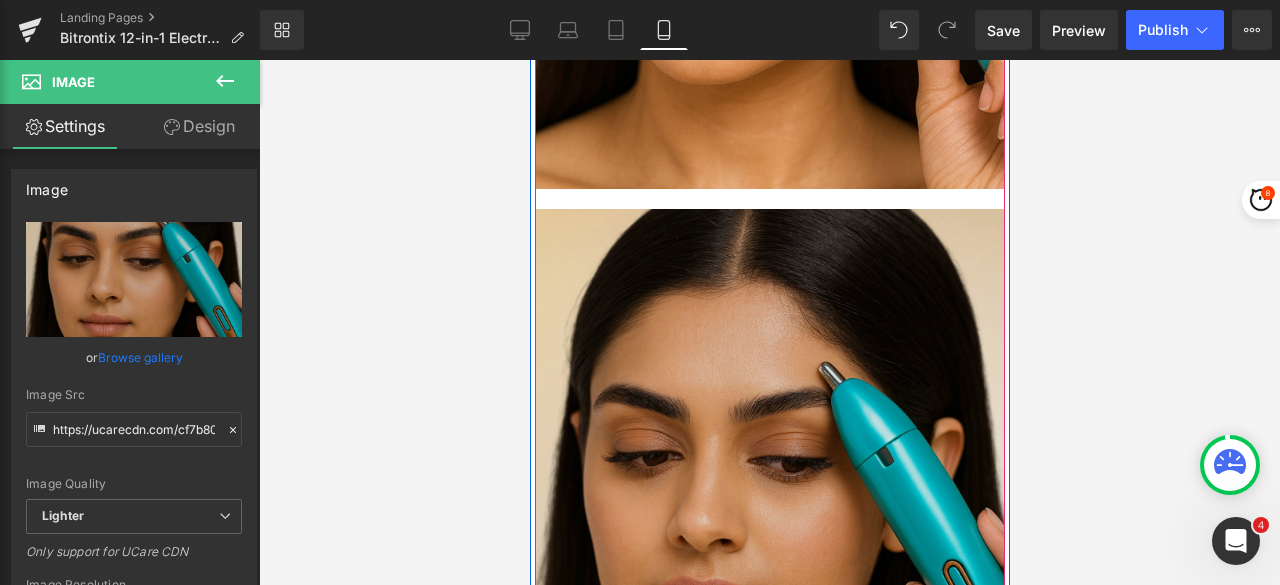 scroll, scrollTop: 7739, scrollLeft: 0, axis: vertical 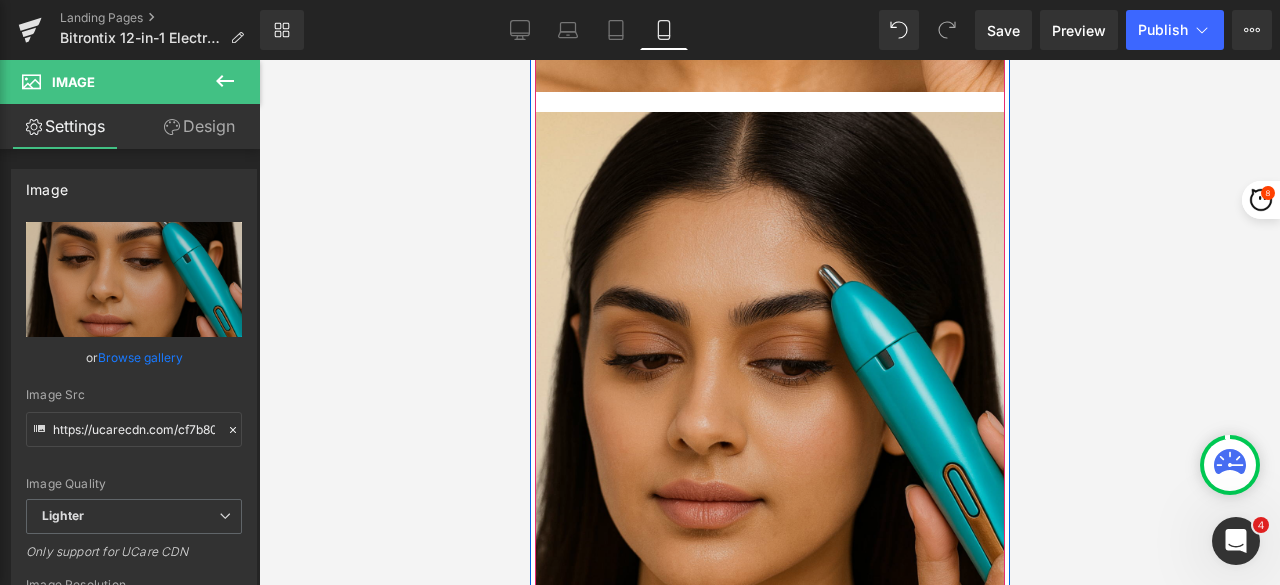 click at bounding box center [769, 406] 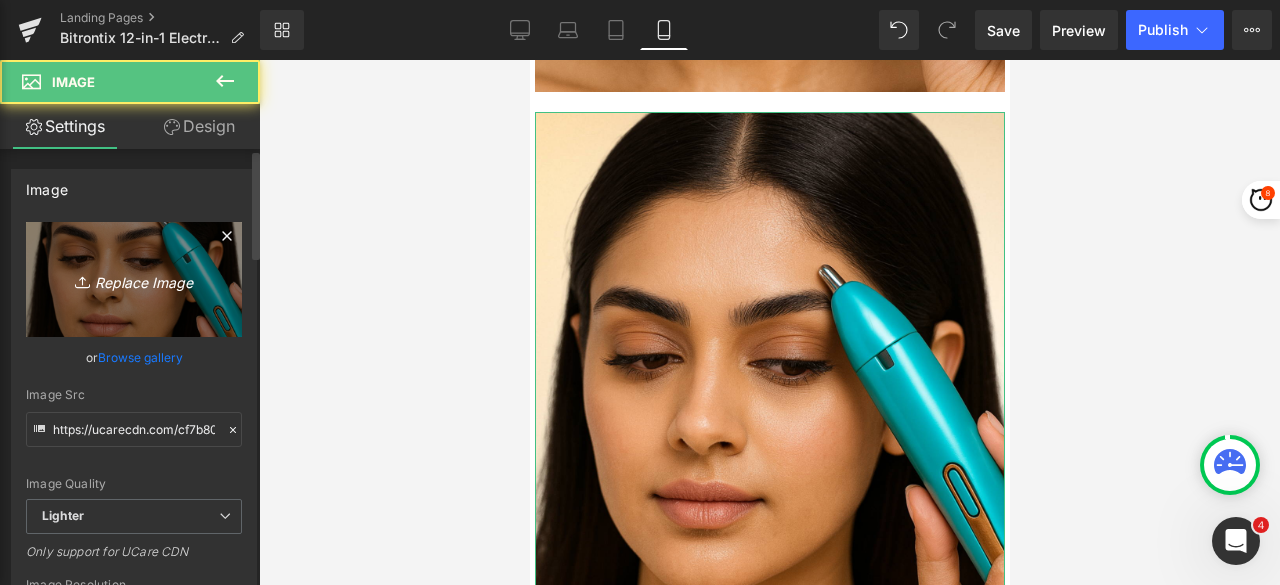 click on "Replace Image" at bounding box center (134, 279) 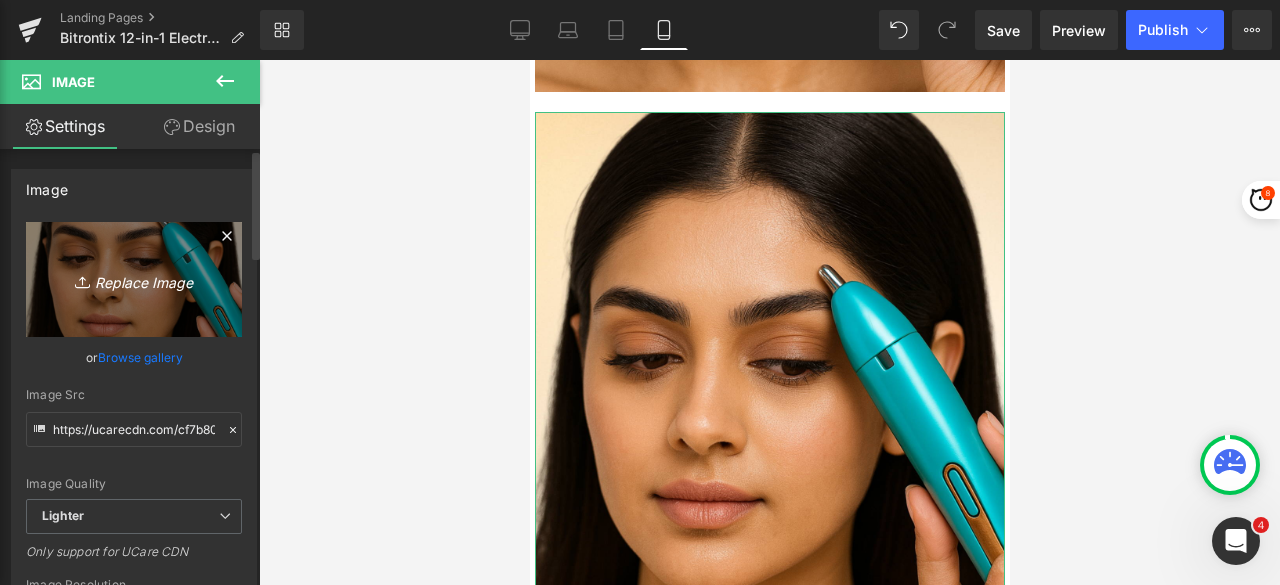 type on "C:\fakepath\Eyebrow Trimmer Head (1).png" 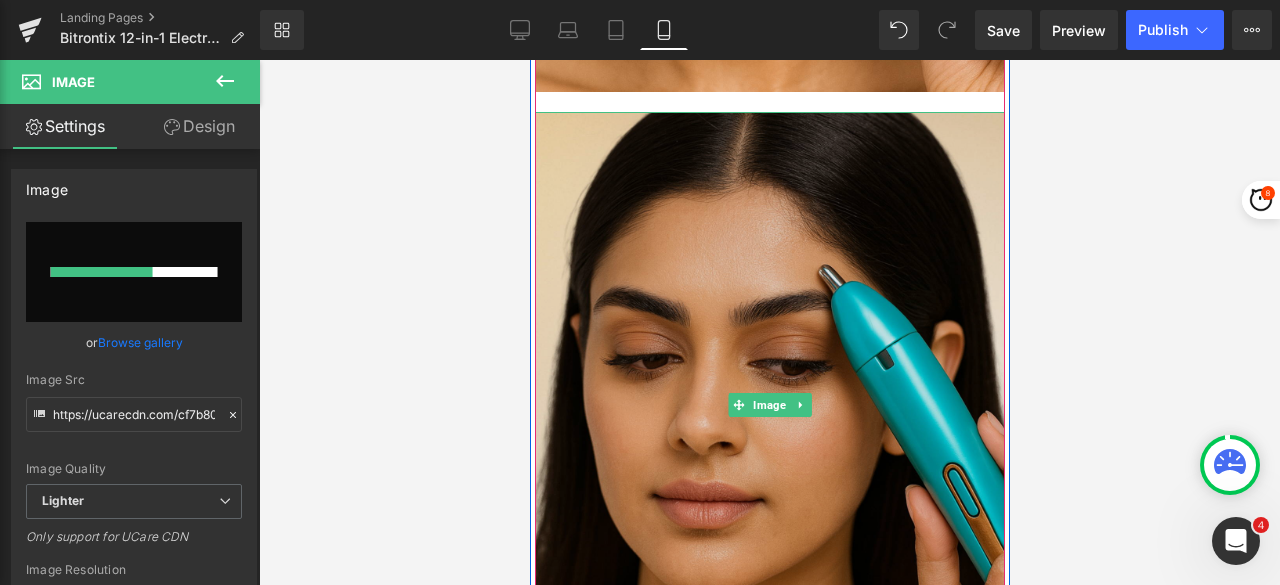 type 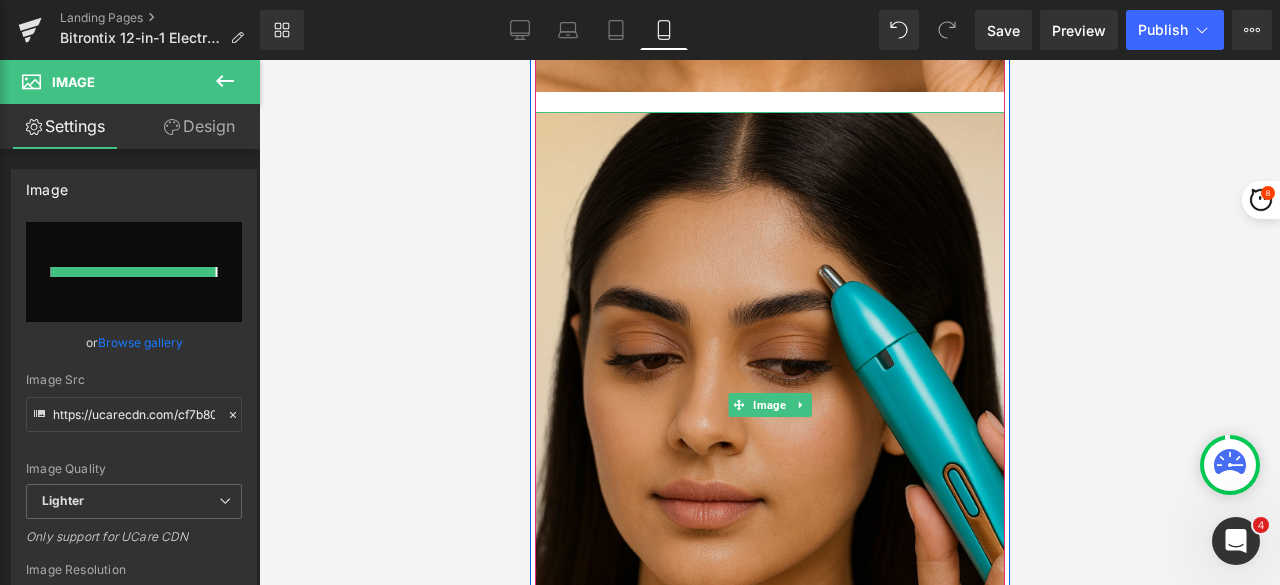 type on "https://ucarecdn.com/d667a025-acfe-4585-a527-db6856d0fc2d/-/format/auto/-/preview/3000x3000/-/quality/lighter/Eyebrow%20Trimmer%20Head%20_1_.png" 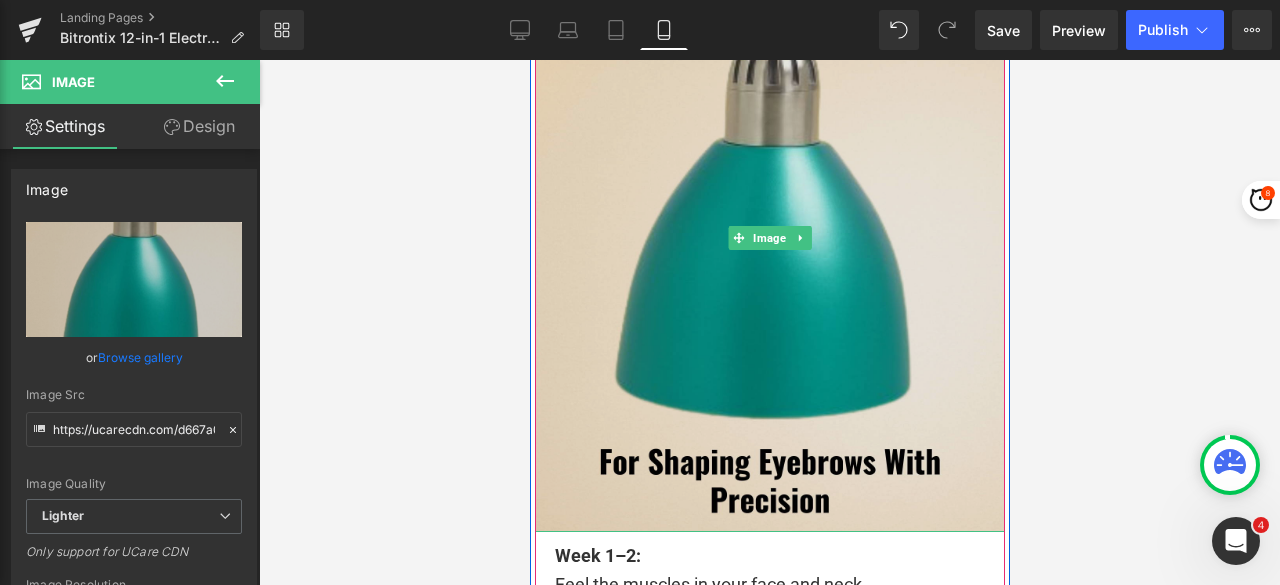 scroll, scrollTop: 7839, scrollLeft: 0, axis: vertical 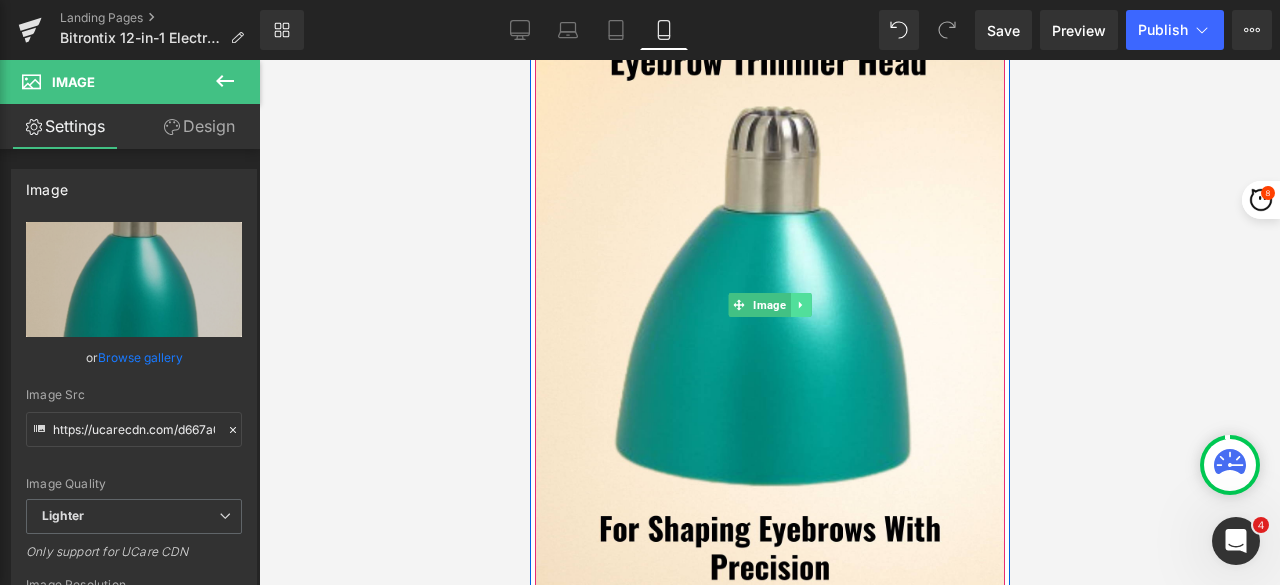 click 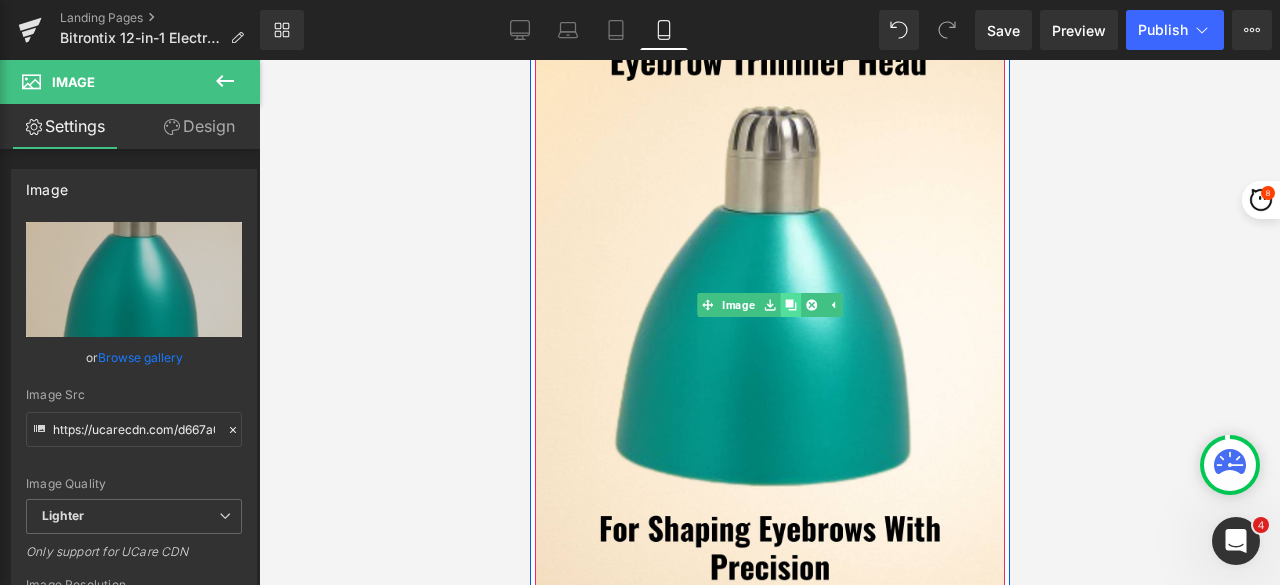click 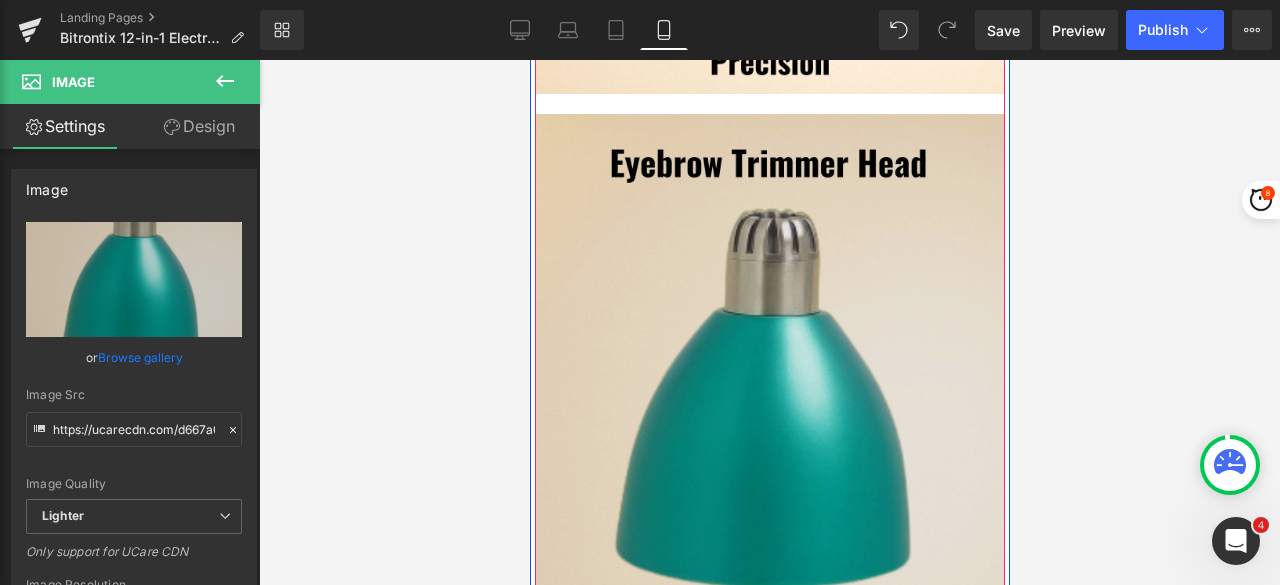 scroll, scrollTop: 8346, scrollLeft: 0, axis: vertical 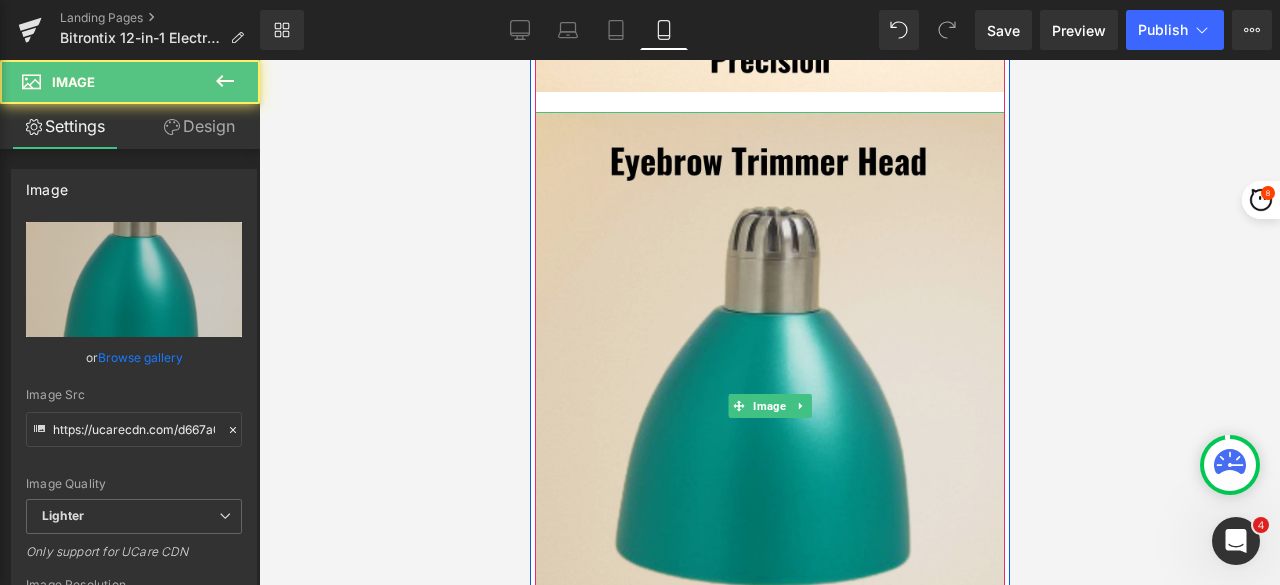 click at bounding box center (769, 406) 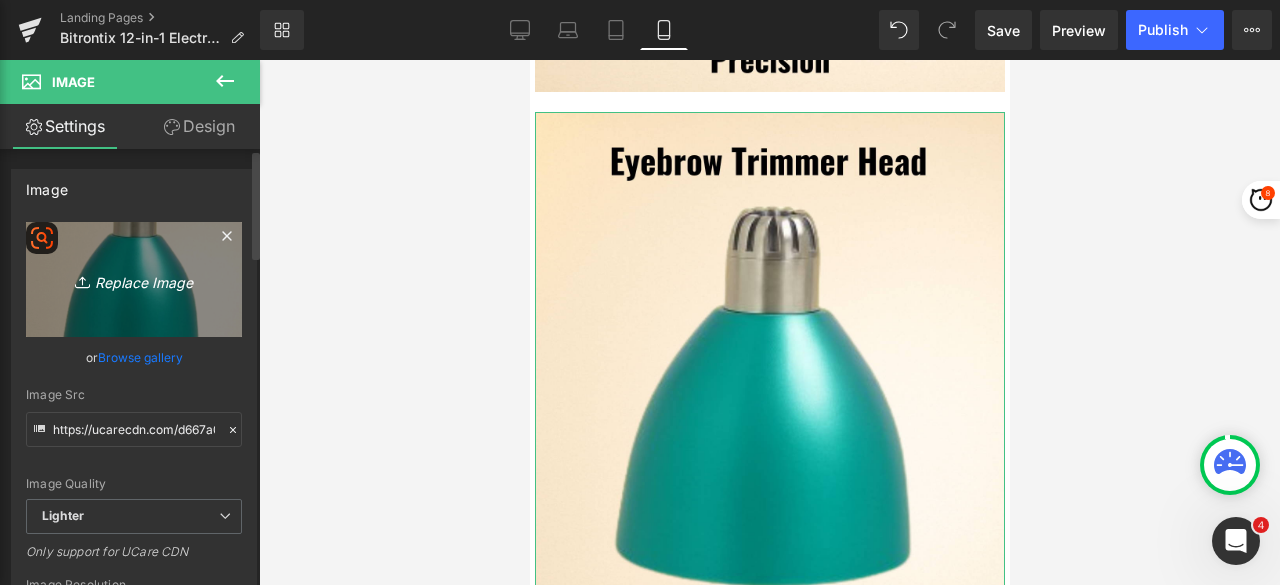click on "Replace Image" at bounding box center (134, 279) 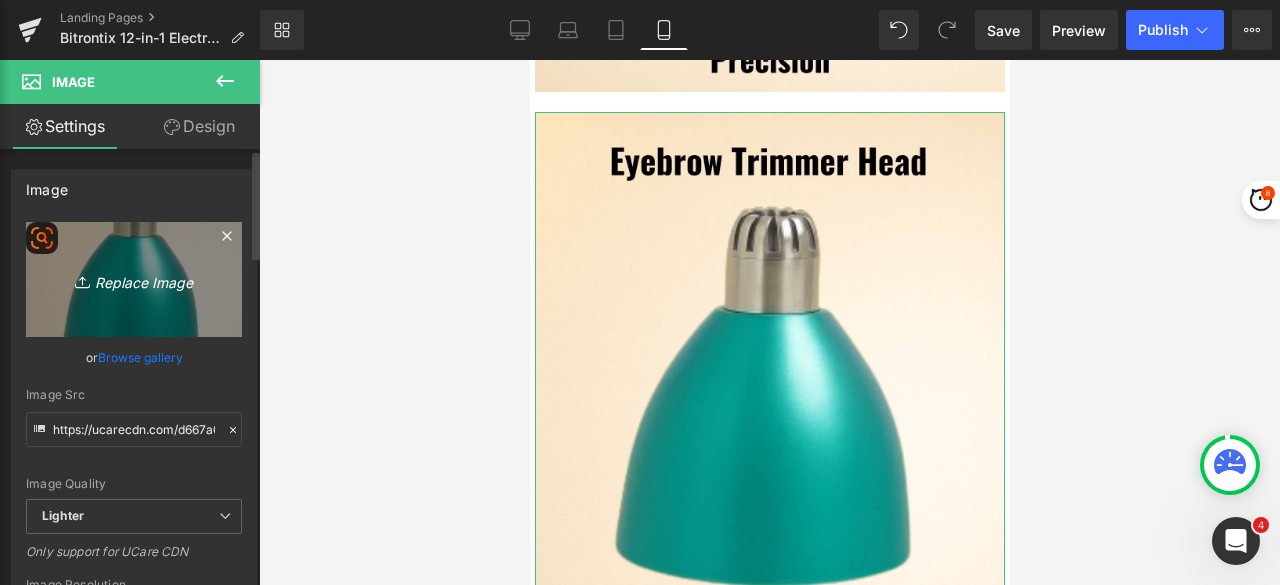 type on "C:\fakepath\[FILENAME].png" 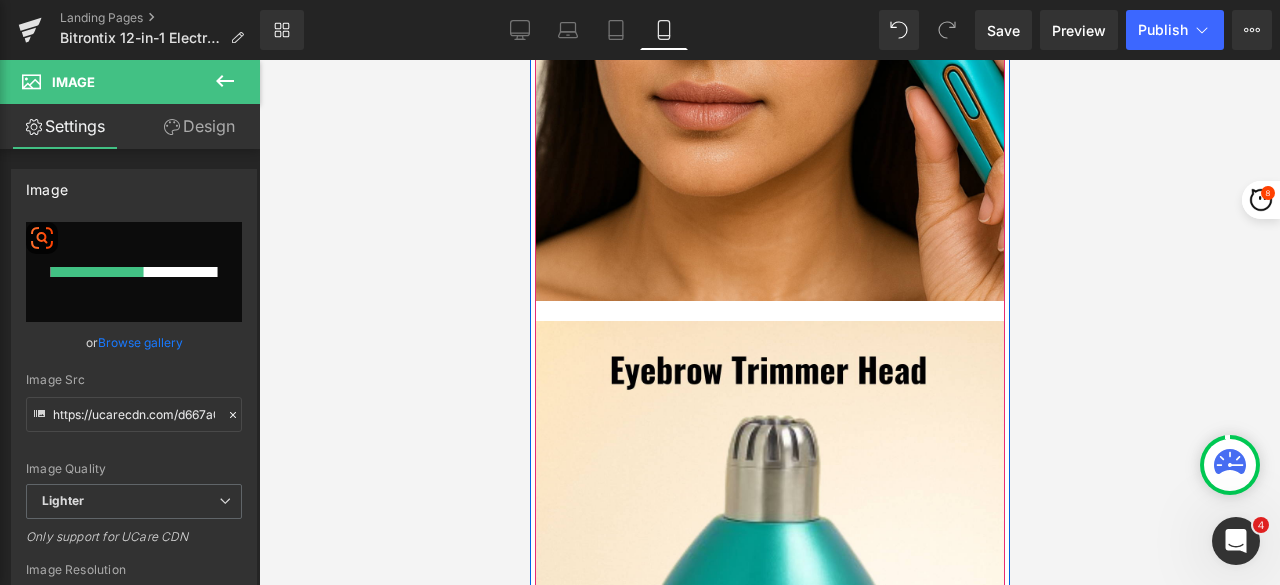 type 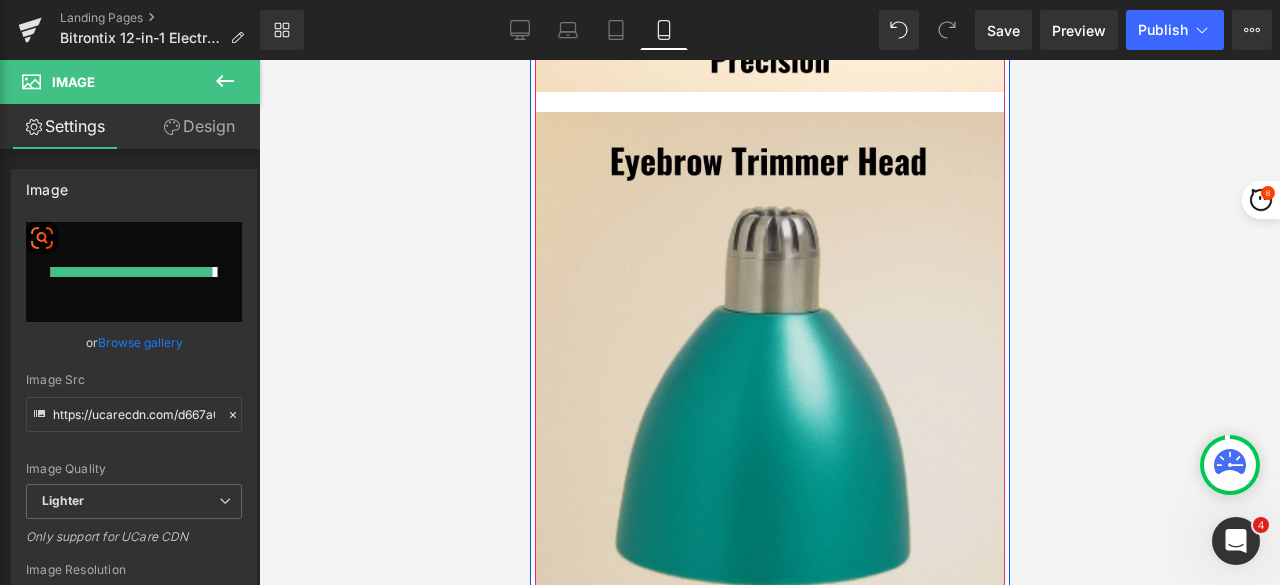type on "https://ucarecdn.com/[UUID]/[FILENAME].png" 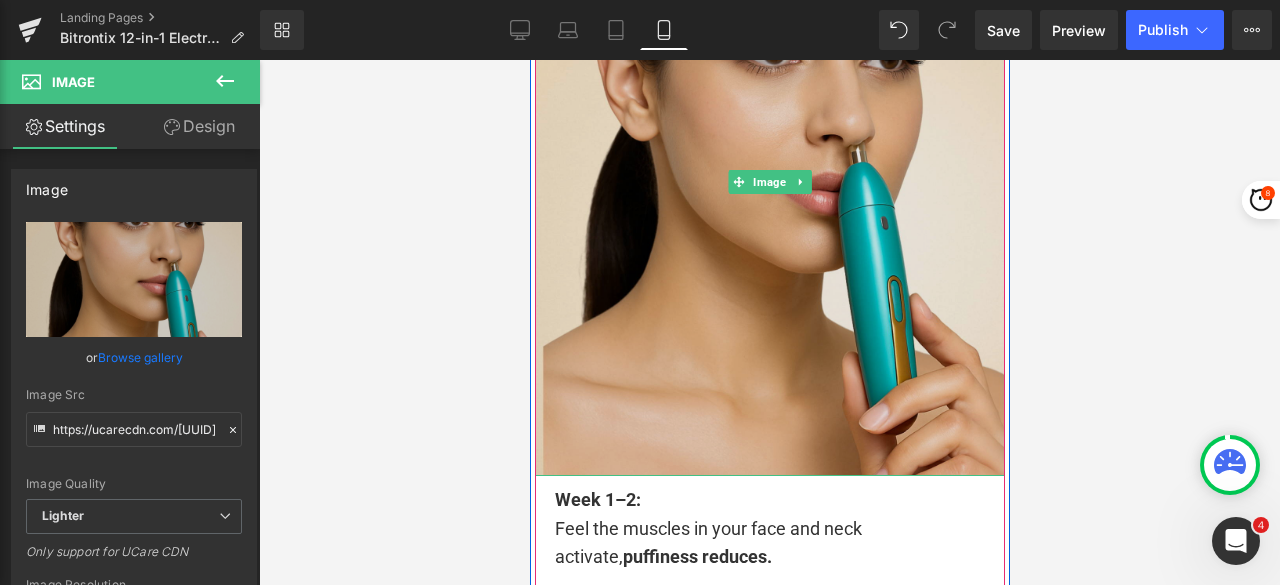 scroll, scrollTop: 8546, scrollLeft: 0, axis: vertical 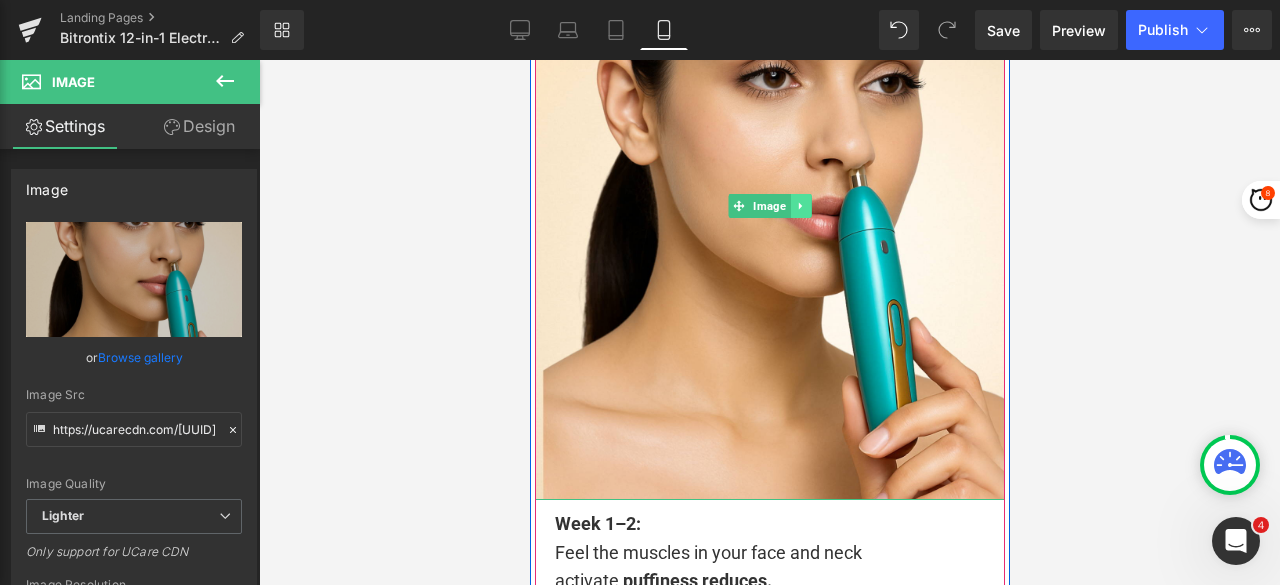 click 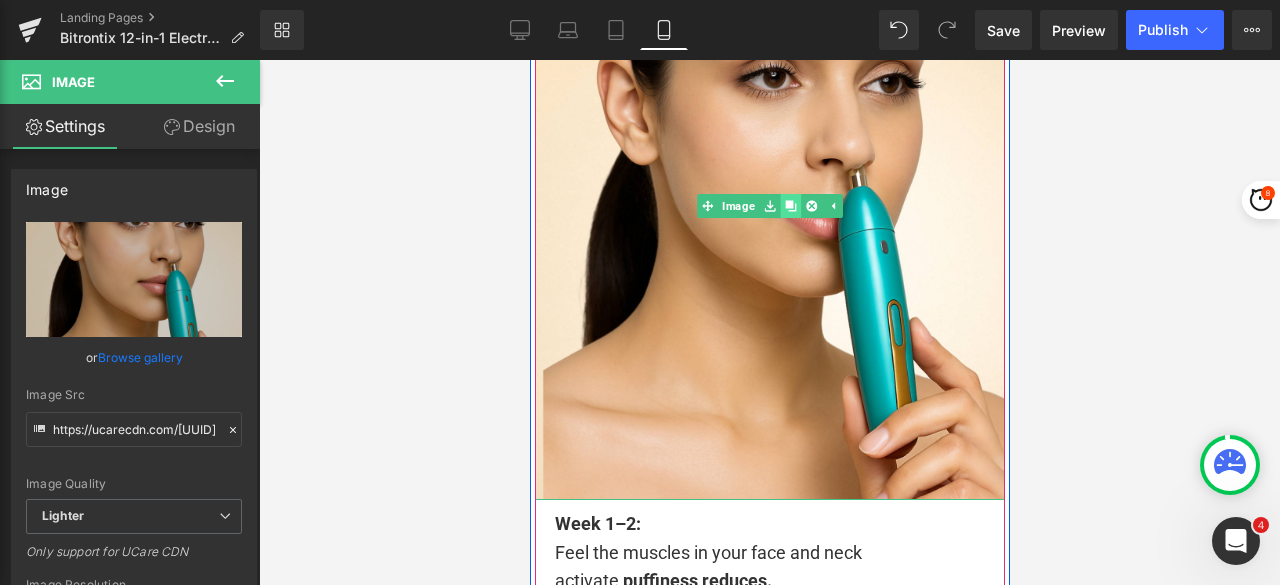click 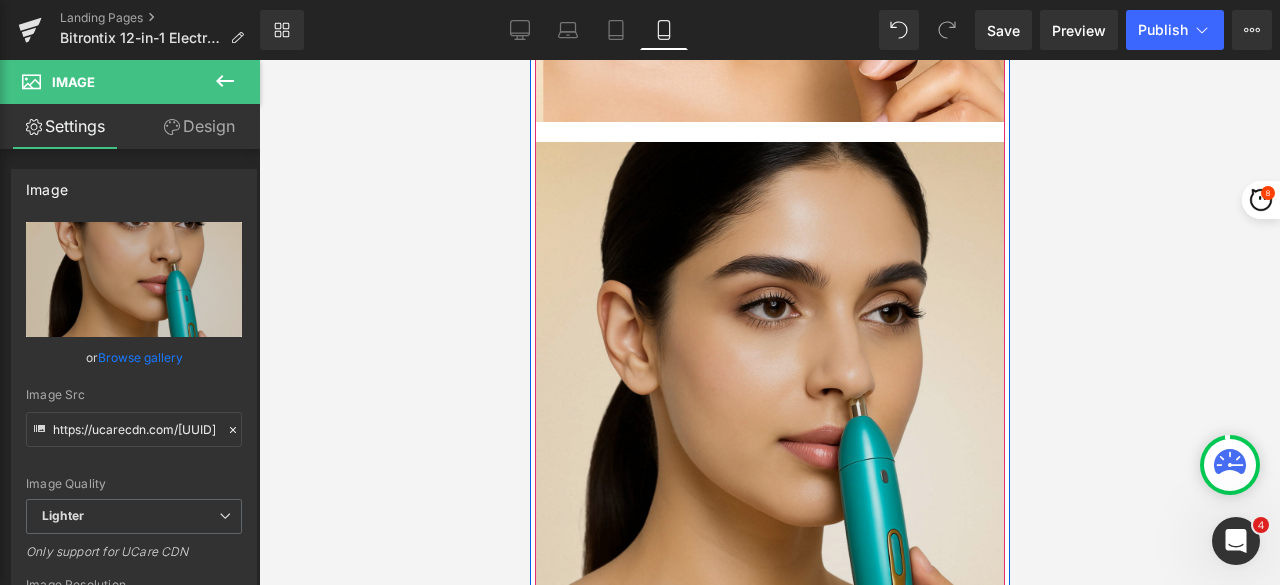 scroll, scrollTop: 8954, scrollLeft: 0, axis: vertical 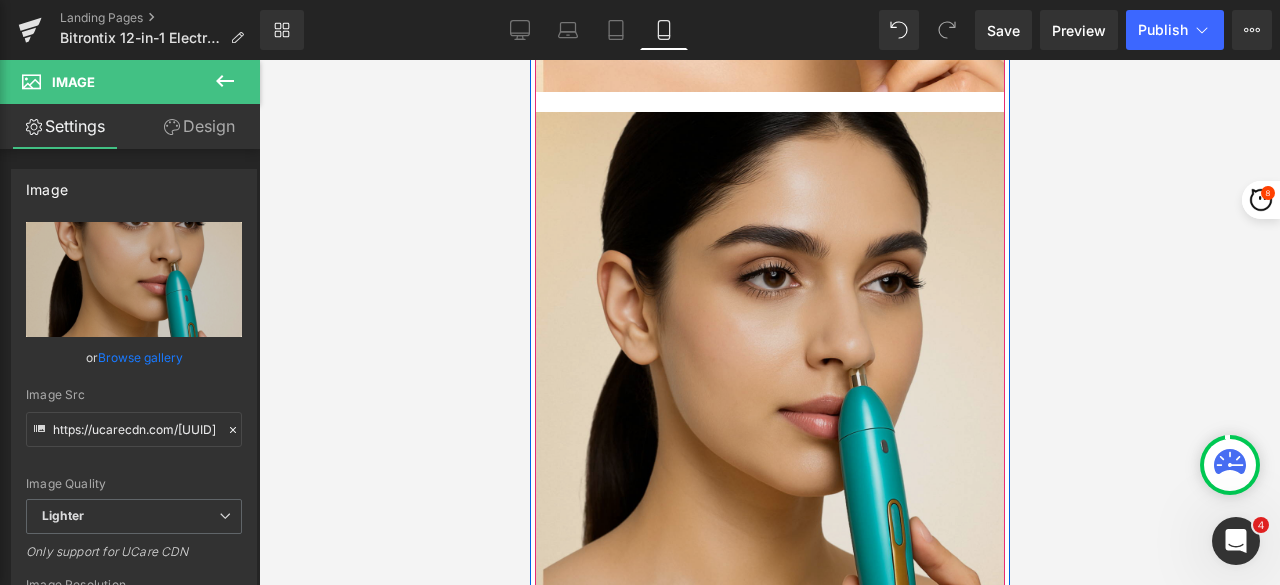 click at bounding box center (769, 406) 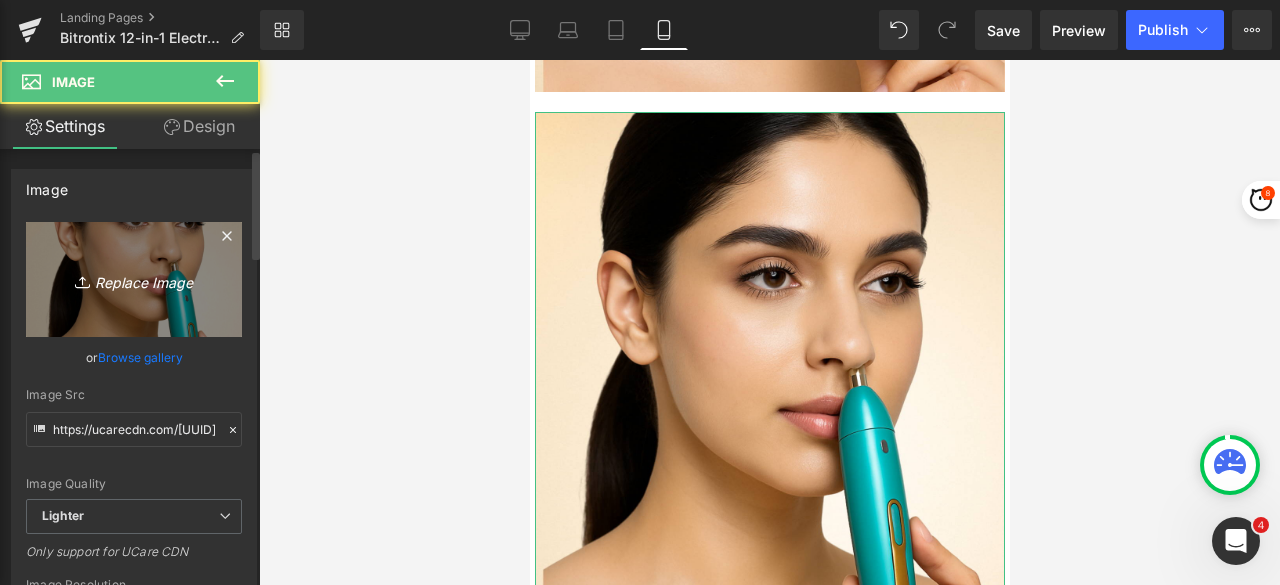 click on "Replace Image" at bounding box center (134, 279) 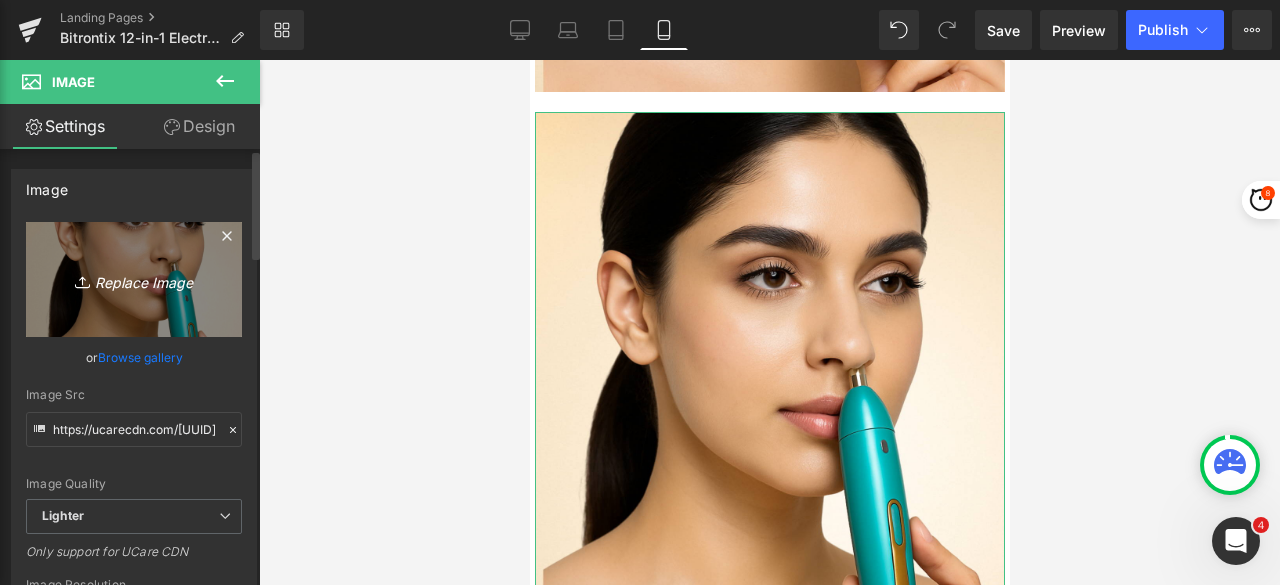 type on "C:\fakepath\Untitled design - 2025-08-04T212459.347.png" 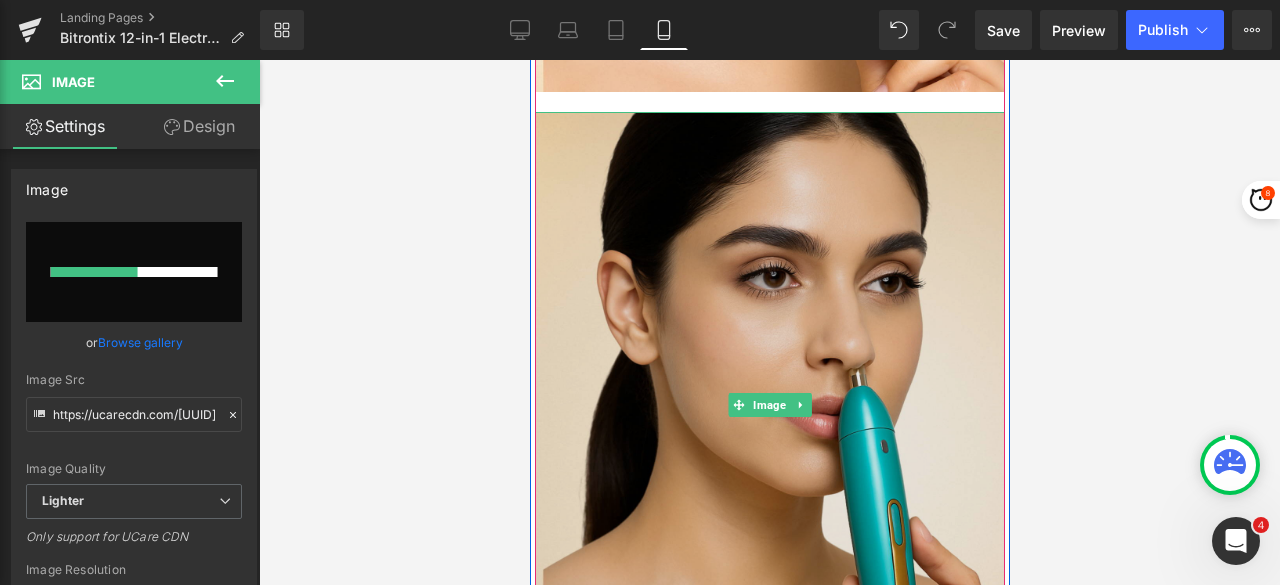 type 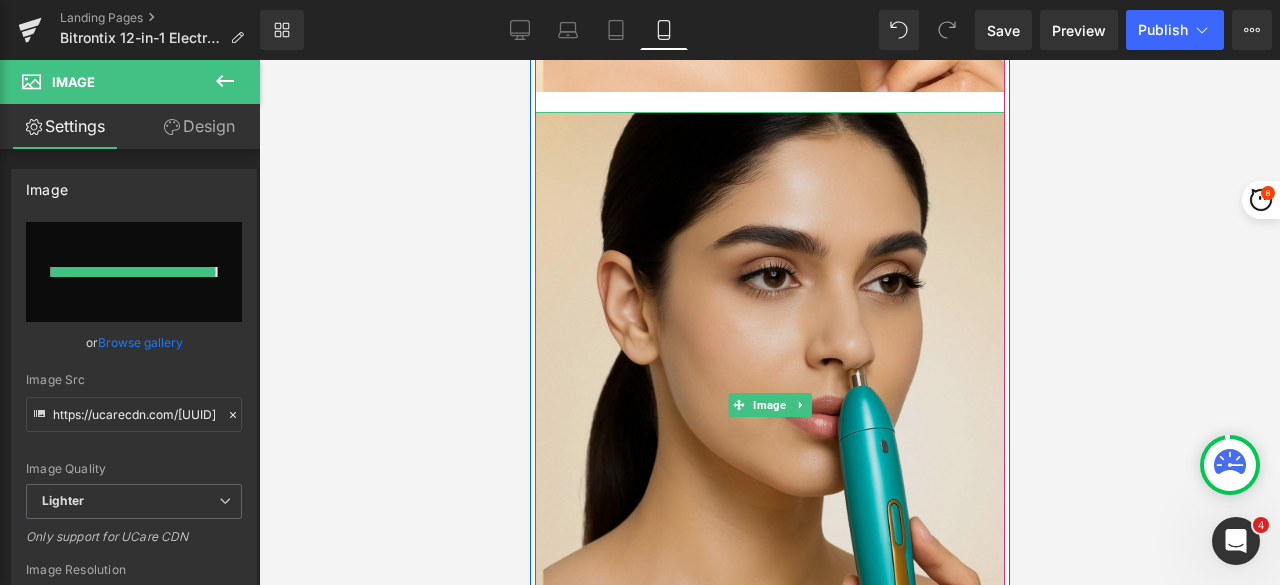 type on "https://ucarecdn.com/[UUID]/[FILENAME].png" 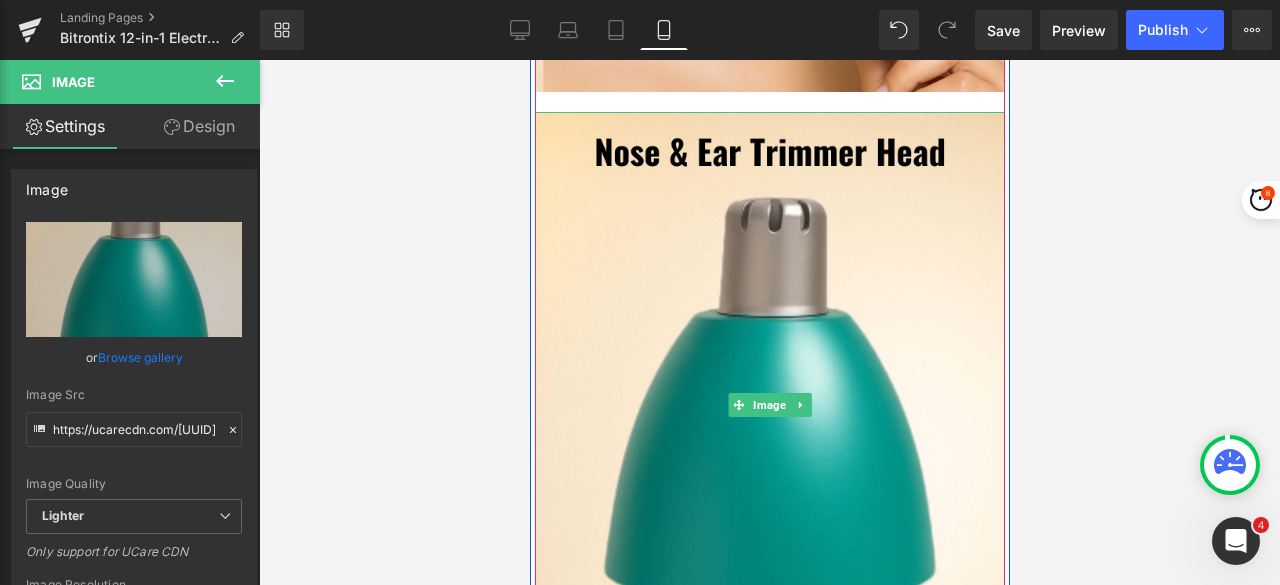 click 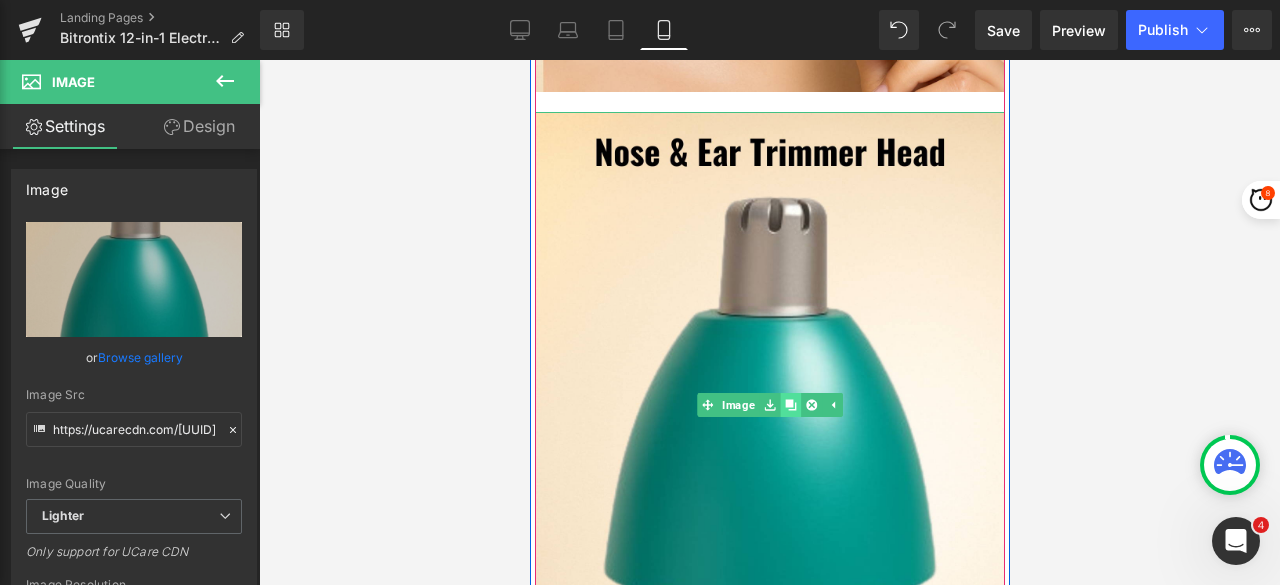 click 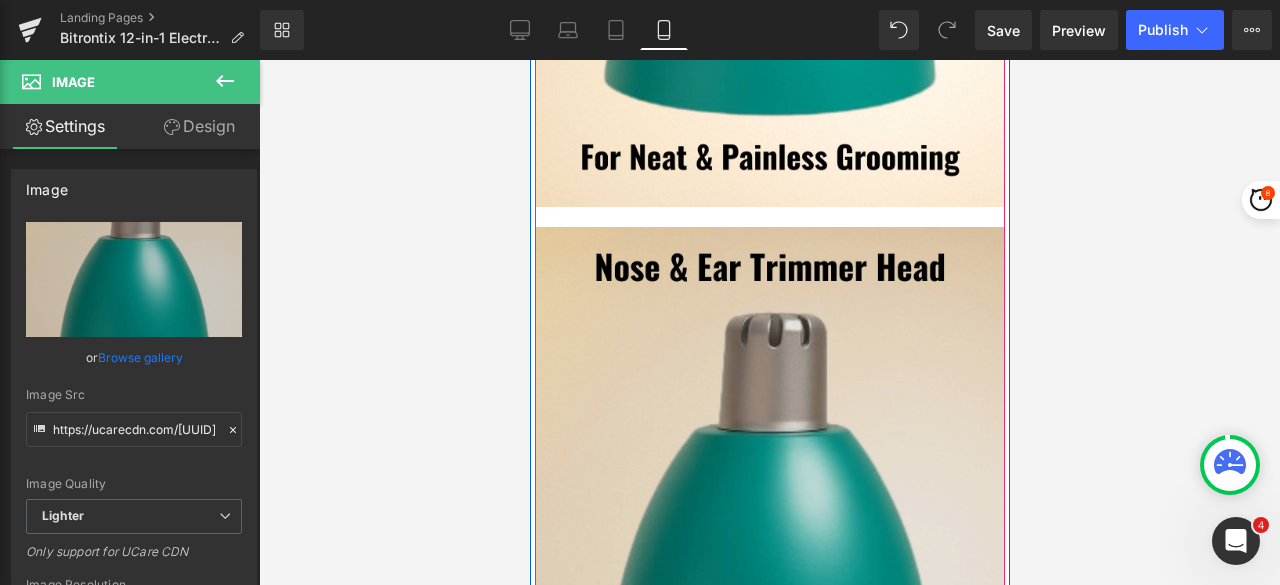 scroll, scrollTop: 9562, scrollLeft: 0, axis: vertical 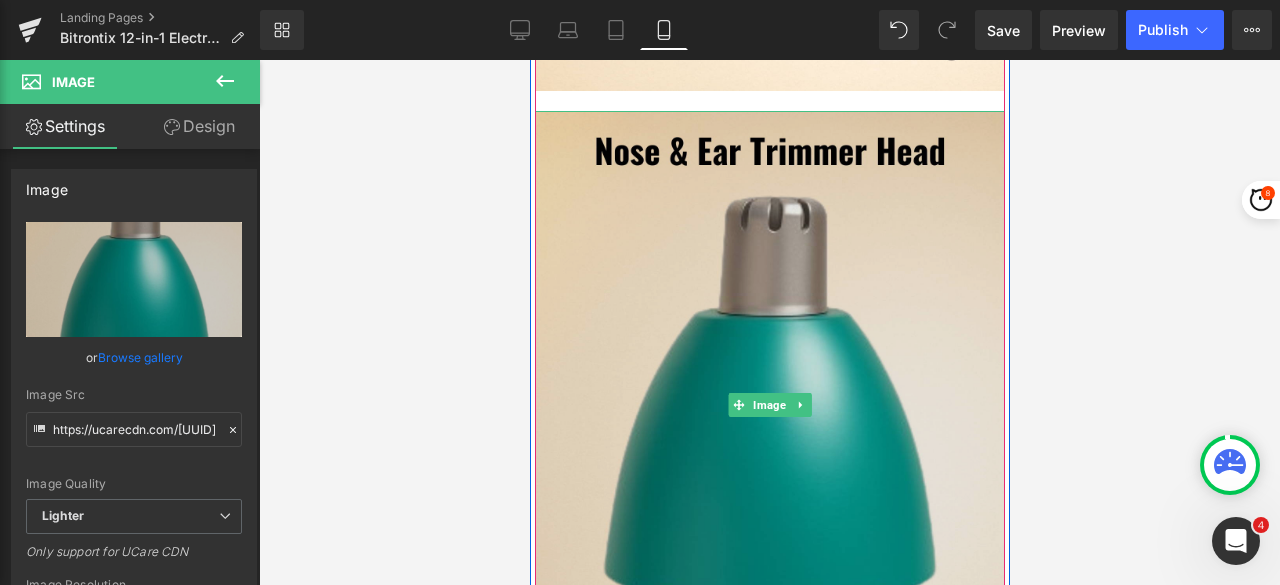 click at bounding box center (769, 405) 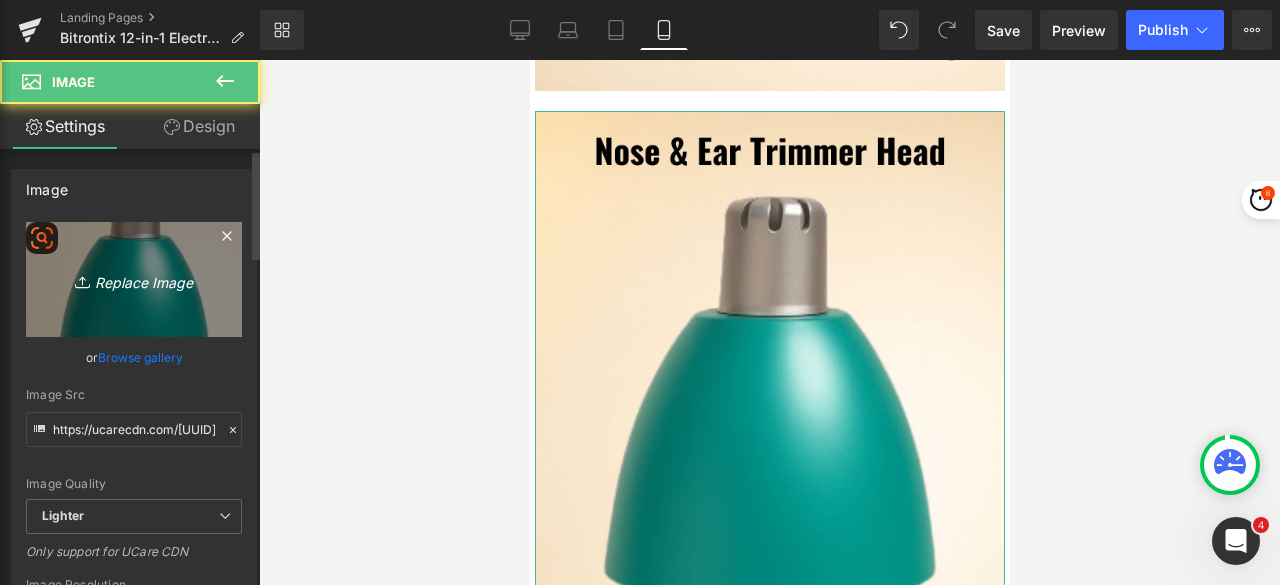 click on "Replace Image" at bounding box center [134, 279] 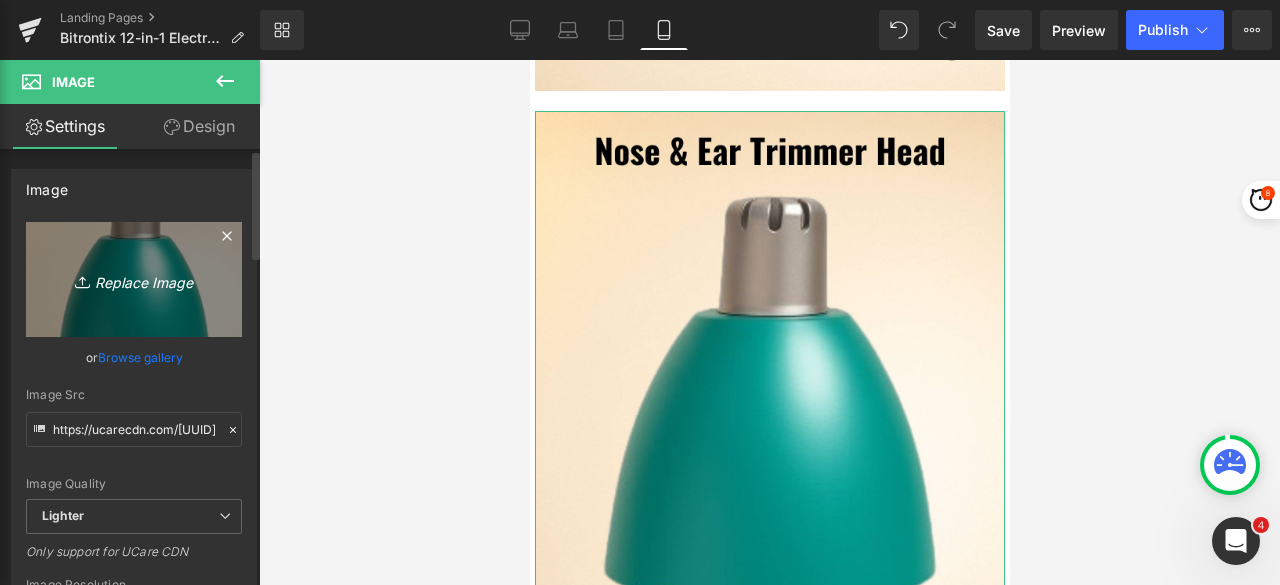type on "C:\fakepath\For Eyebrows.png" 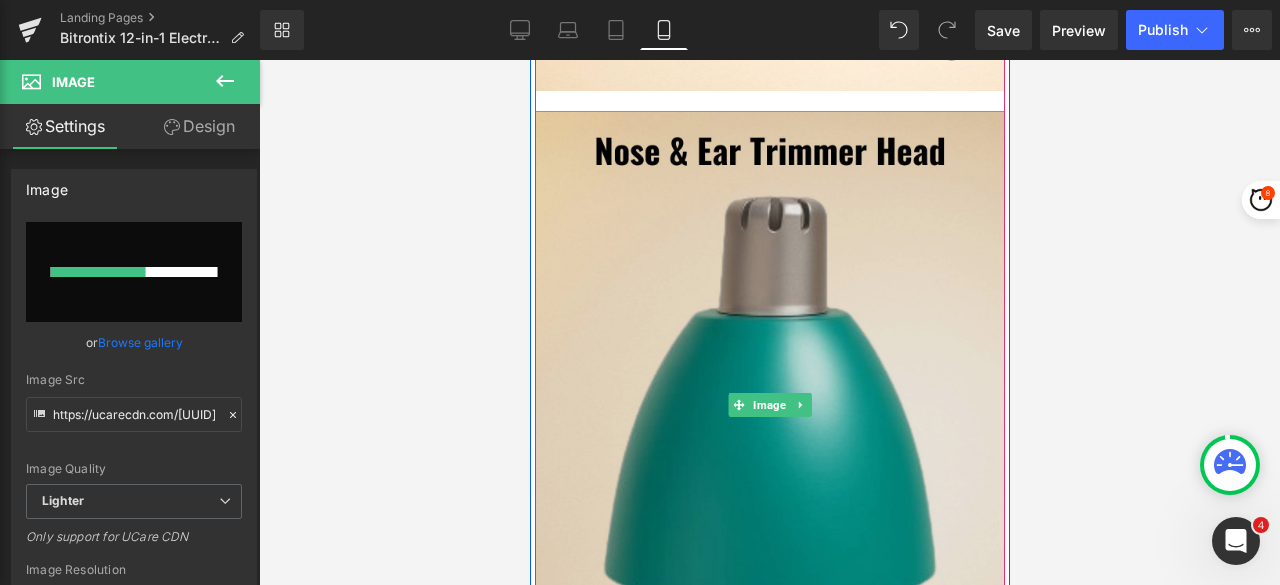 type 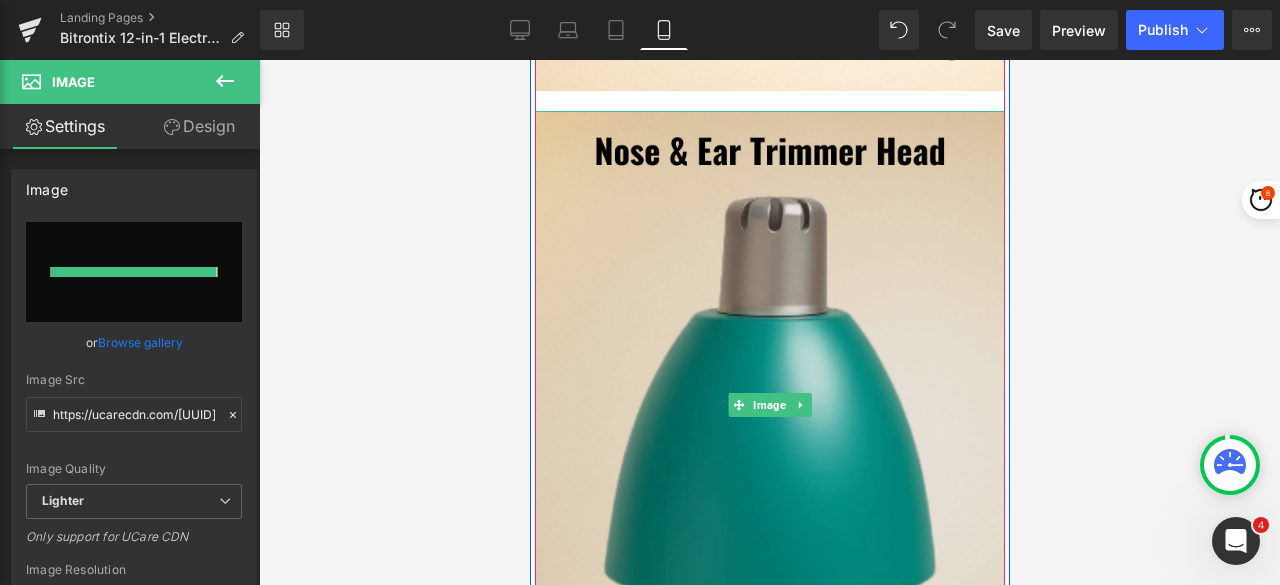 type on "https://ucarecdn.com/59db92e5-1cf8-43e7-9a16-d4cb71d11083/-/format/auto/-/preview/3000x3000/-/quality/lighter/For%20Eyebrows.png" 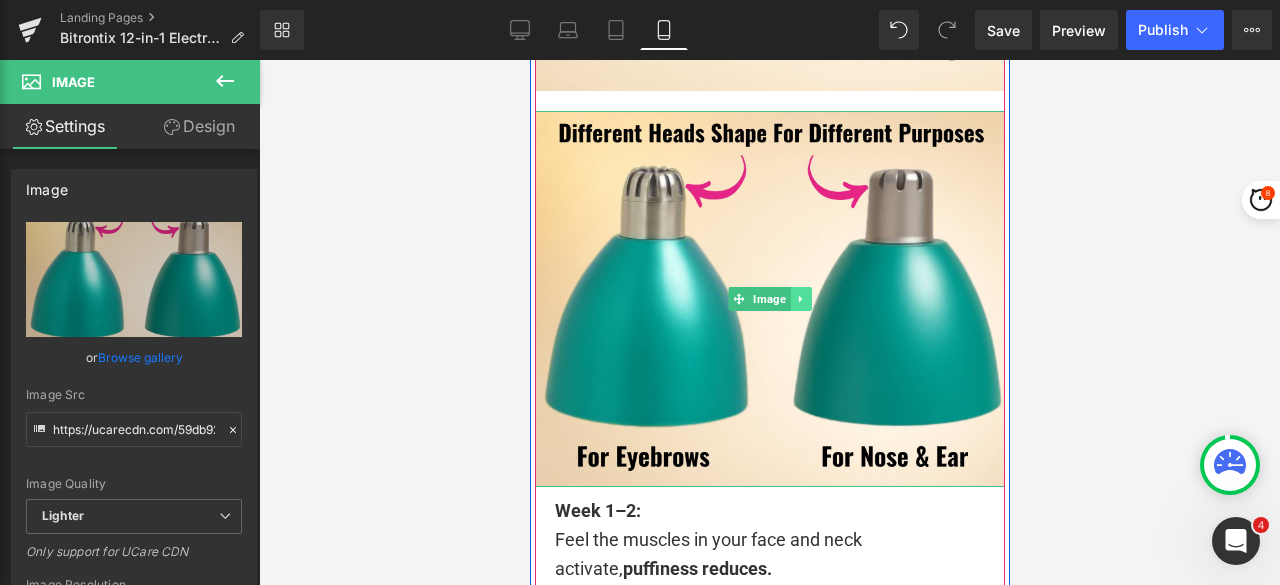 click 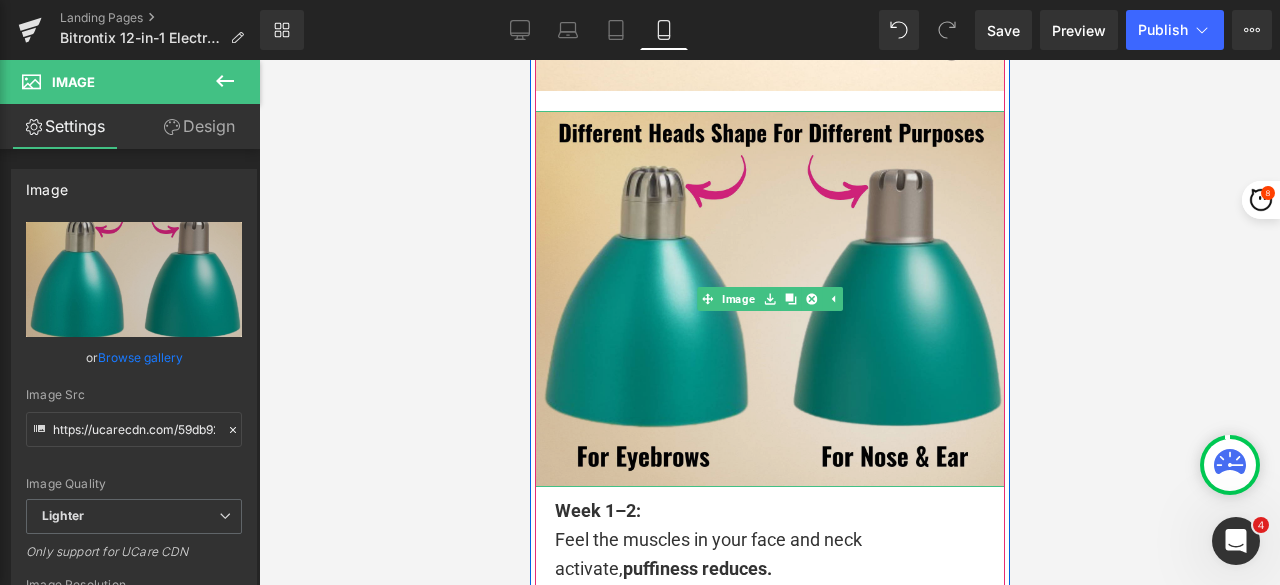 click at bounding box center (789, 299) 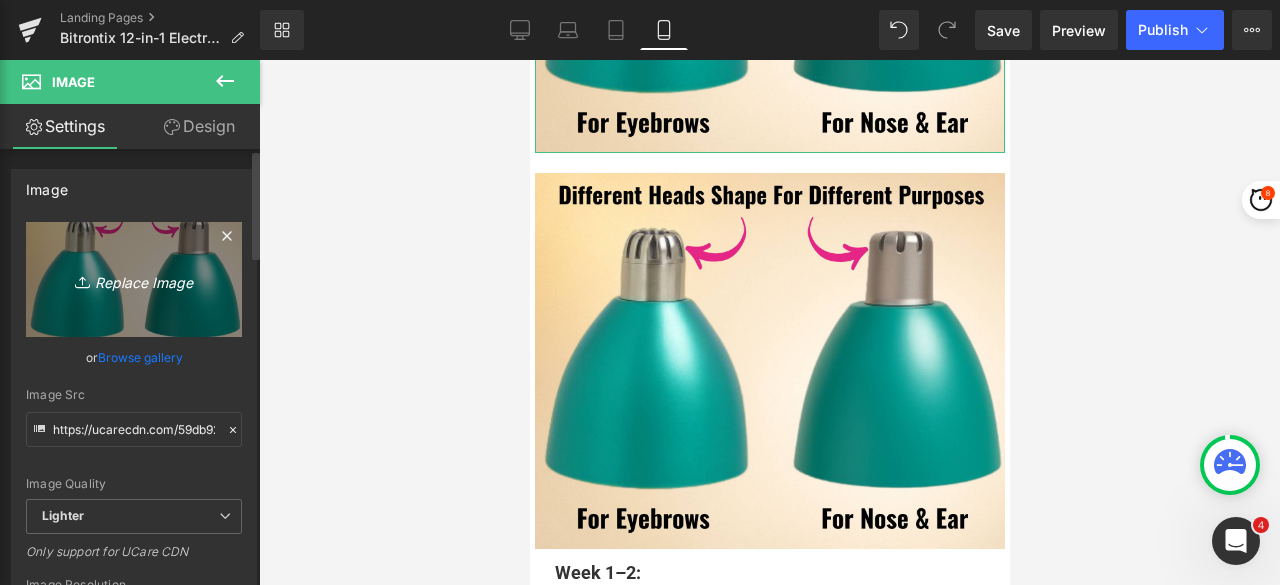 scroll, scrollTop: 9958, scrollLeft: 0, axis: vertical 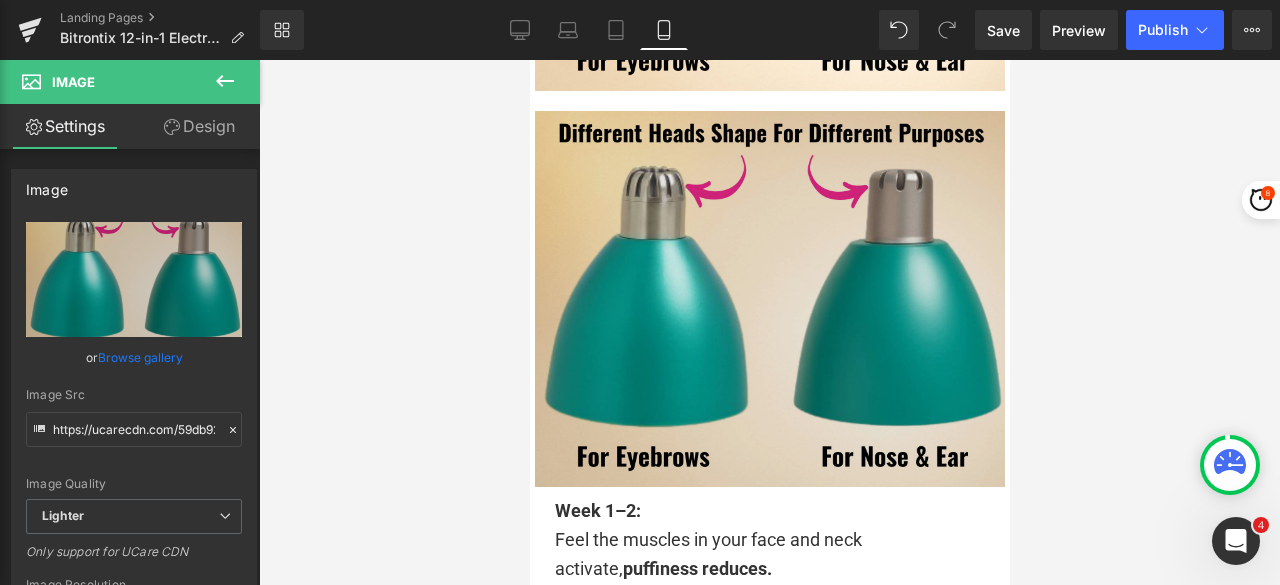 click at bounding box center (769, 299) 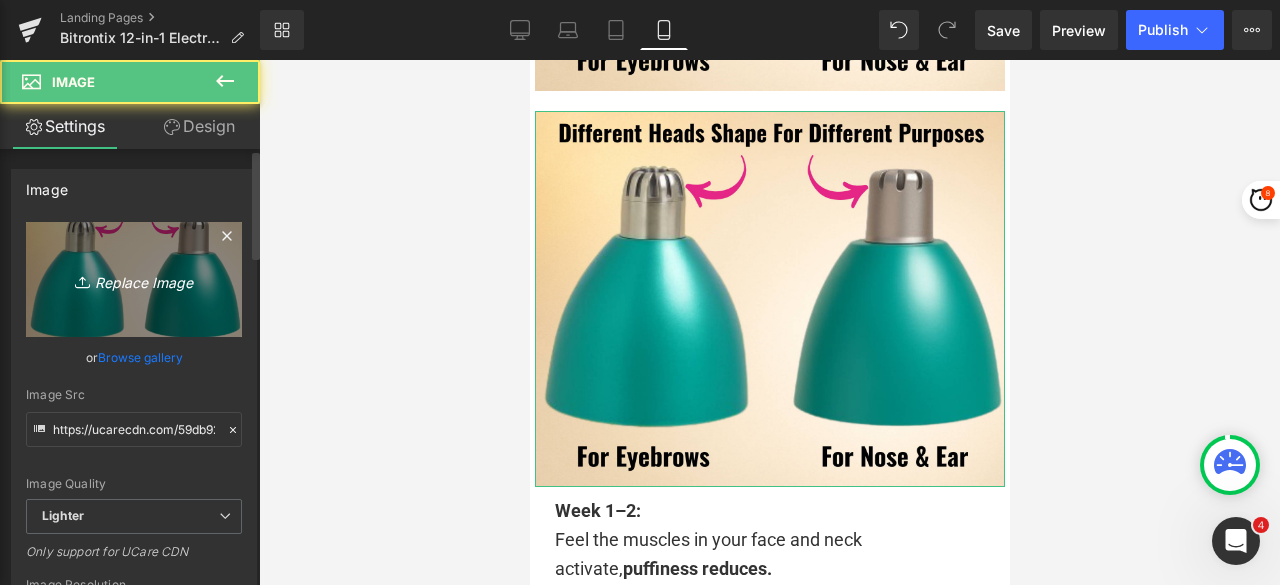 click on "Replace Image" at bounding box center [134, 279] 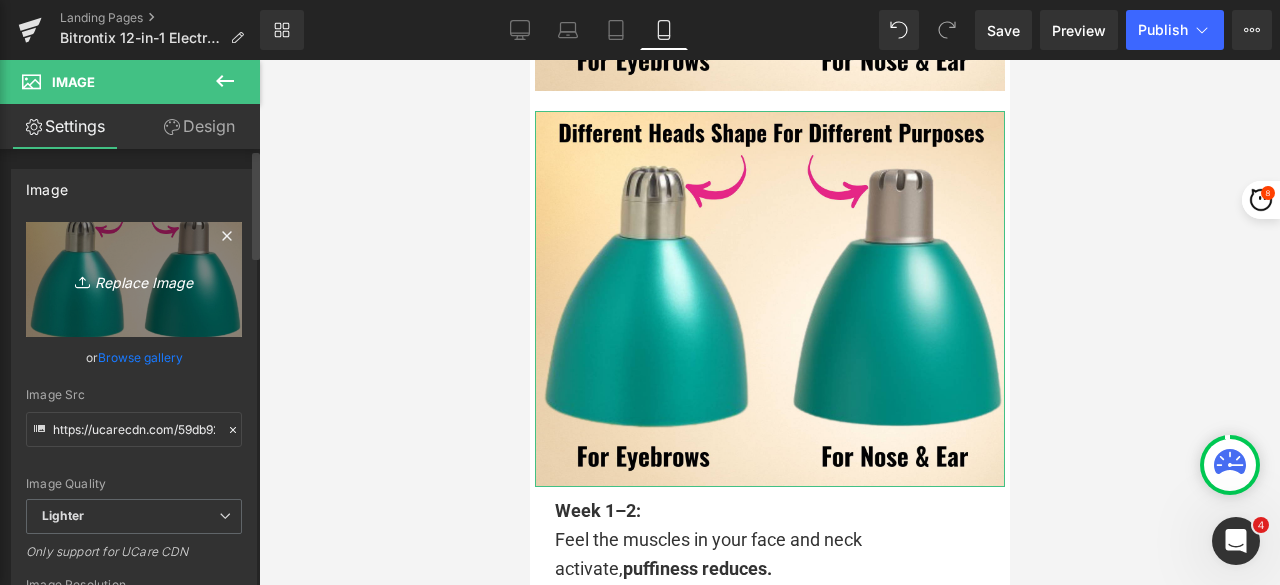 type on "C:\fakepath\Untitled design - 2025-08-04T213423.367.png" 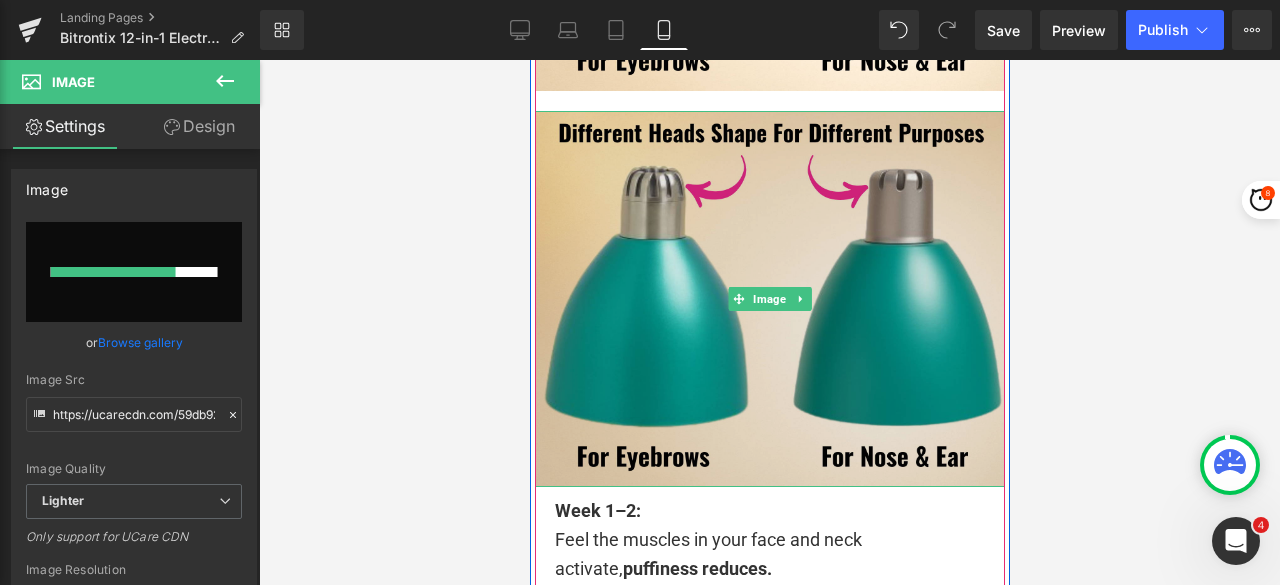 type 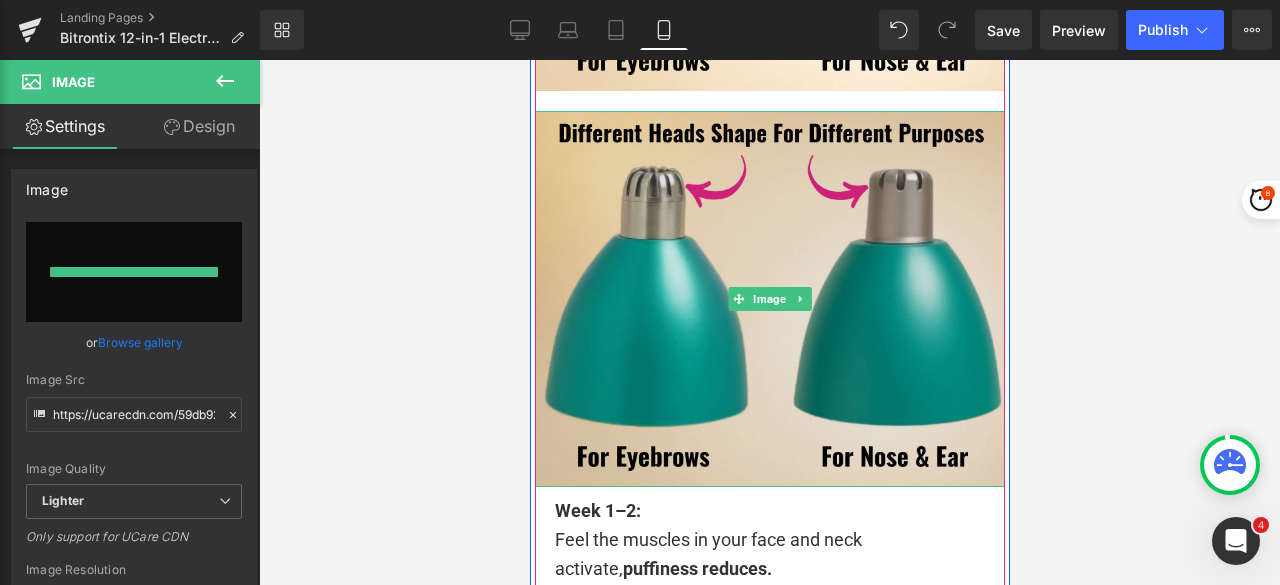 type on "https://ucarecdn.com/[UUID]/[FILENAME].png" 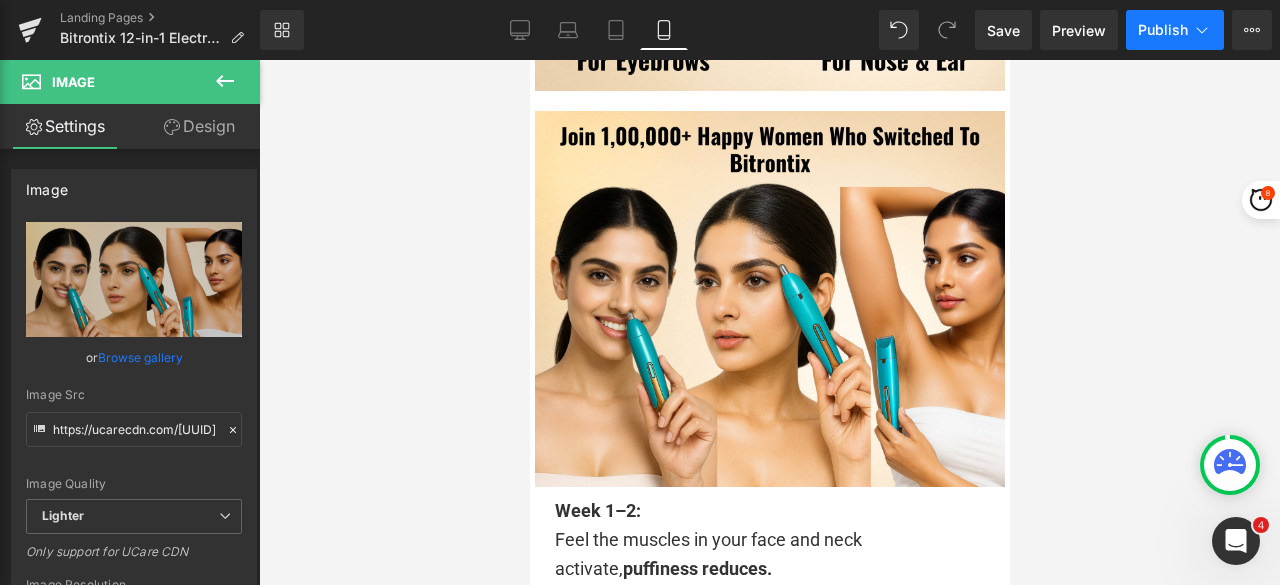 click on "Publish" at bounding box center [1163, 30] 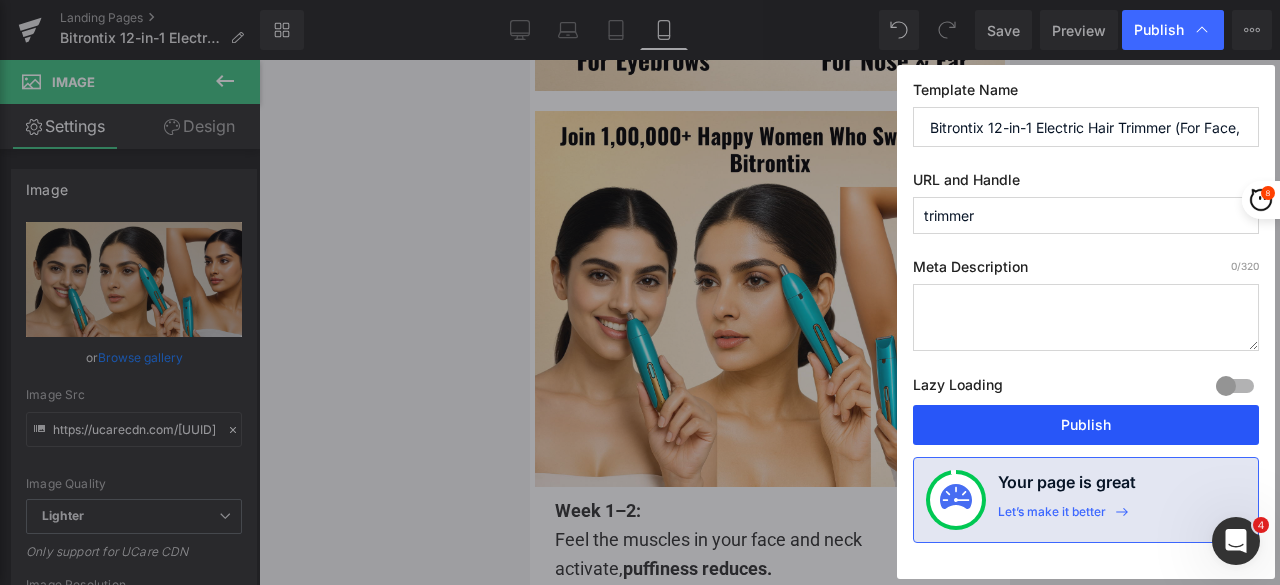 click on "Publish" at bounding box center [1086, 425] 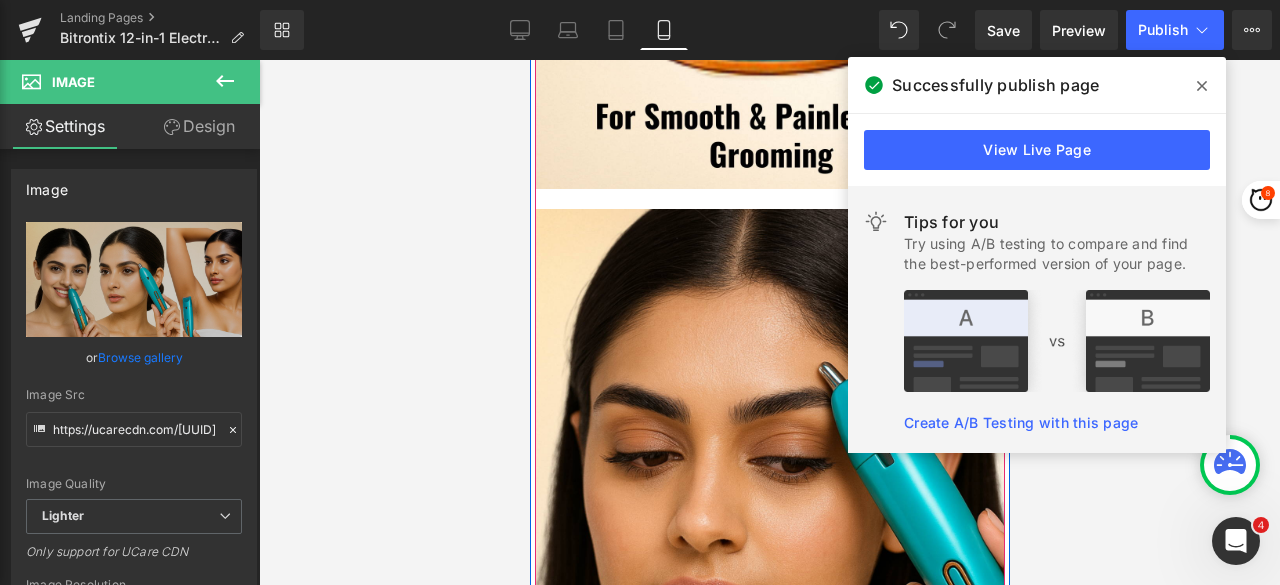scroll, scrollTop: 6958, scrollLeft: 0, axis: vertical 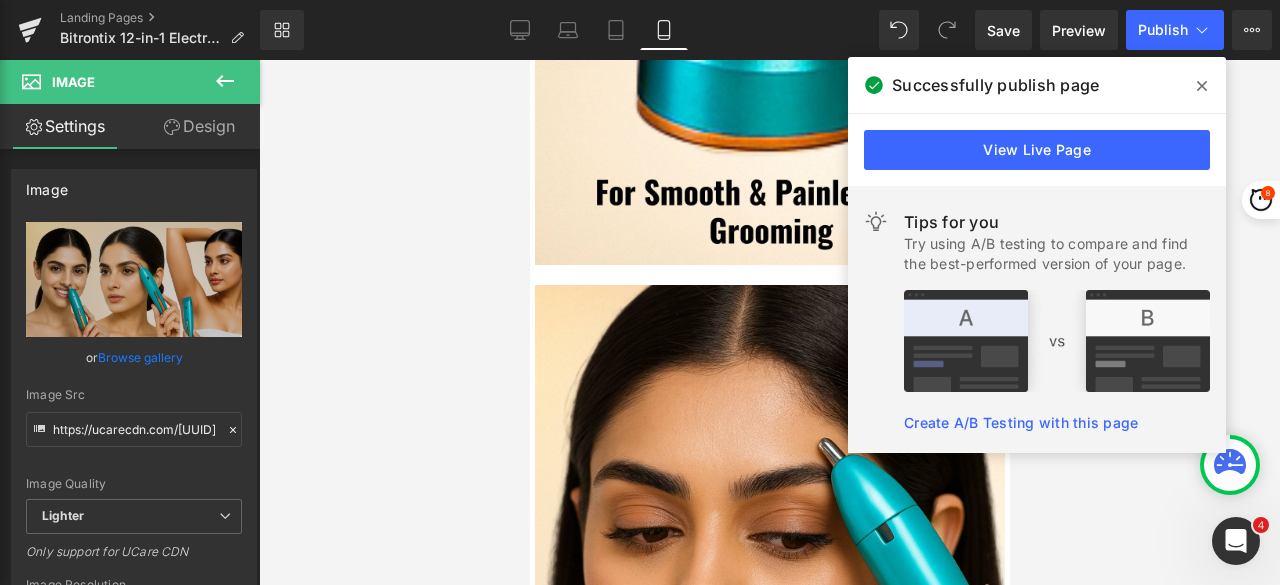 click at bounding box center (1202, 86) 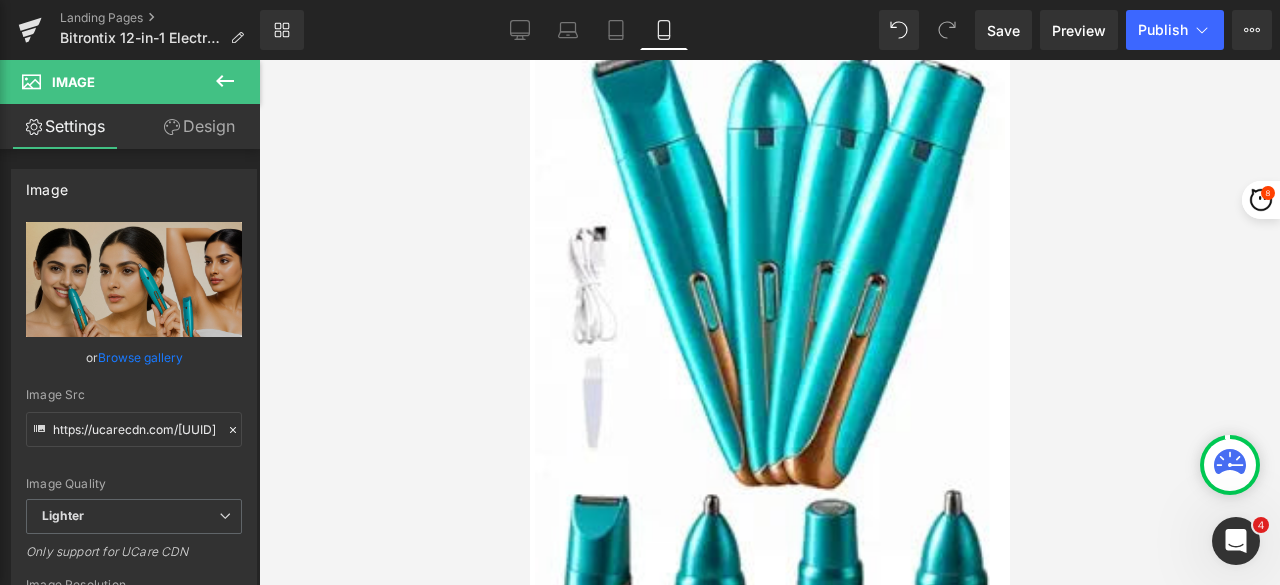 drag, startPoint x: 1006, startPoint y: 257, endPoint x: 1539, endPoint y: 153, distance: 543.0516 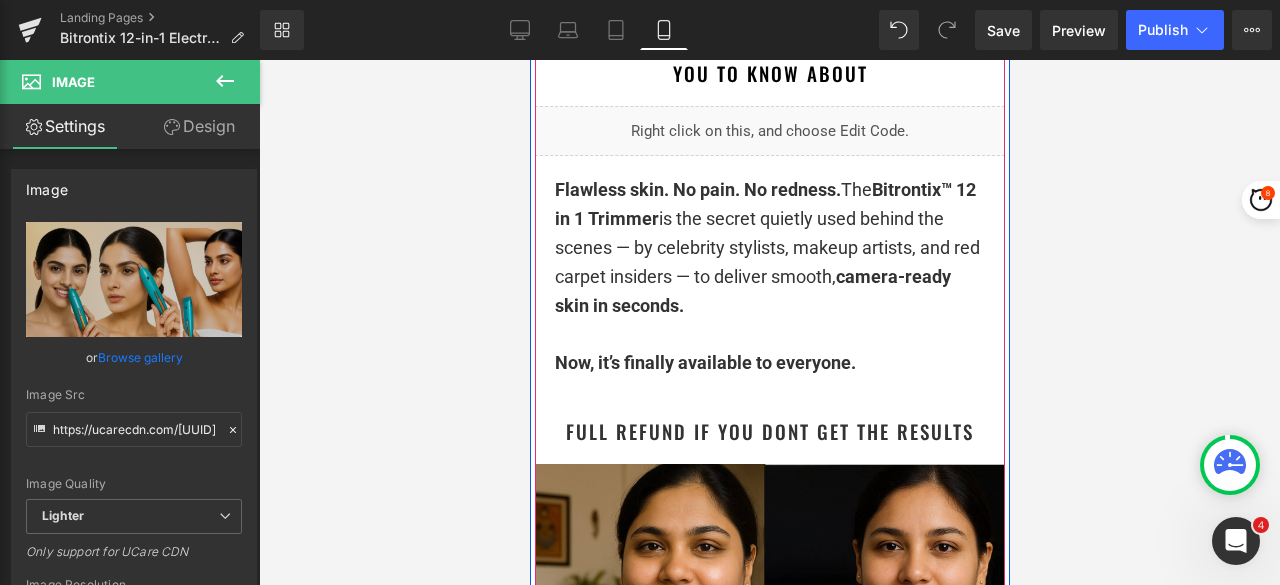 scroll, scrollTop: 1904, scrollLeft: 0, axis: vertical 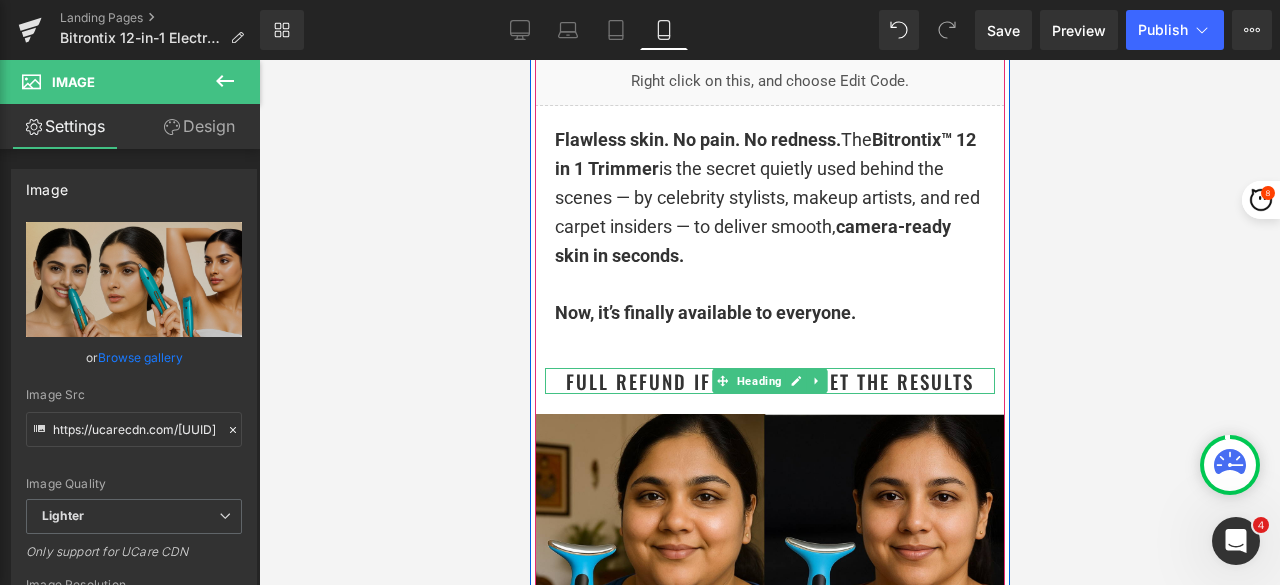 click on "Full Refund if you dont get the results" at bounding box center [769, 381] 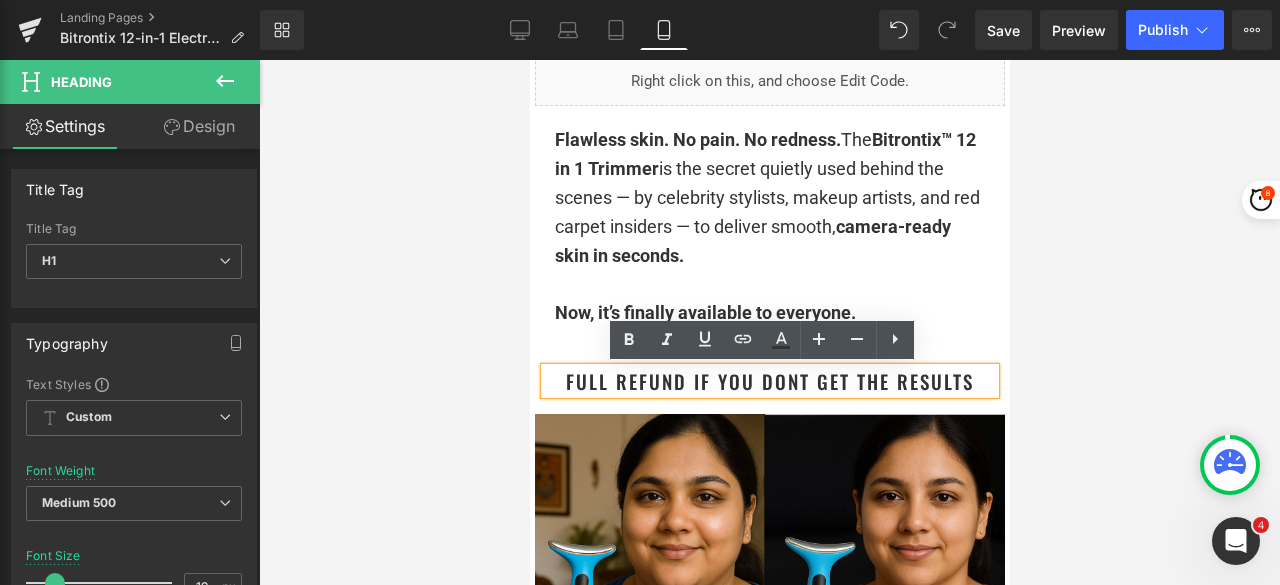 click on "Sale Off
(P) Image
(P) Image List
Row
Bitrontix 12-in-1 Electric Hair Trimmer (For Face, Bikini & Full Body)
(P) Title   Loox (Stars)  - Star Badge Loox (Stars)         Razors? Waxing? Bikini pain? That was the past. This sleek device is the future.
Text Block         ✨  4 Replaceable Heads  for Total Body Grooming 🌿 Smooth Skin, Zero Irritation 🧼  🔋" at bounding box center (769, 6875) 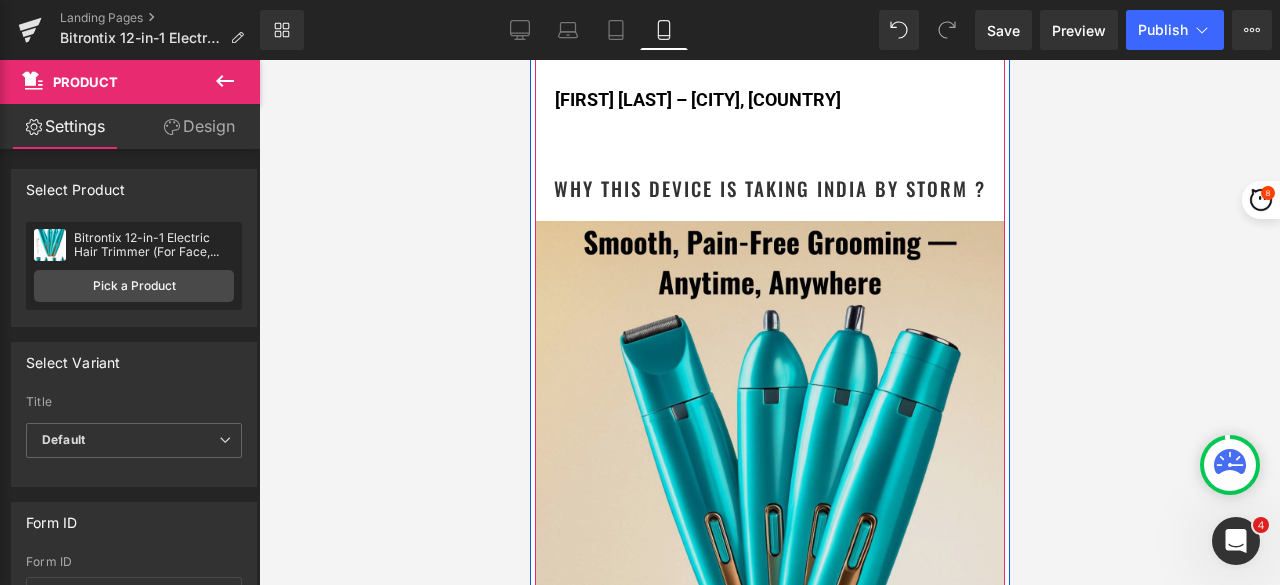 scroll, scrollTop: 2804, scrollLeft: 0, axis: vertical 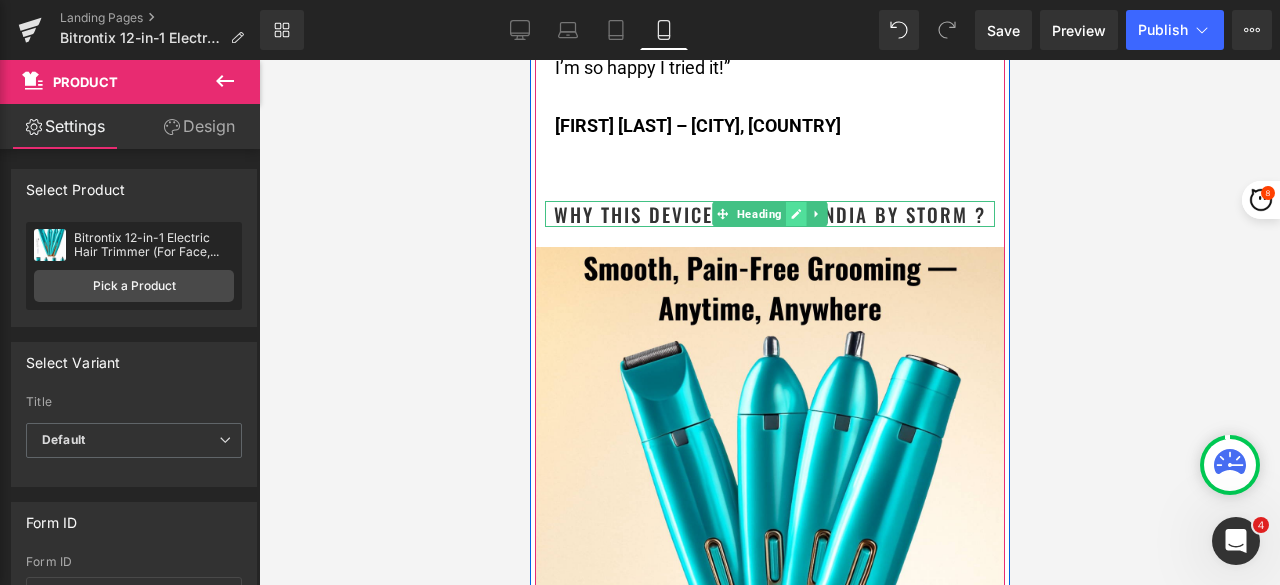 click at bounding box center [795, 214] 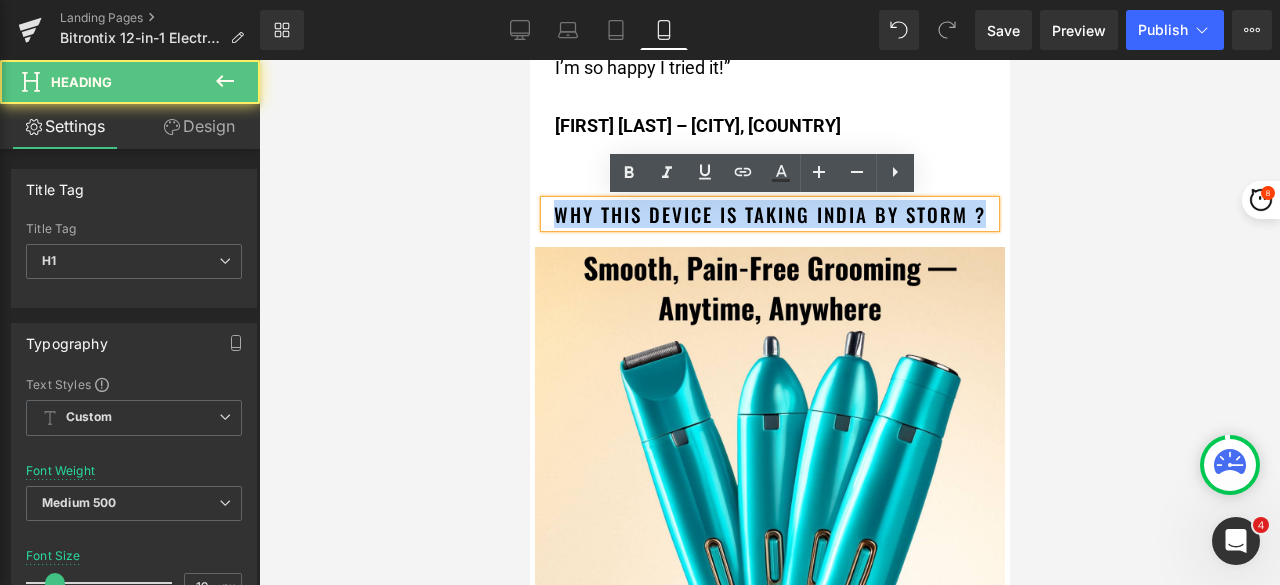 drag, startPoint x: 981, startPoint y: 215, endPoint x: 1053, endPoint y: 275, distance: 93.723 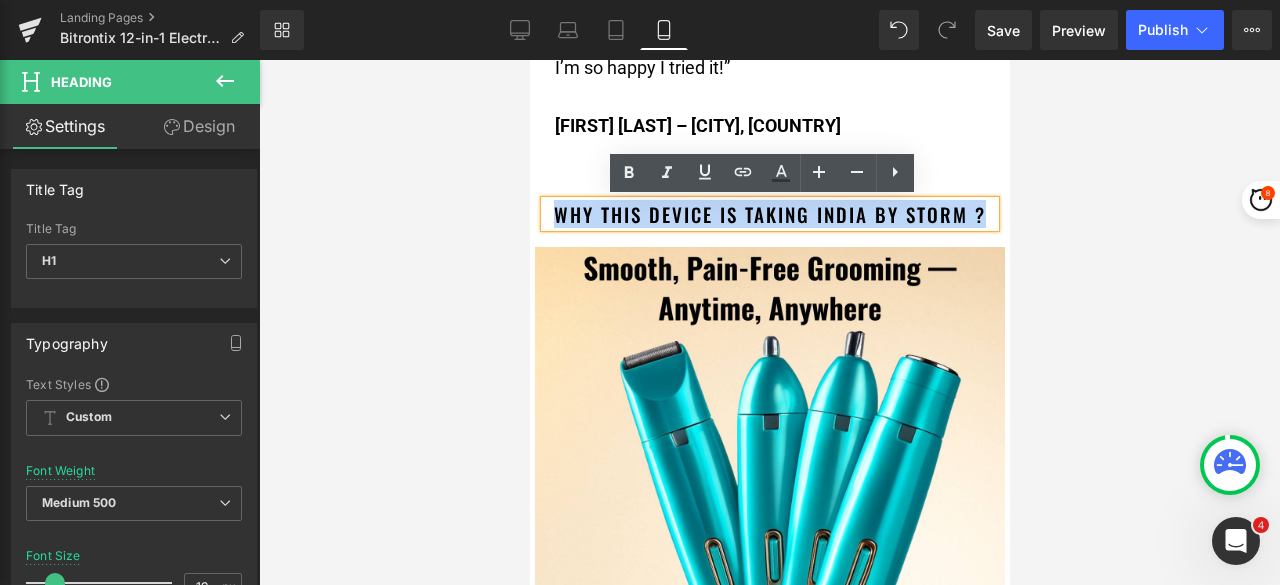paste 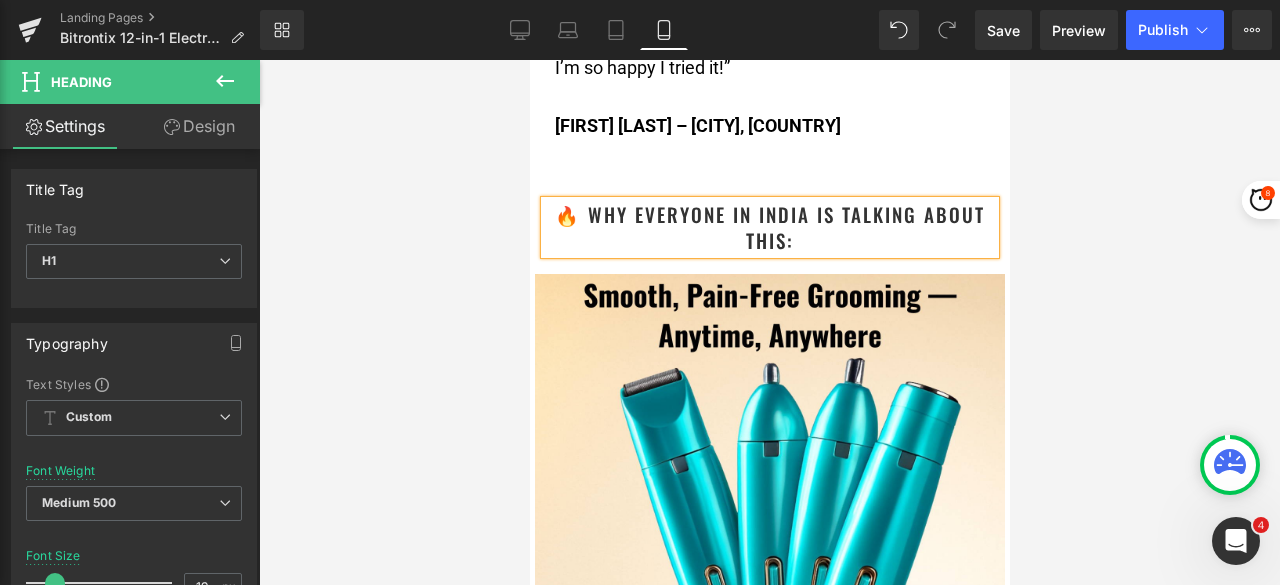 click at bounding box center [769, 322] 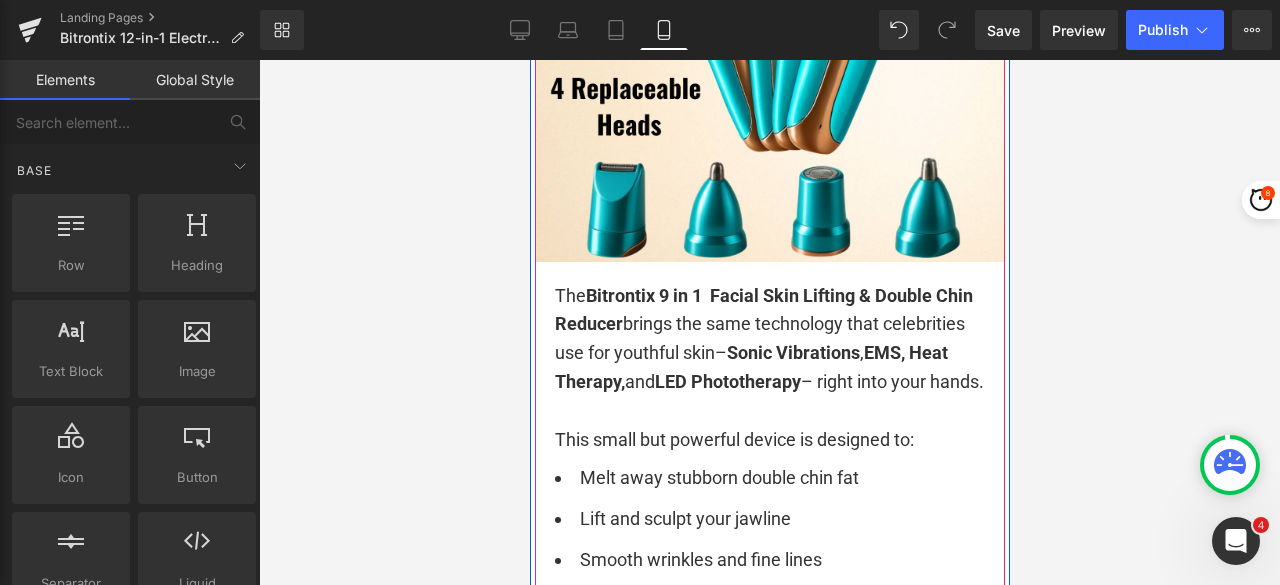 scroll, scrollTop: 3404, scrollLeft: 0, axis: vertical 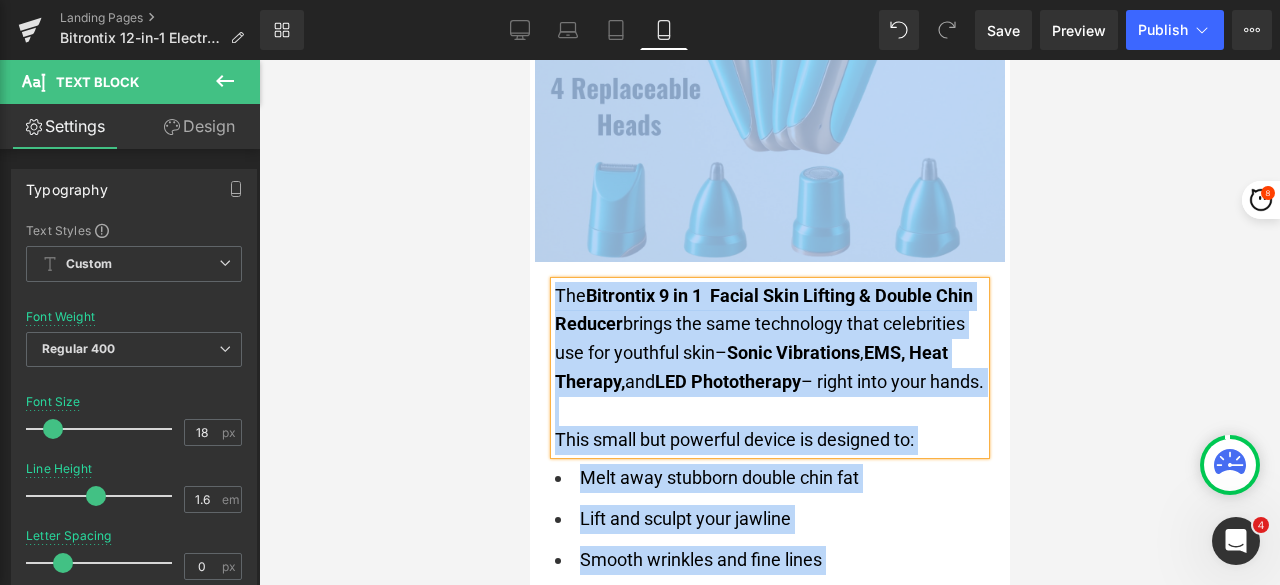 click on "The  Bitrontix 9 in 1  Facial Skin Lifting & Double Chin Reducer  brings the same technology that celebrities use for youthful skin–  Sonic Vibrations ,  EMS, Heat Therapy,  and  LED Phototherapy  – right into your hands." at bounding box center [769, 339] 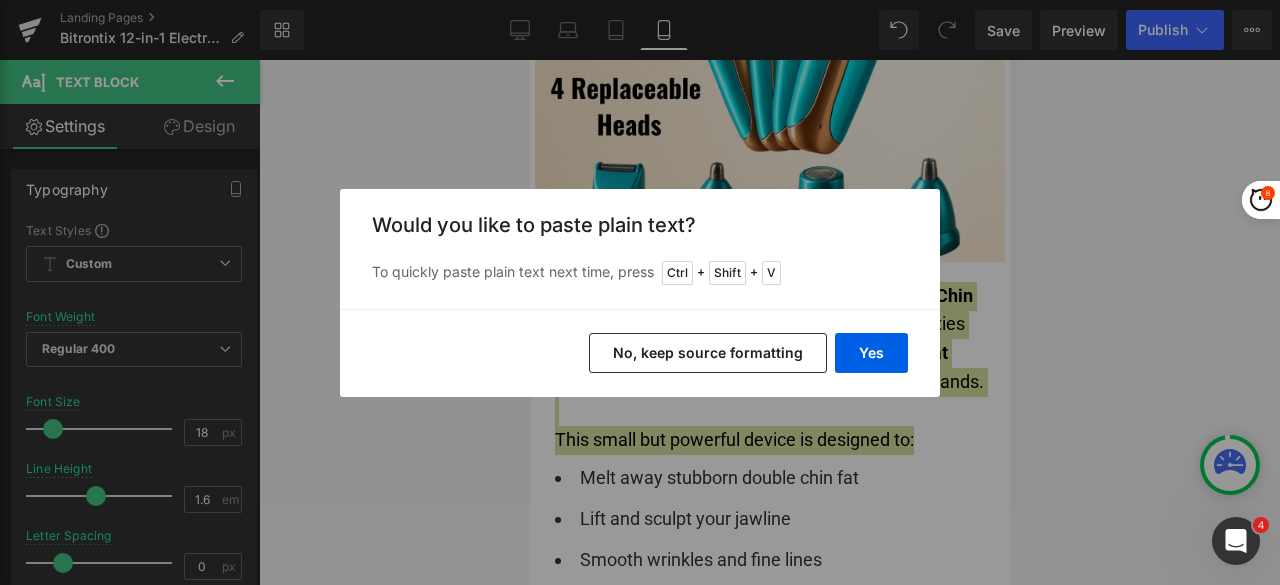 click on "No, keep source formatting" at bounding box center [708, 353] 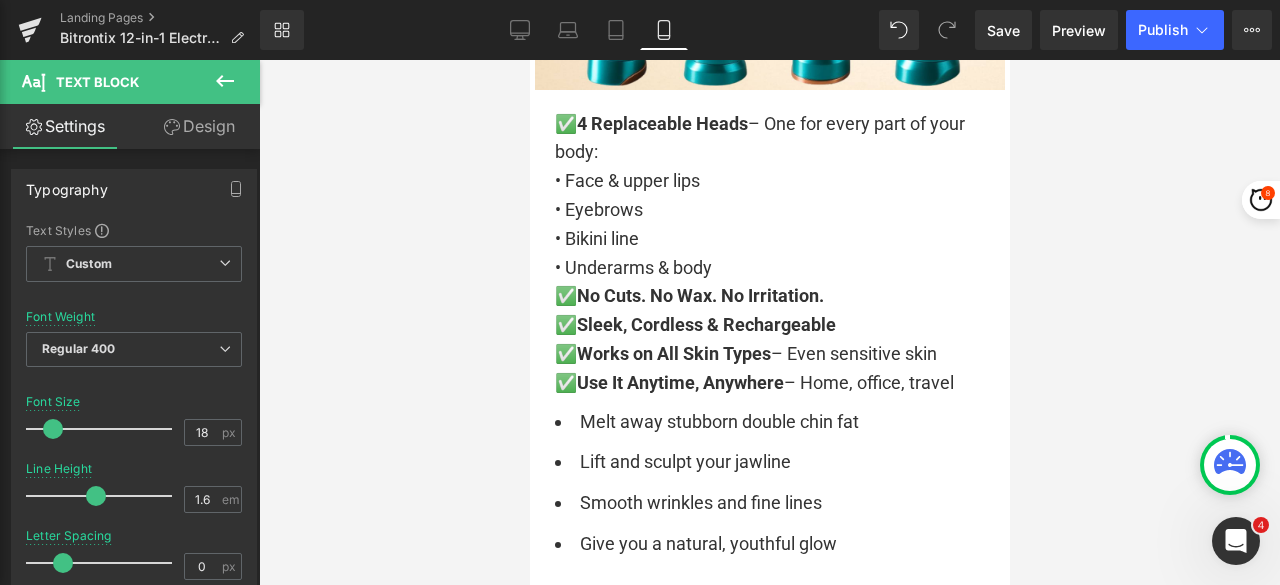 scroll, scrollTop: 3604, scrollLeft: 0, axis: vertical 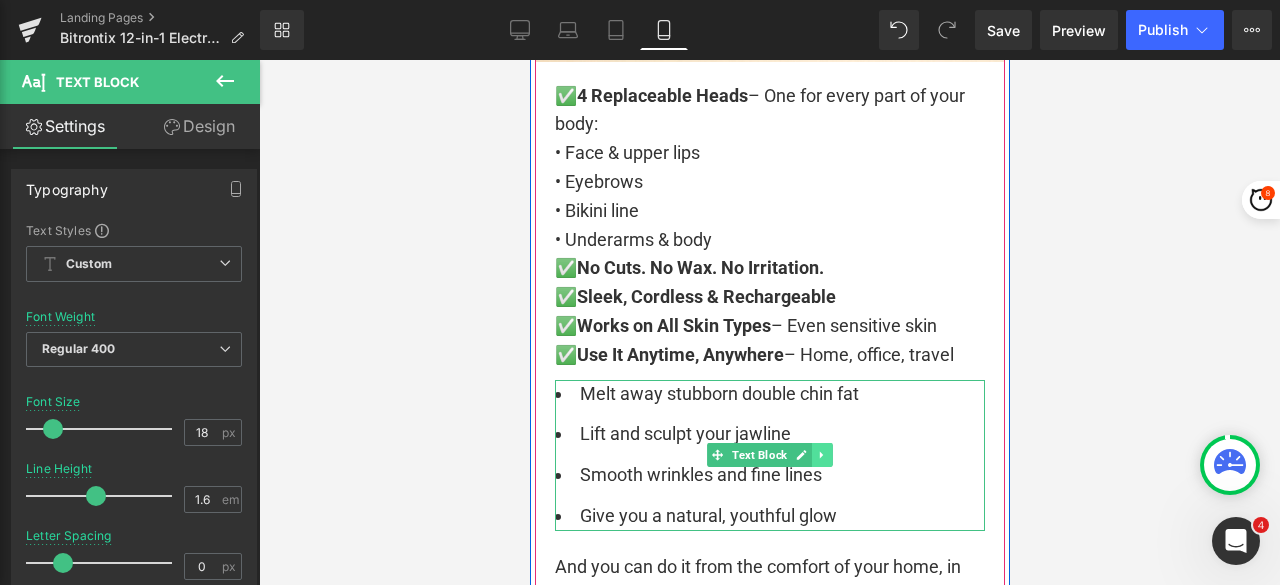 click 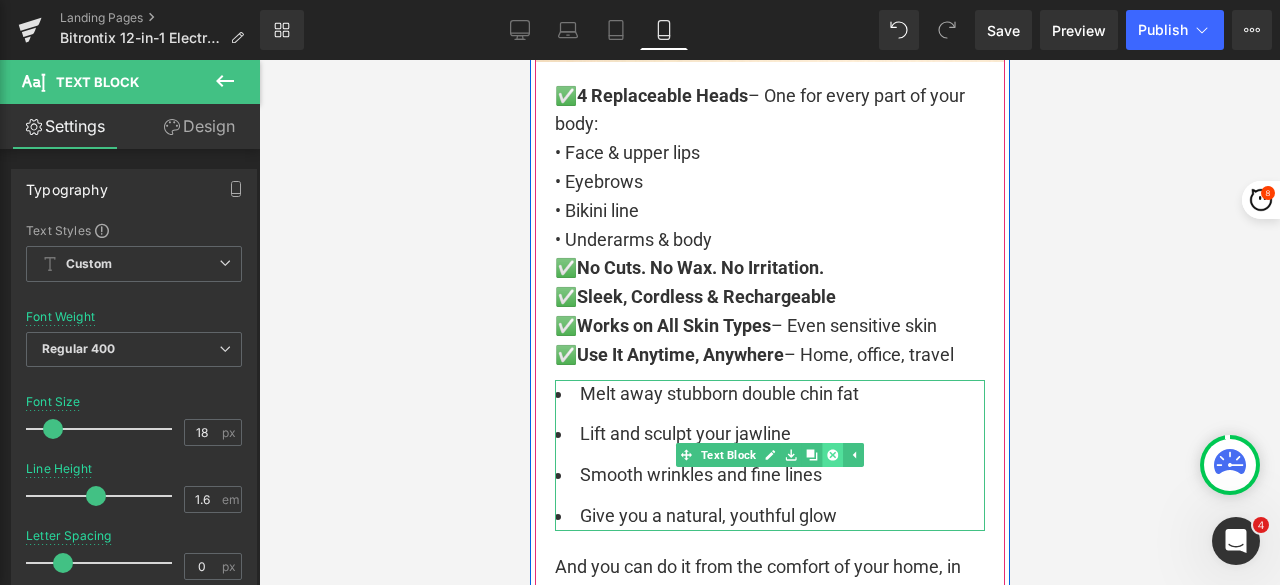 click 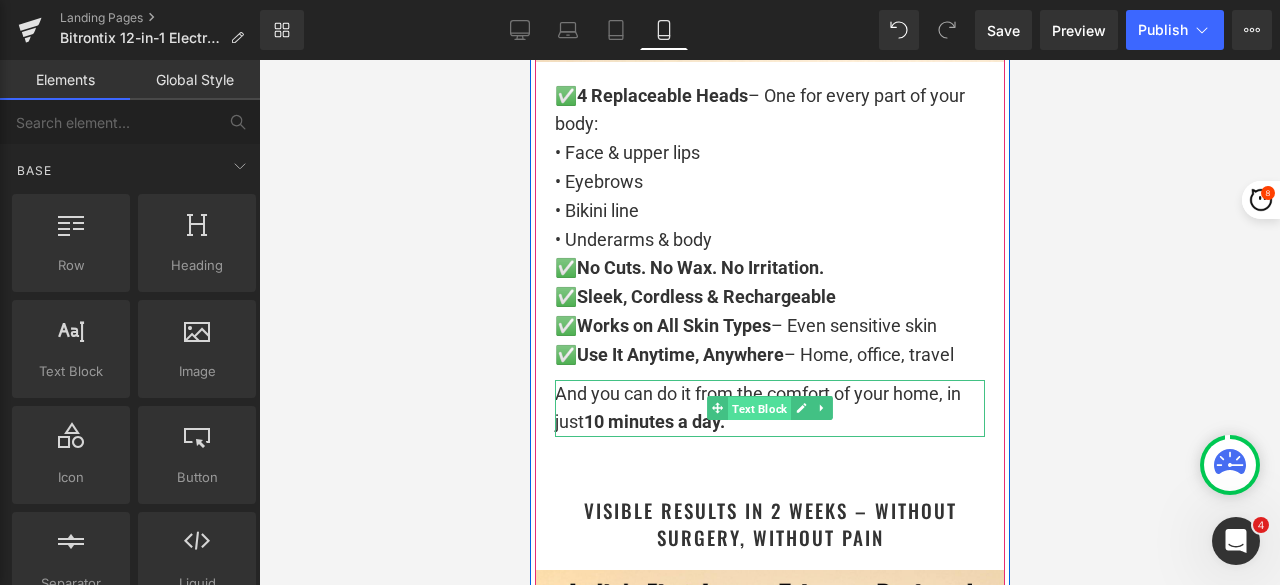 click on "Text Block" at bounding box center (758, 409) 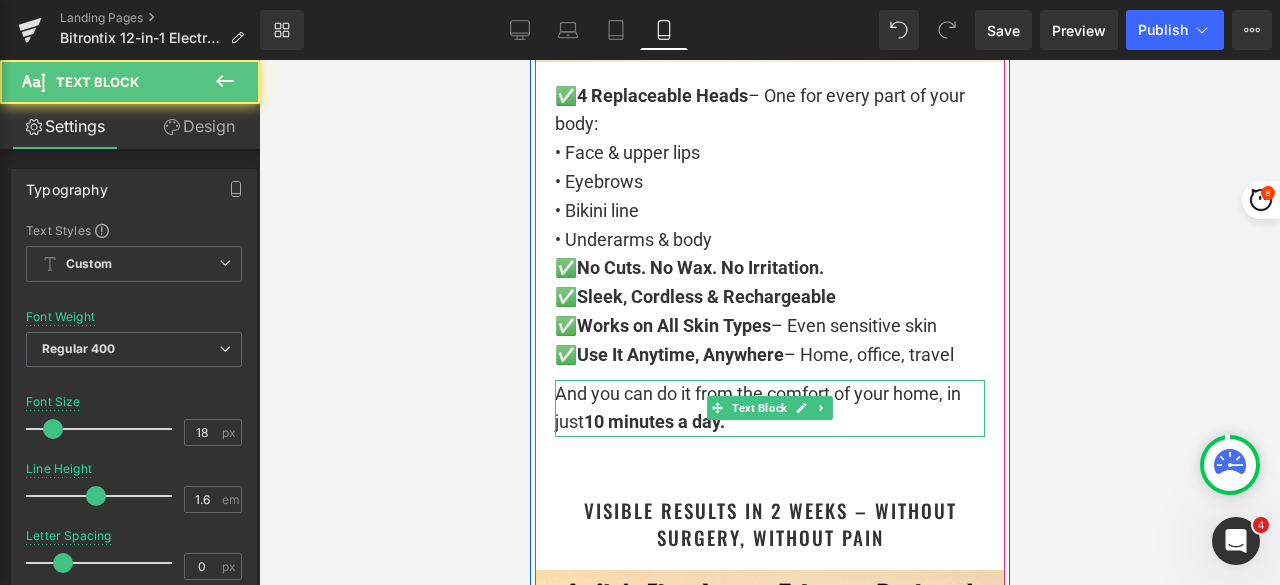 click on "And you can do it from the comfort of your home, in just  10 minutes a day." at bounding box center (769, 409) 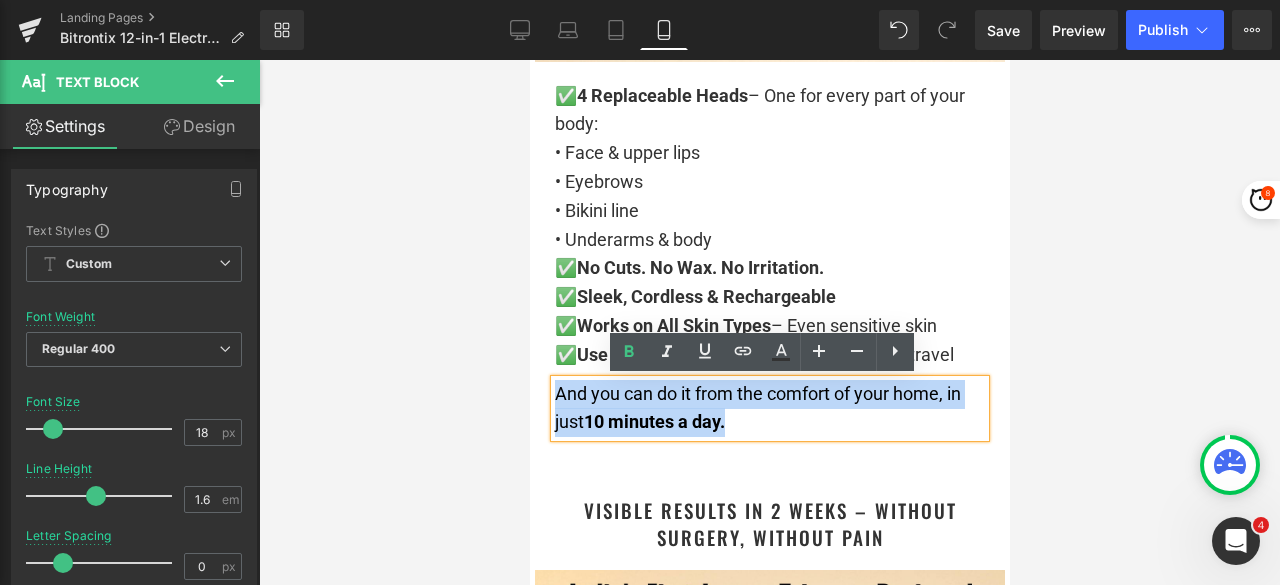 drag, startPoint x: 735, startPoint y: 422, endPoint x: 550, endPoint y: 391, distance: 187.57932 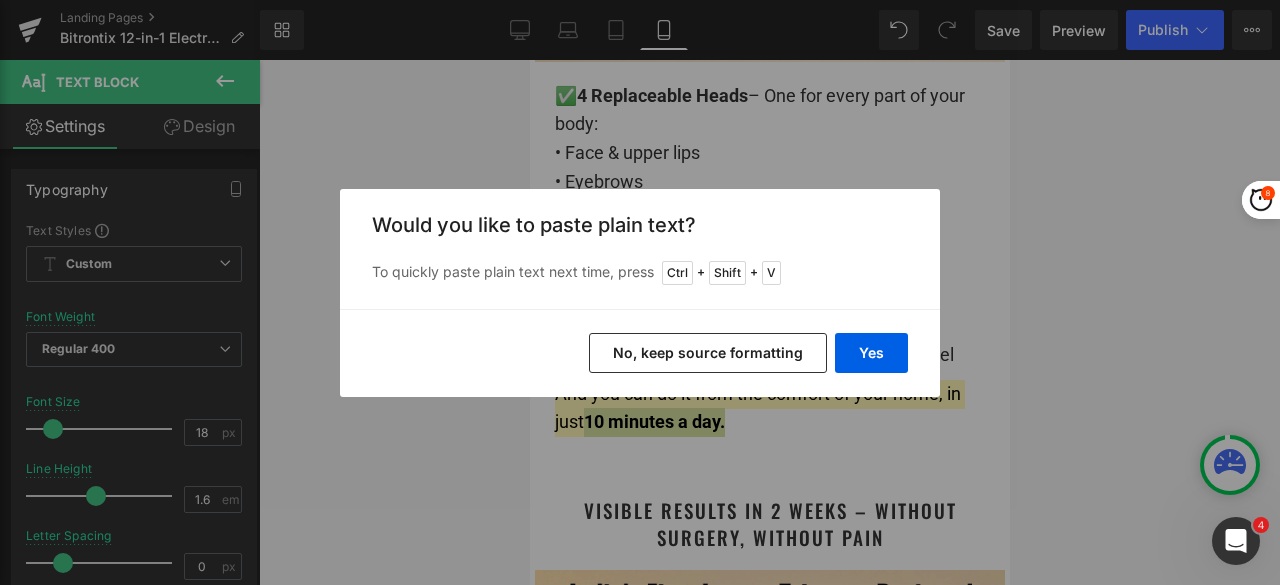 drag, startPoint x: 761, startPoint y: 357, endPoint x: 238, endPoint y: 297, distance: 526.4304 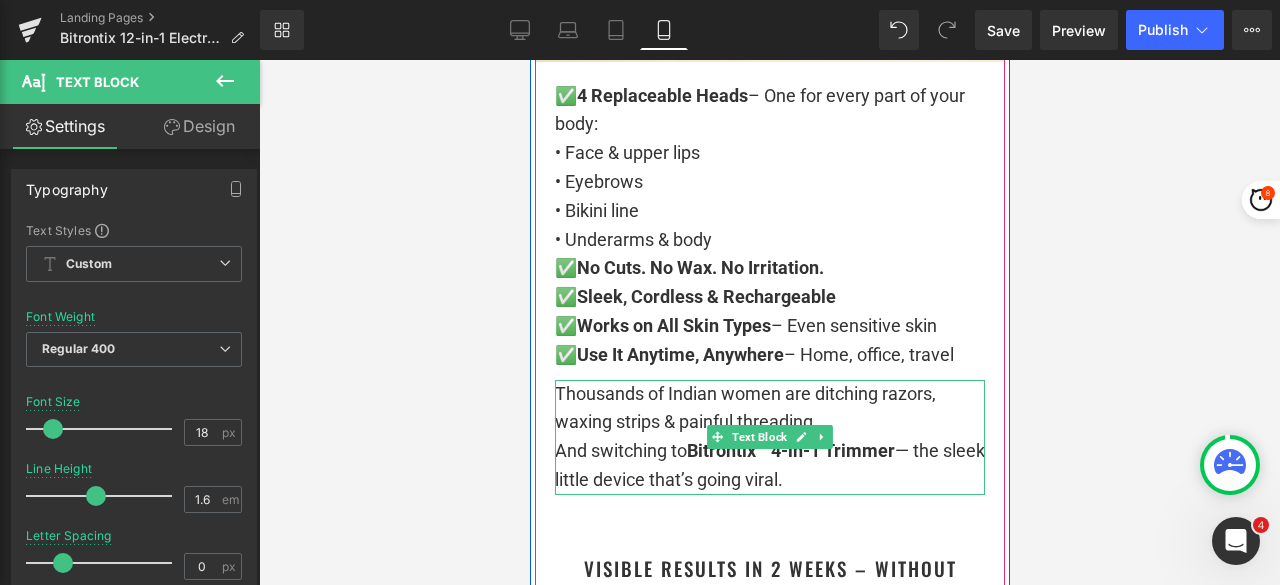 click on "Thousands of Indian women are ditching razors, waxing strips & painful threading…
And switching to Bitrontix™ 4-in-1 Trimmer — the sleek little device that’s going viral." at bounding box center (769, 437) 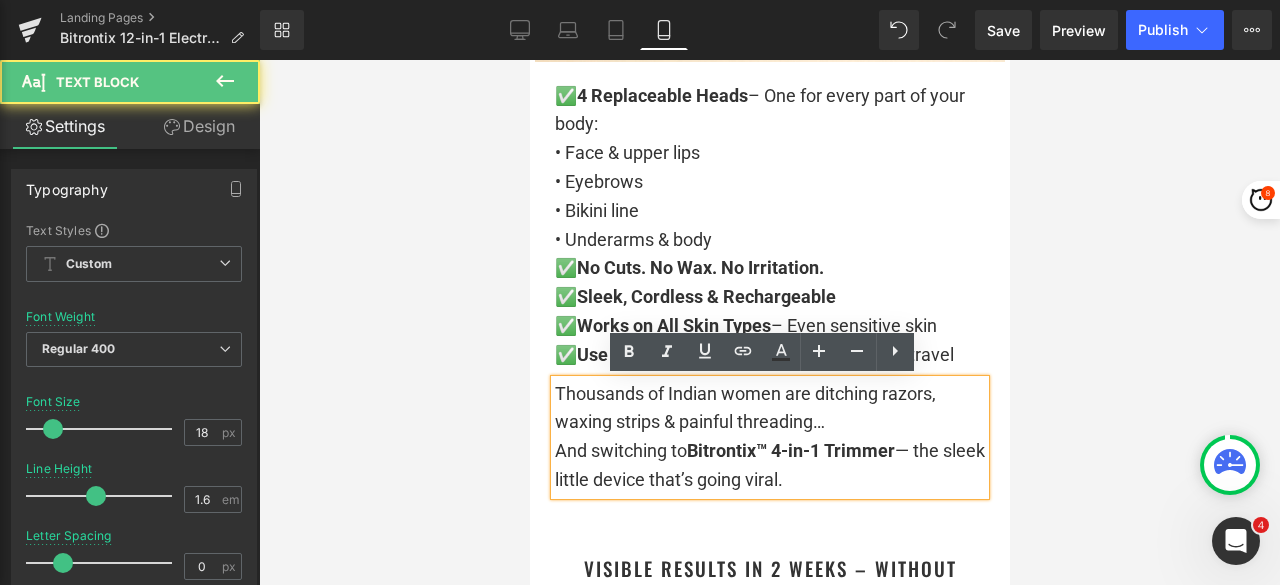 click on "Thousands of Indian women are ditching razors, waxing strips & painful threading…
And switching to Bitrontix™ 4-in-1 Trimmer — the sleek little device that’s going viral." at bounding box center [769, 437] 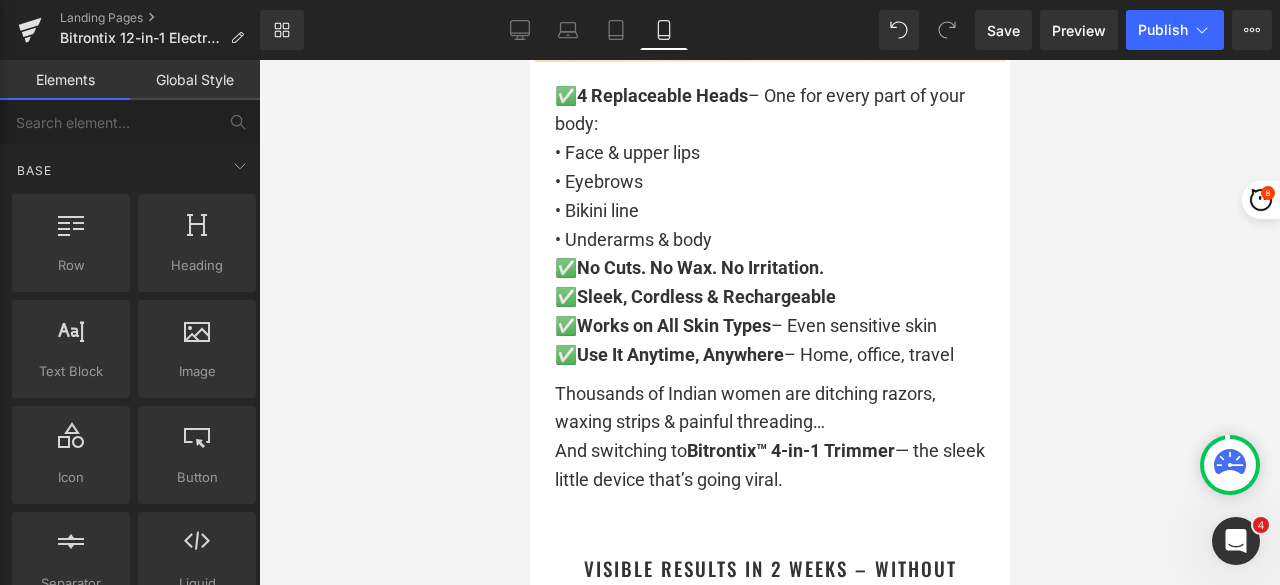 click at bounding box center (769, 322) 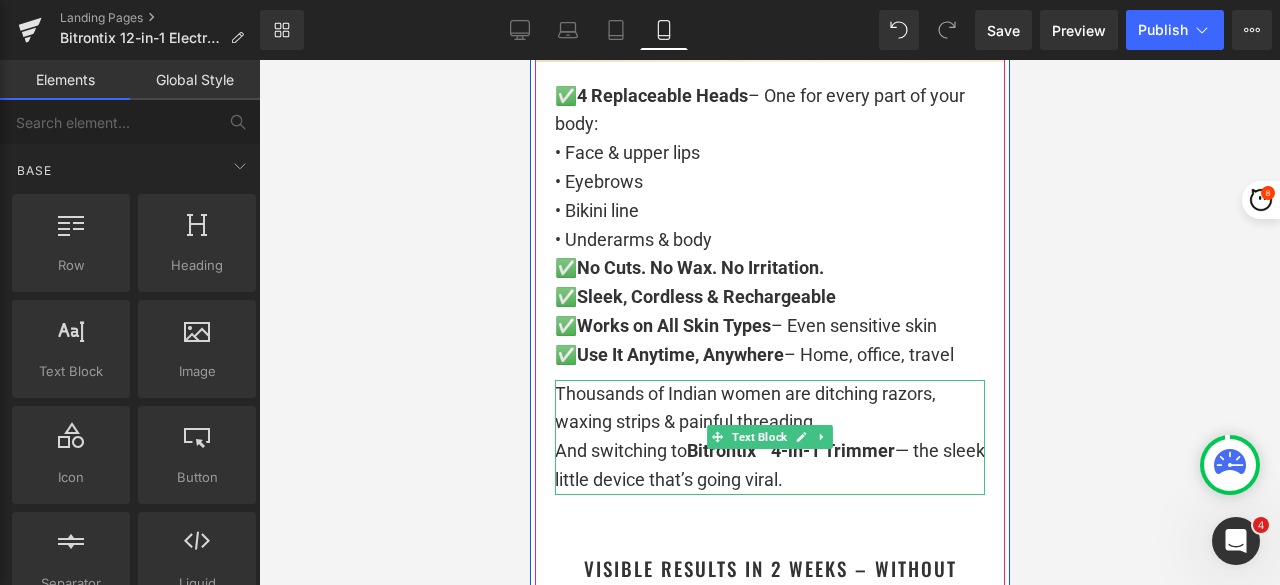 click on "Thousands of Indian women are ditching razors, waxing strips & painful threading…
And switching to Bitrontix™ 4-in-1 Trimmer — the sleek little device that’s going viral." at bounding box center (769, 437) 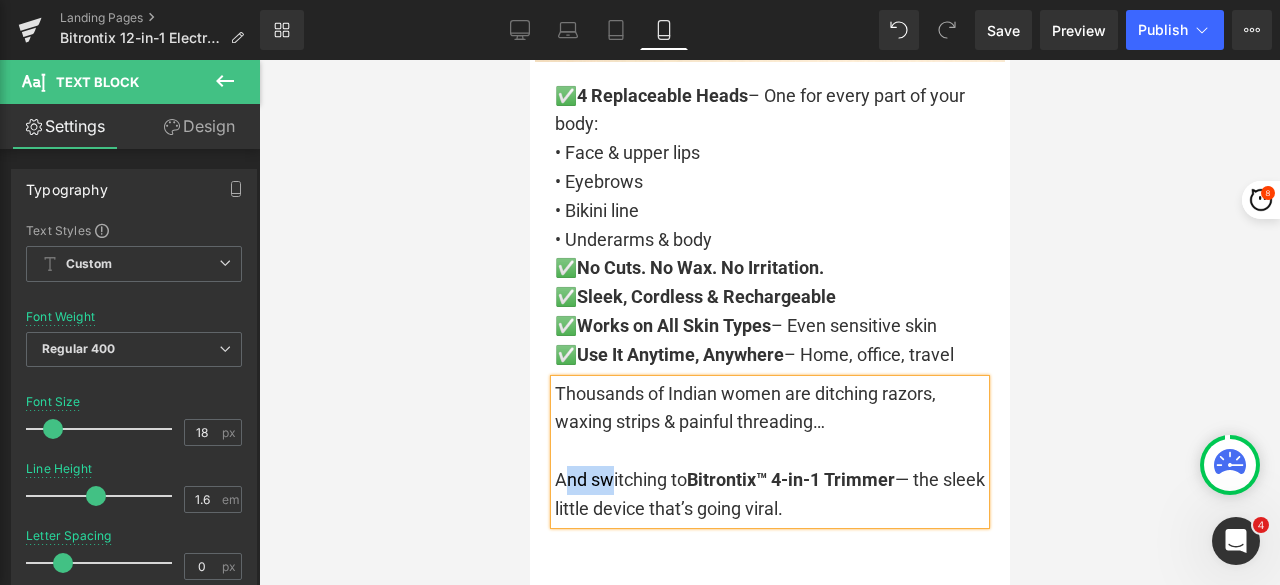 drag, startPoint x: 589, startPoint y: 479, endPoint x: 546, endPoint y: 477, distance: 43.046486 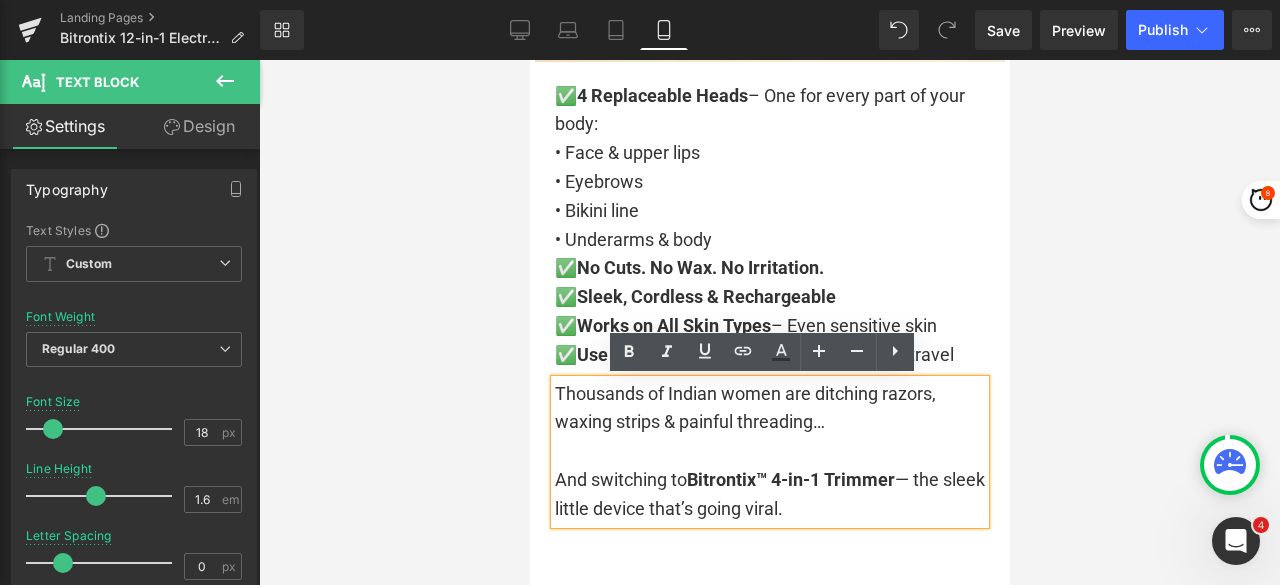 click on "Thousands of Indian women are ditching razors, waxing strips & painful threading…
And switching to Bitrontix™ 4-in-1 Trimmer — the sleek little device that’s going viral." at bounding box center (769, 452) 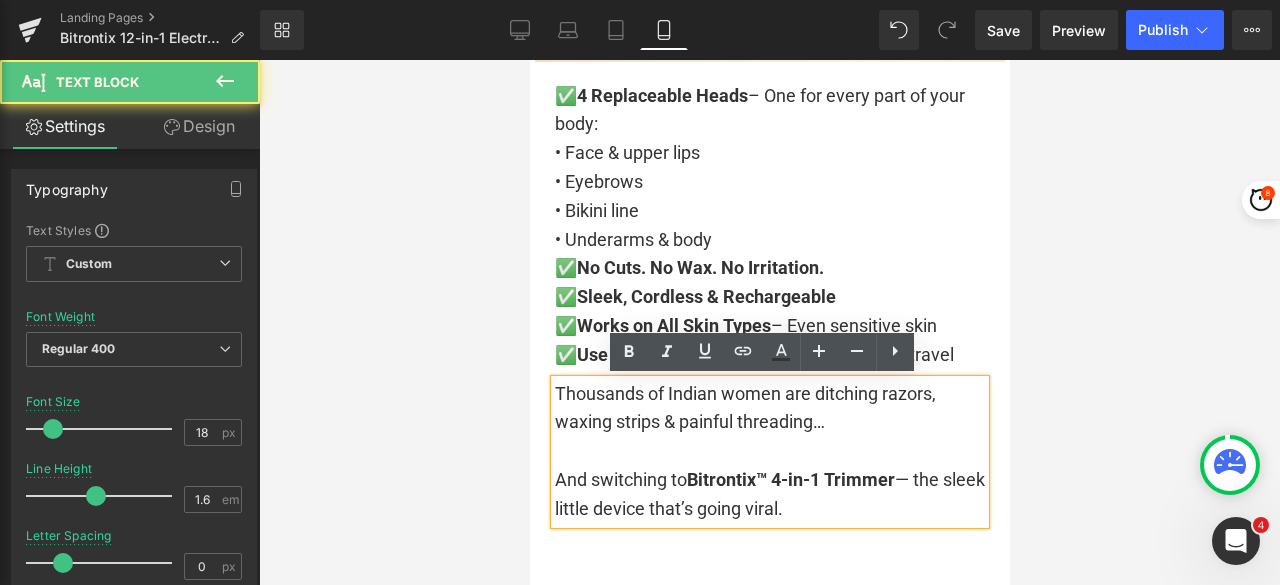 click on "And switching to [BRAND] [PRODUCT] — the sleek little device that’s going viral." at bounding box center [769, 480] 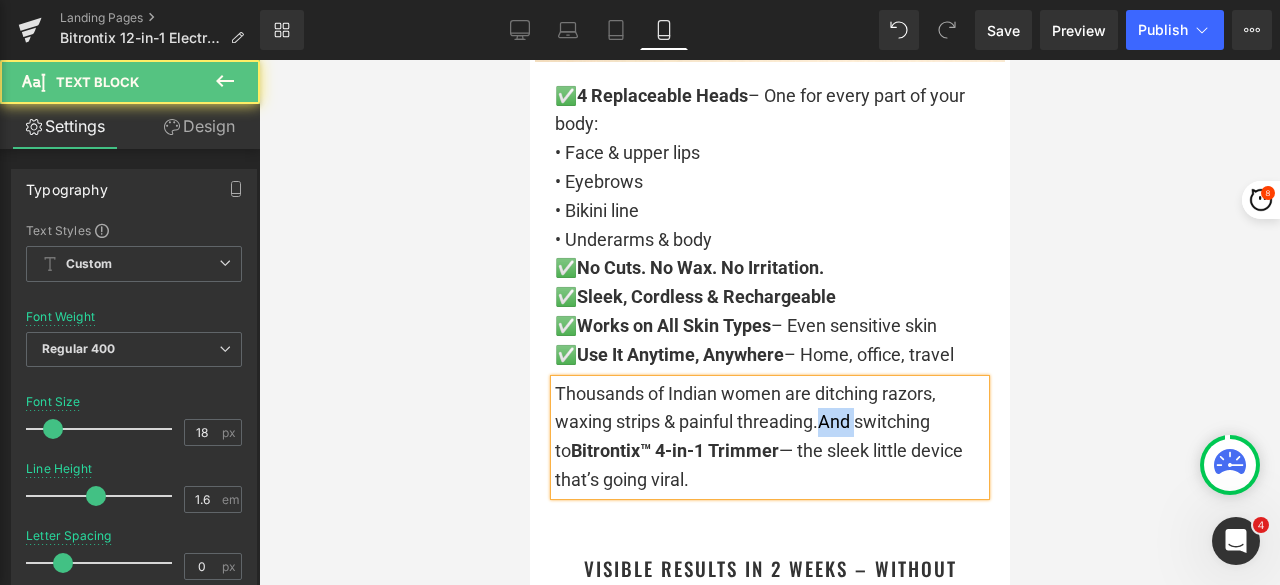 drag, startPoint x: 856, startPoint y: 425, endPoint x: 820, endPoint y: 425, distance: 36 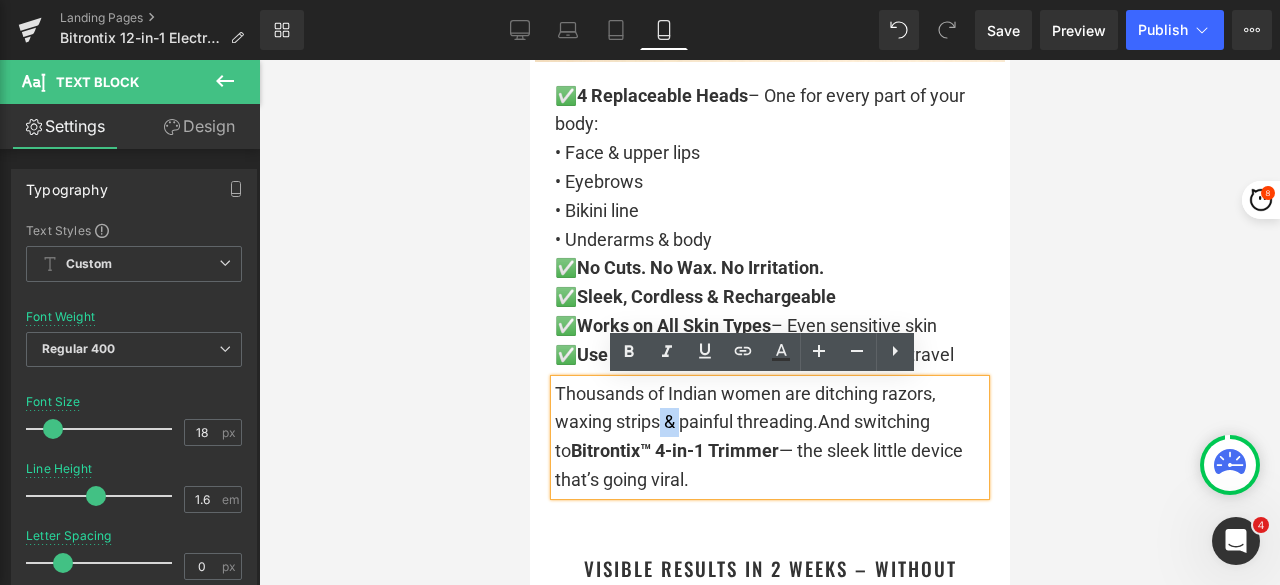 drag, startPoint x: 670, startPoint y: 423, endPoint x: 650, endPoint y: 421, distance: 20.09975 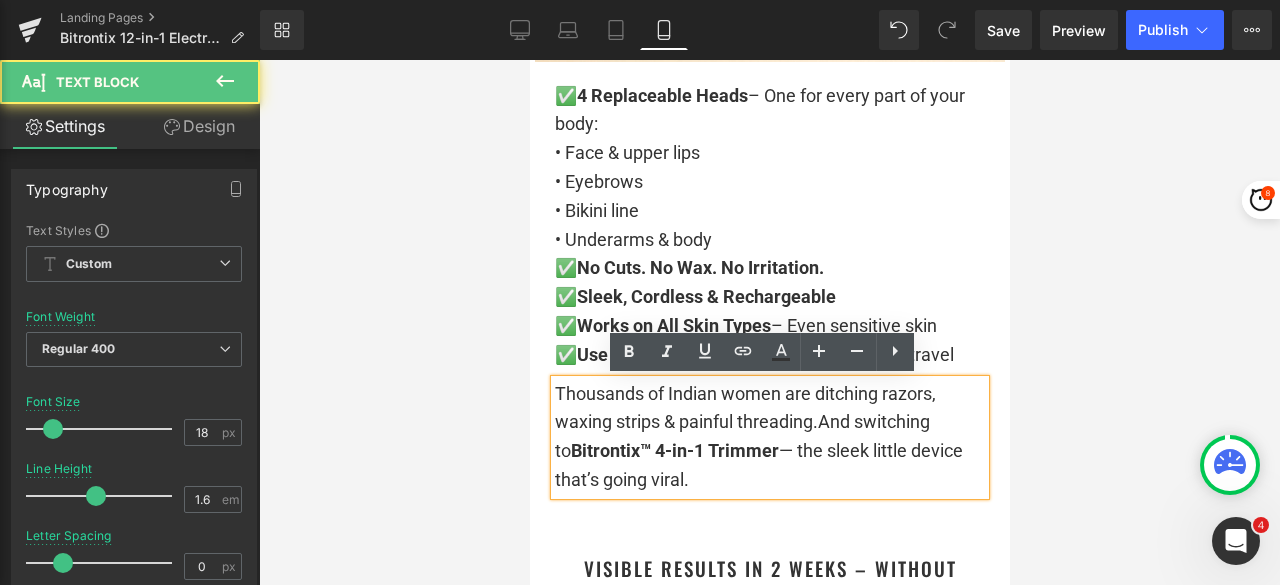 click on "And switching to" at bounding box center [741, 436] 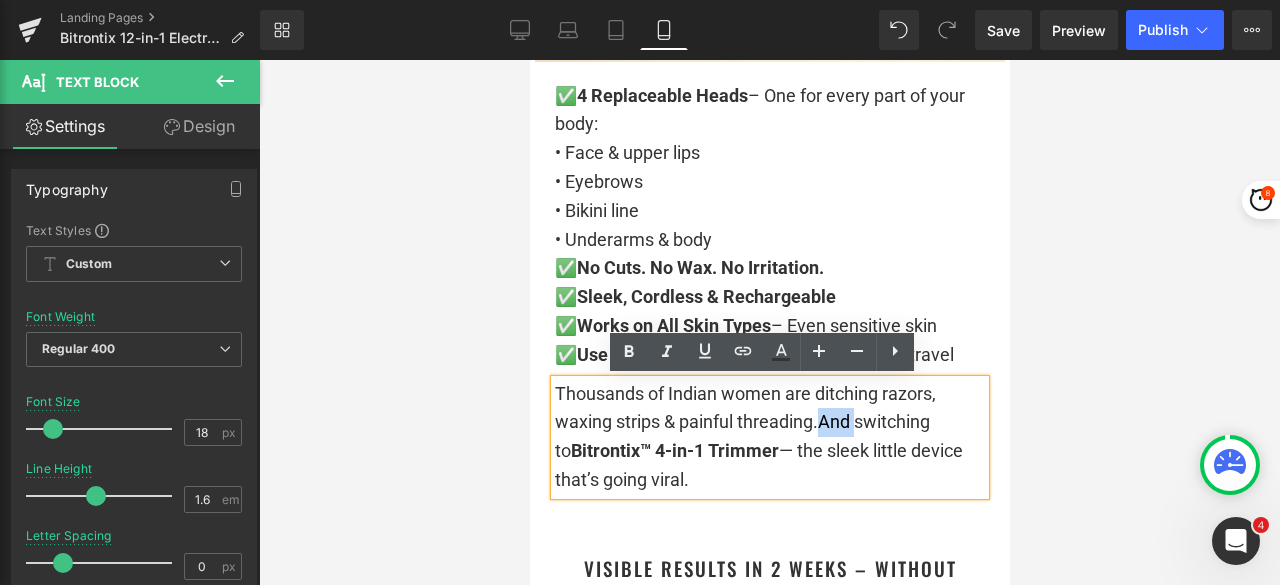 drag, startPoint x: 852, startPoint y: 422, endPoint x: 816, endPoint y: 425, distance: 36.124783 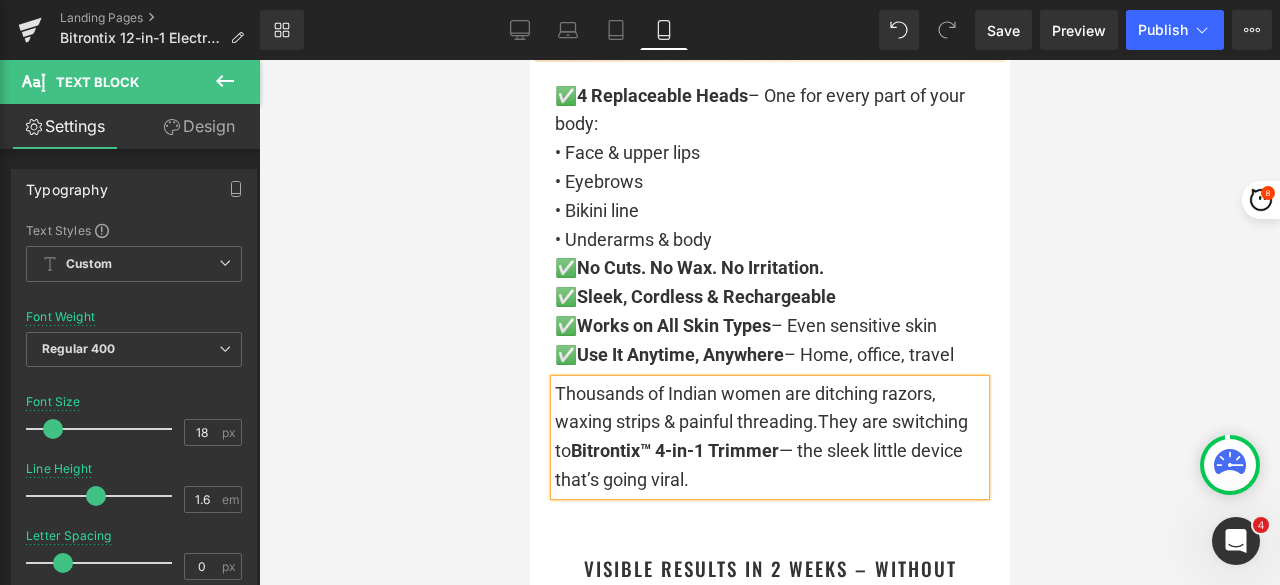 click on "They are switching to" at bounding box center (760, 436) 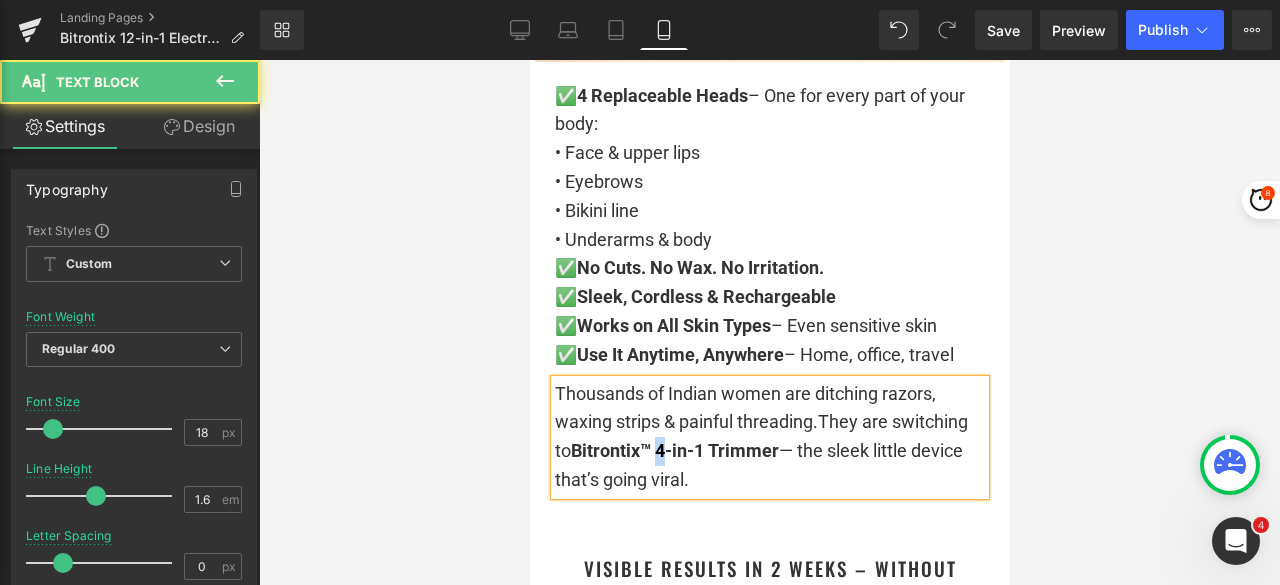 click on "Bitrontix™ 4-in-1 Trimmer" at bounding box center (674, 450) 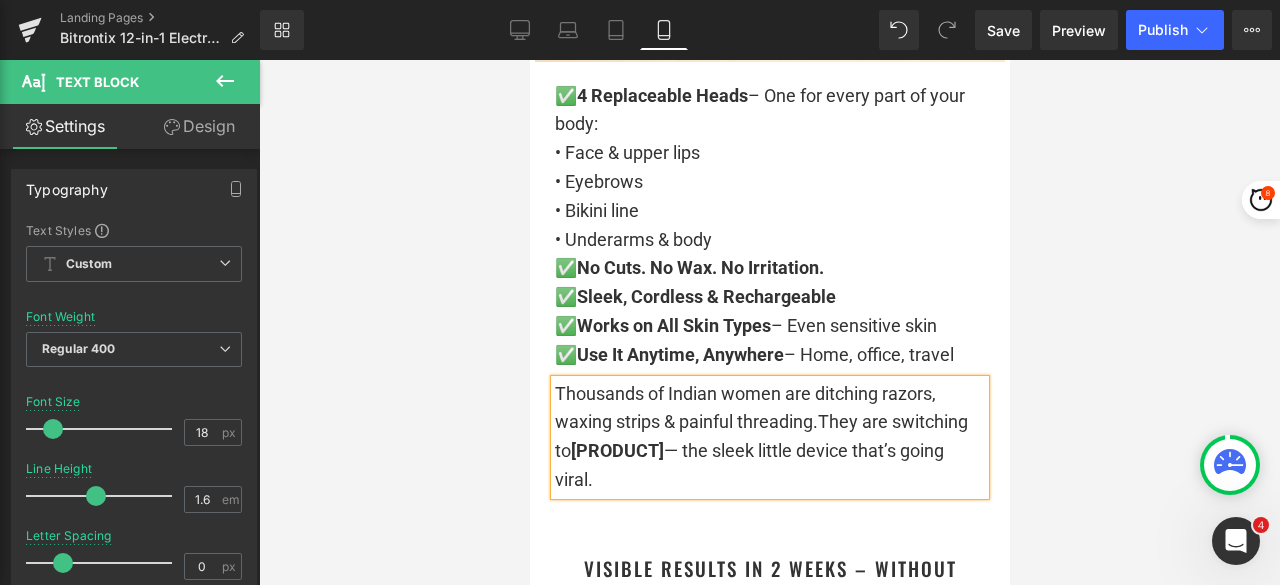 click on "Thousands of Indian women are ditching razors, waxing strips & painful threading.  They are switching to  Bitrontix™ 12-in-1 Trimmer  — the sleek little device that’s going viral." at bounding box center (769, 437) 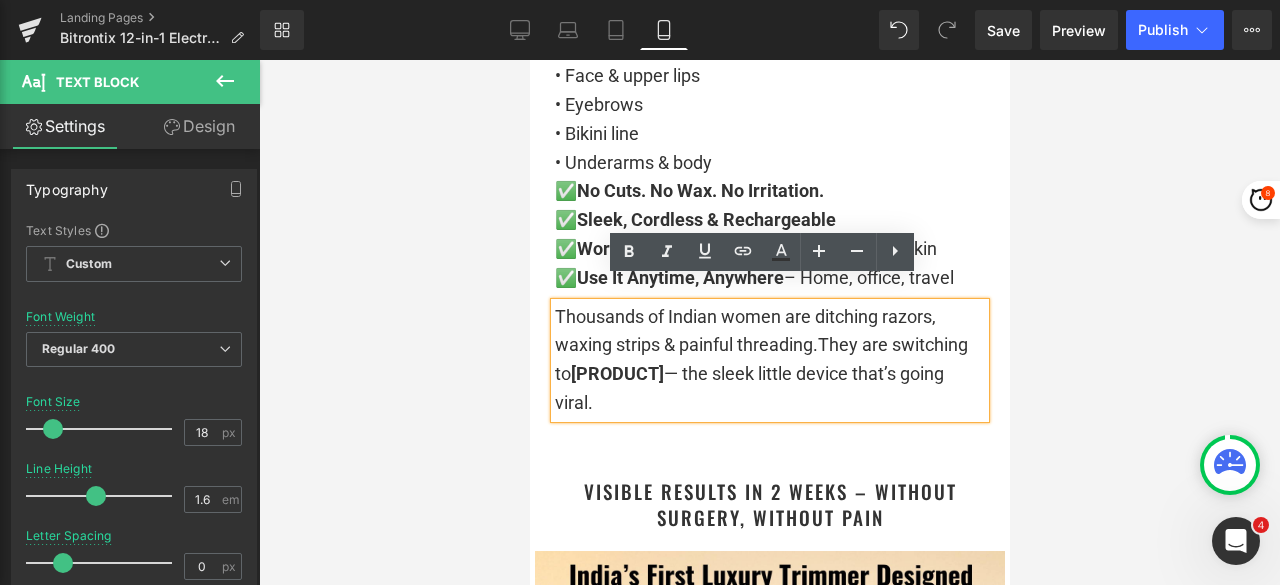 scroll, scrollTop: 3704, scrollLeft: 0, axis: vertical 